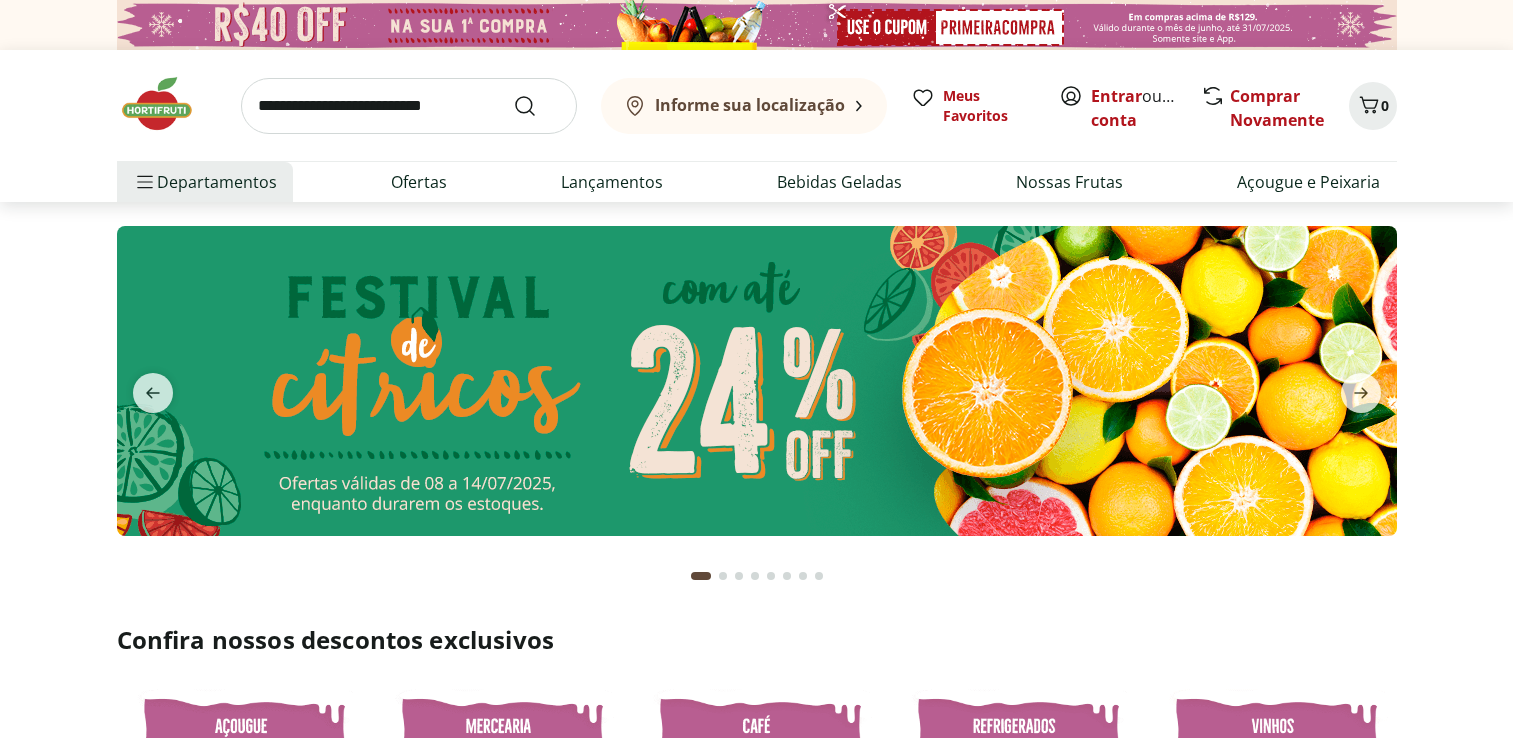 scroll, scrollTop: 0, scrollLeft: 0, axis: both 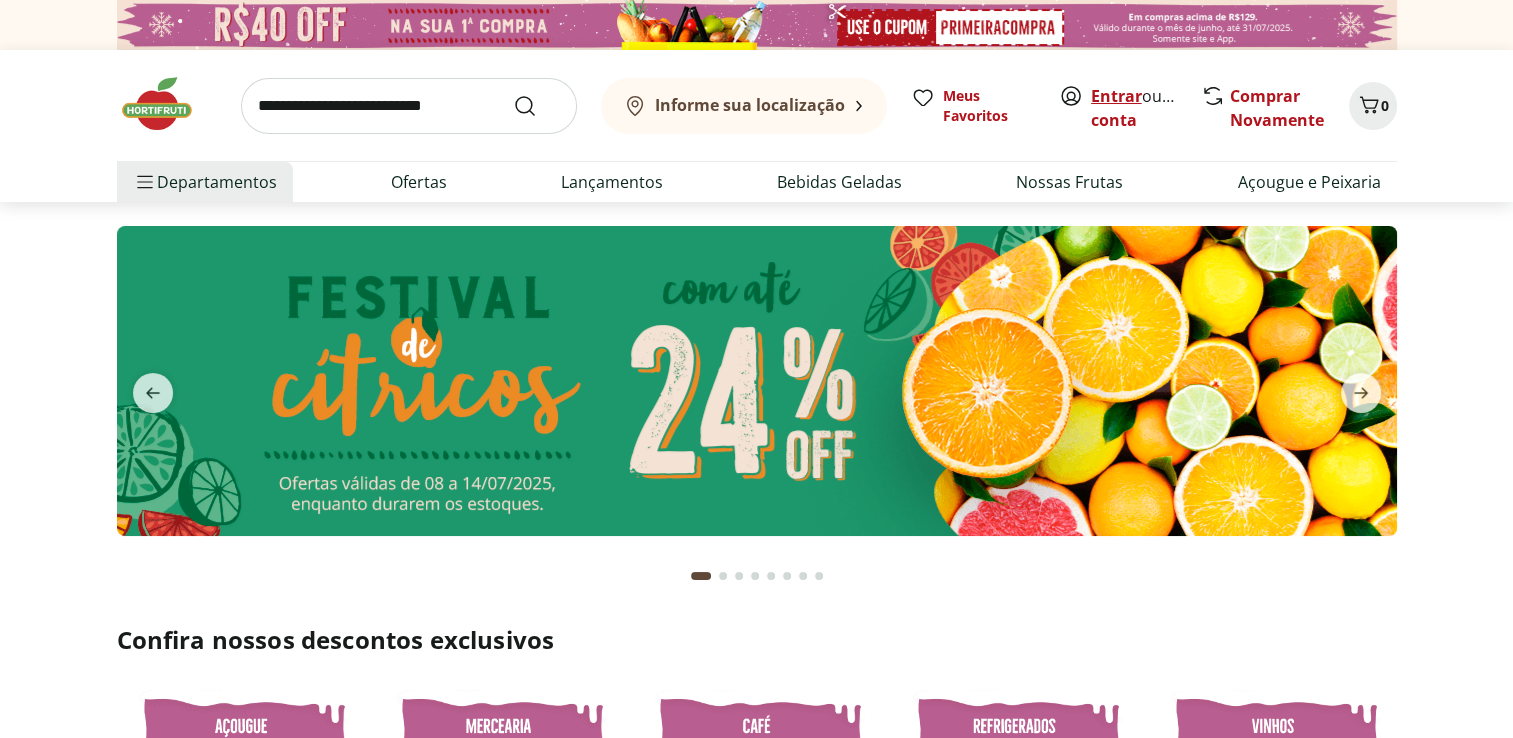 click on "Entrar" at bounding box center [1116, 96] 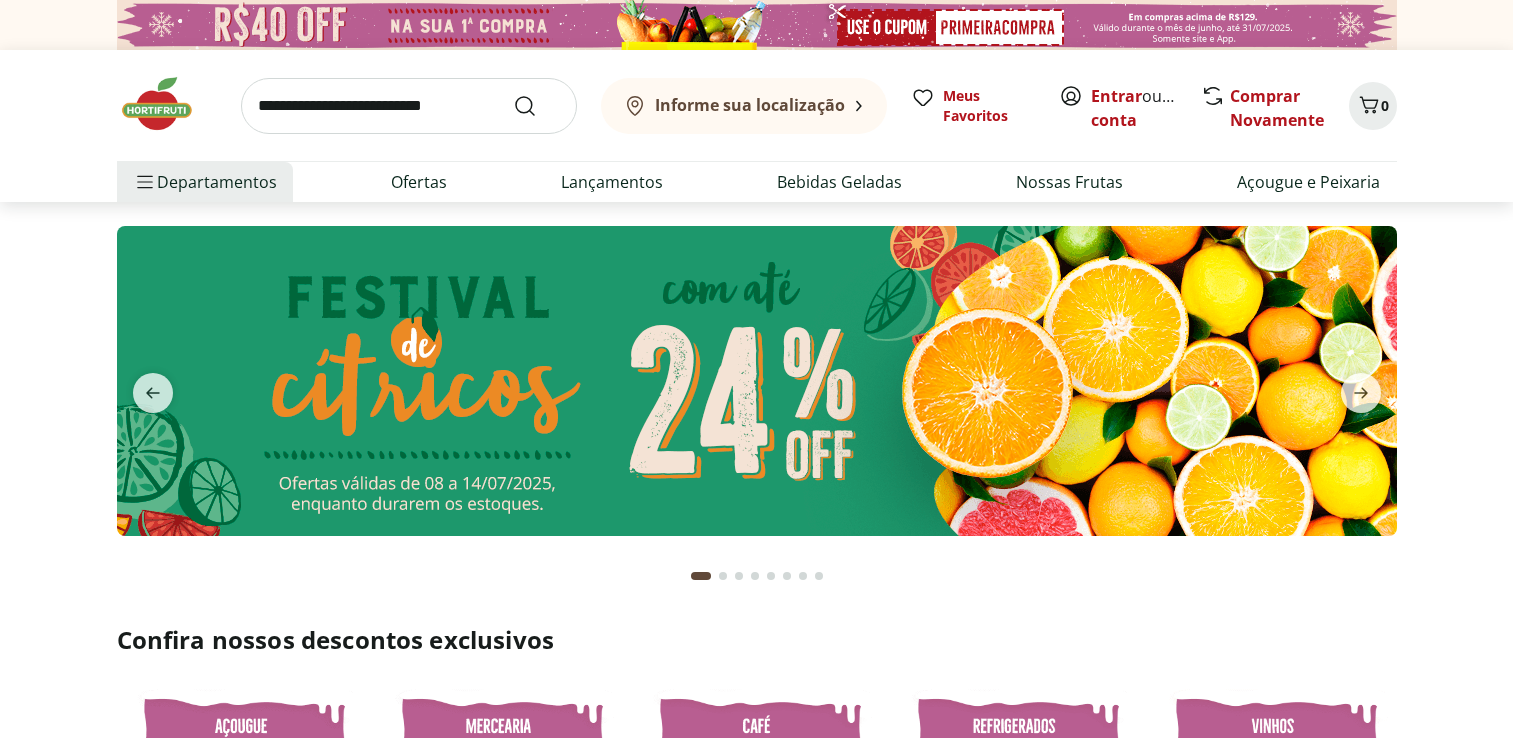 scroll, scrollTop: 0, scrollLeft: 0, axis: both 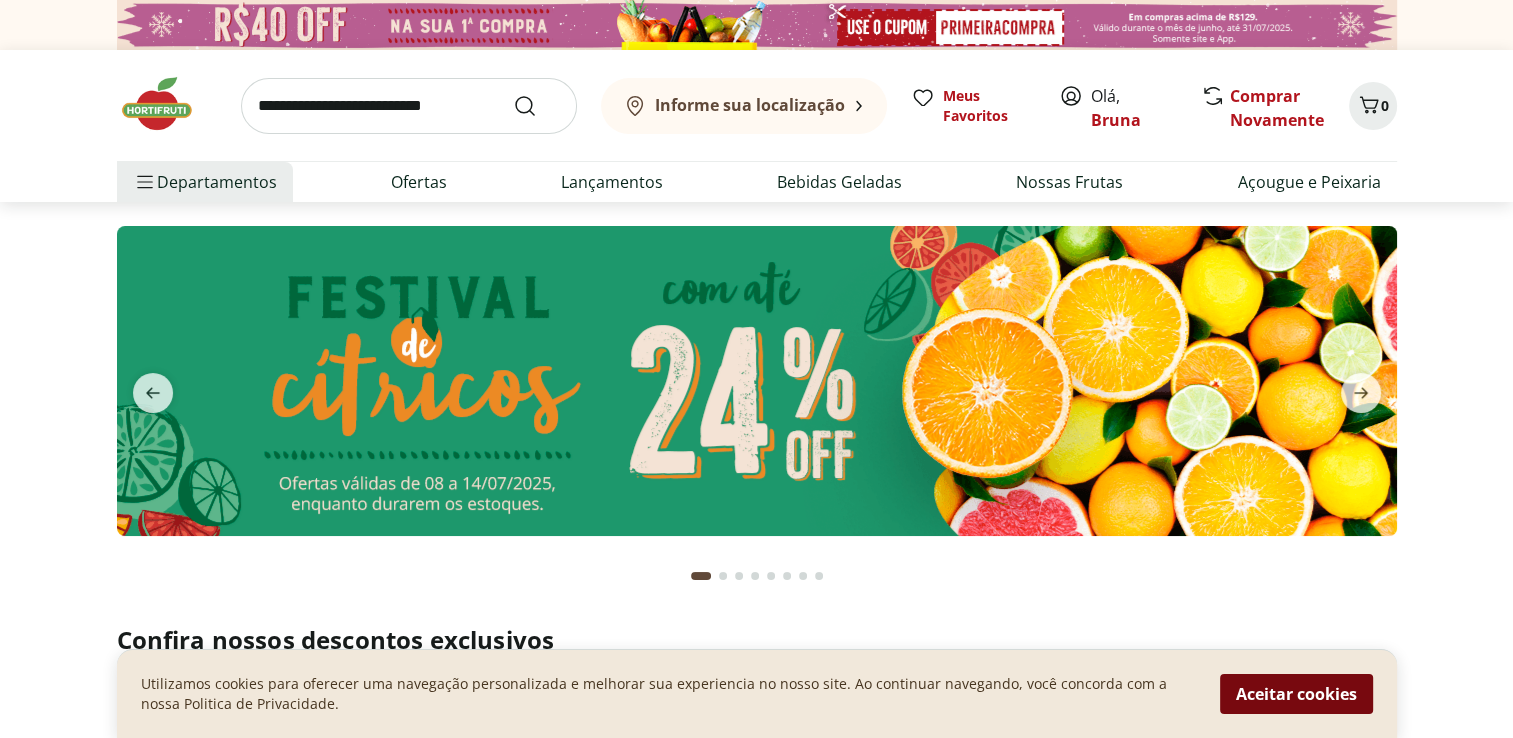 click on "Aceitar cookies" at bounding box center (1296, 694) 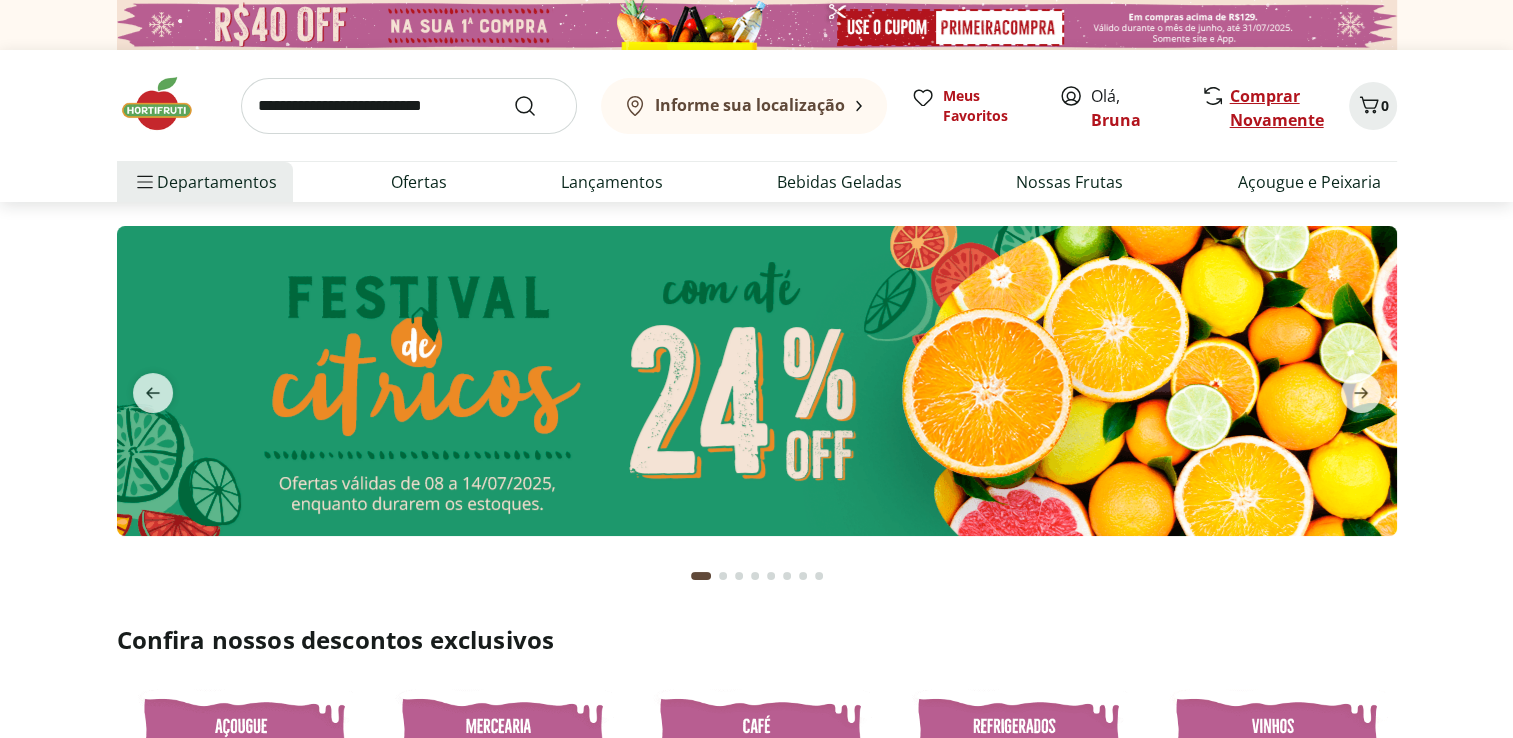 click on "Comprar Novamente" at bounding box center [1277, 108] 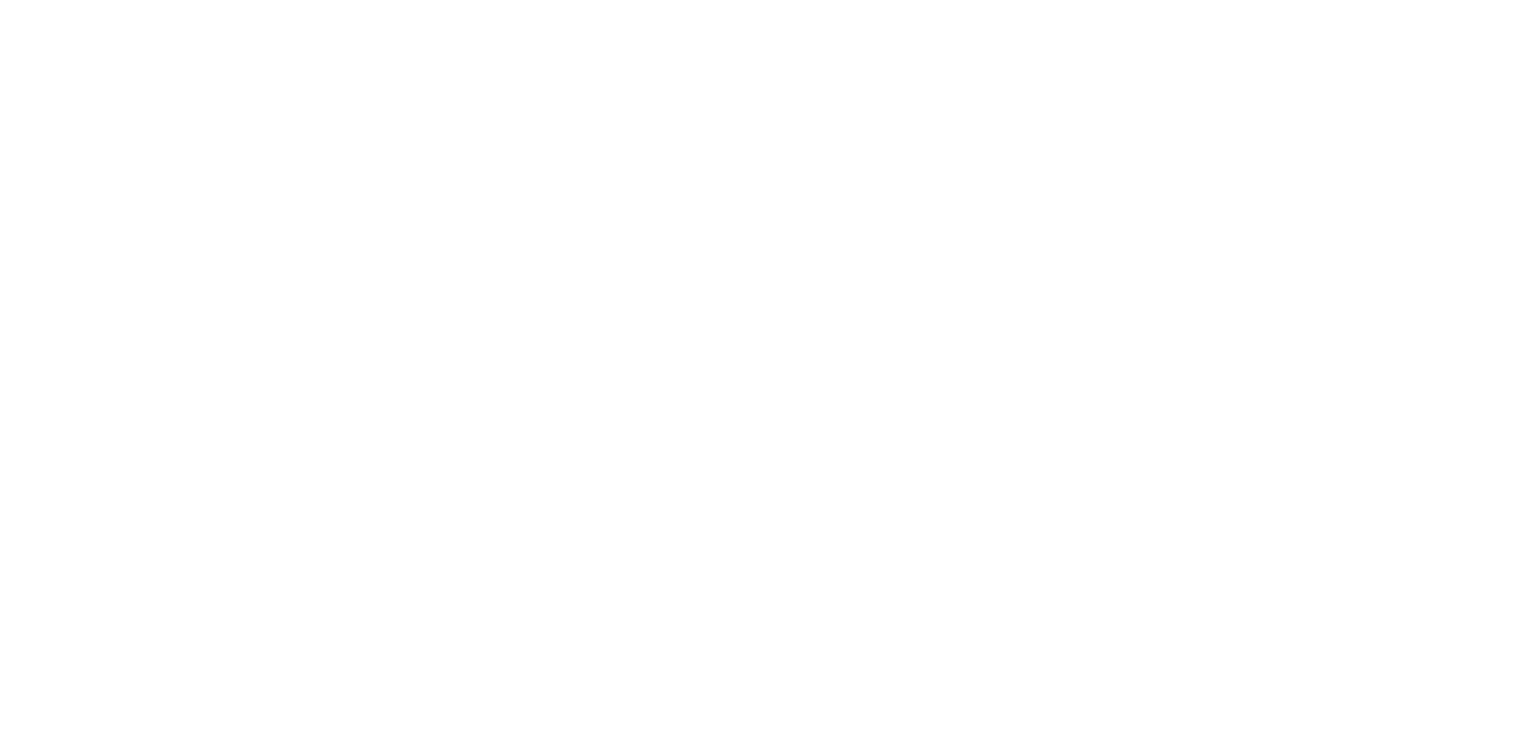 scroll, scrollTop: 0, scrollLeft: 0, axis: both 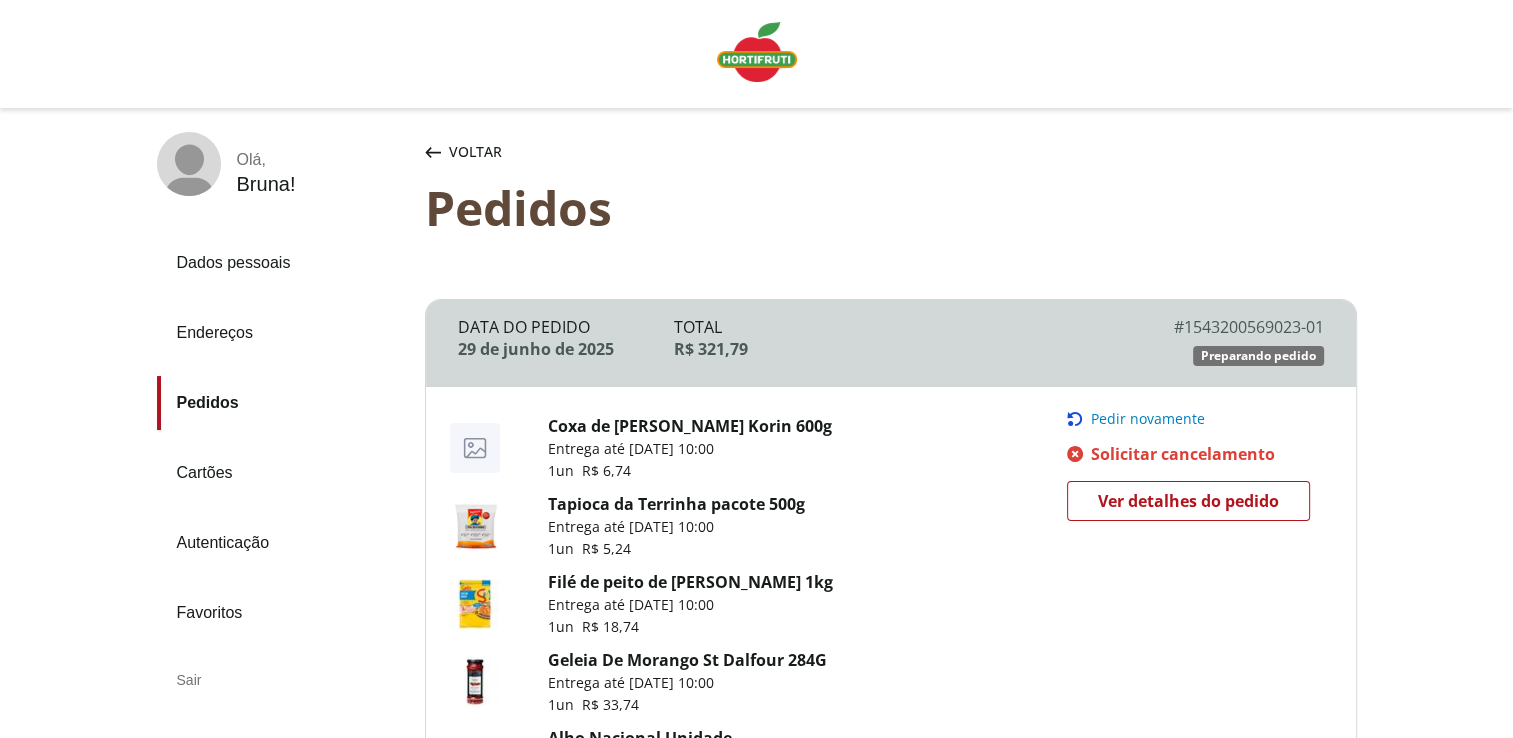 click on "Pedir novamente" at bounding box center [1148, 419] 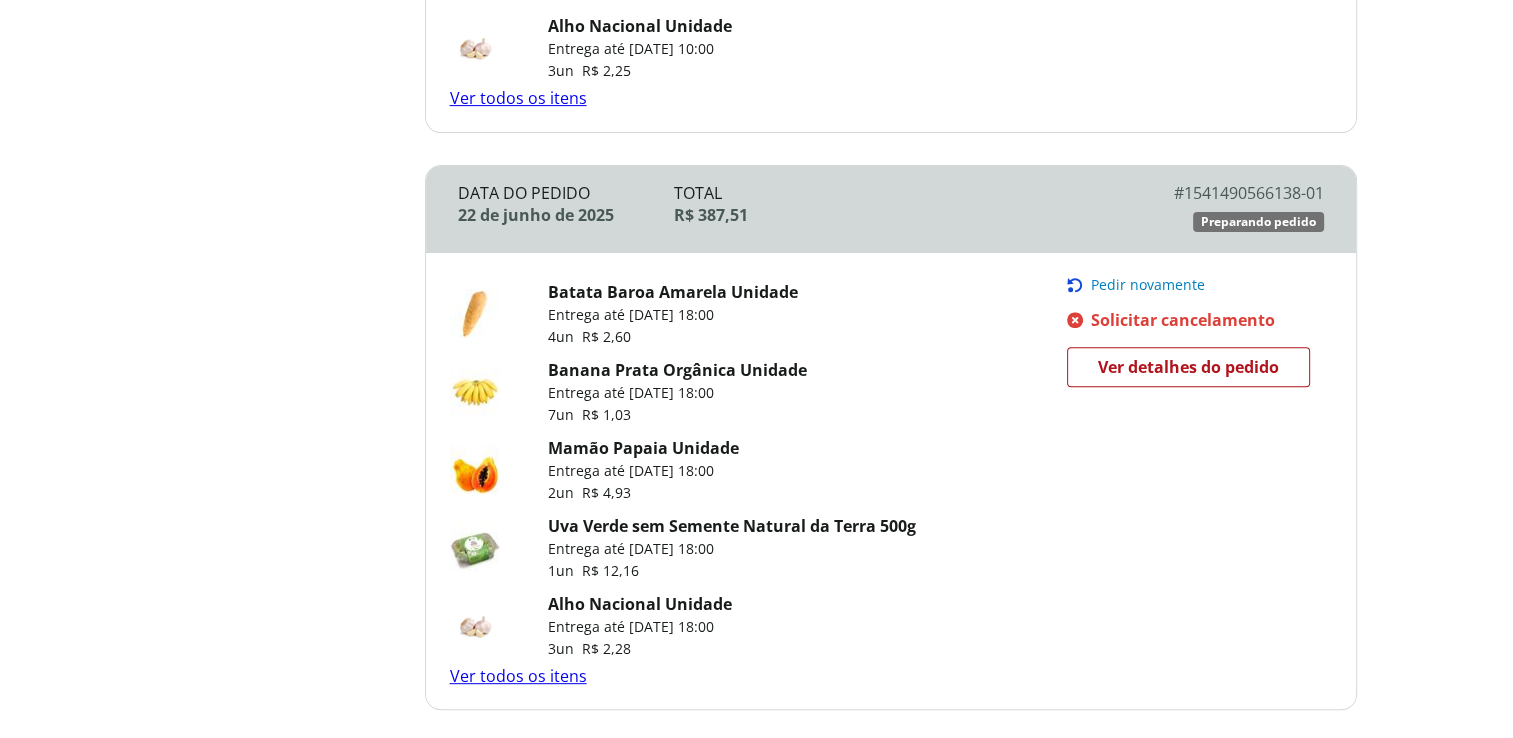 scroll, scrollTop: 600, scrollLeft: 0, axis: vertical 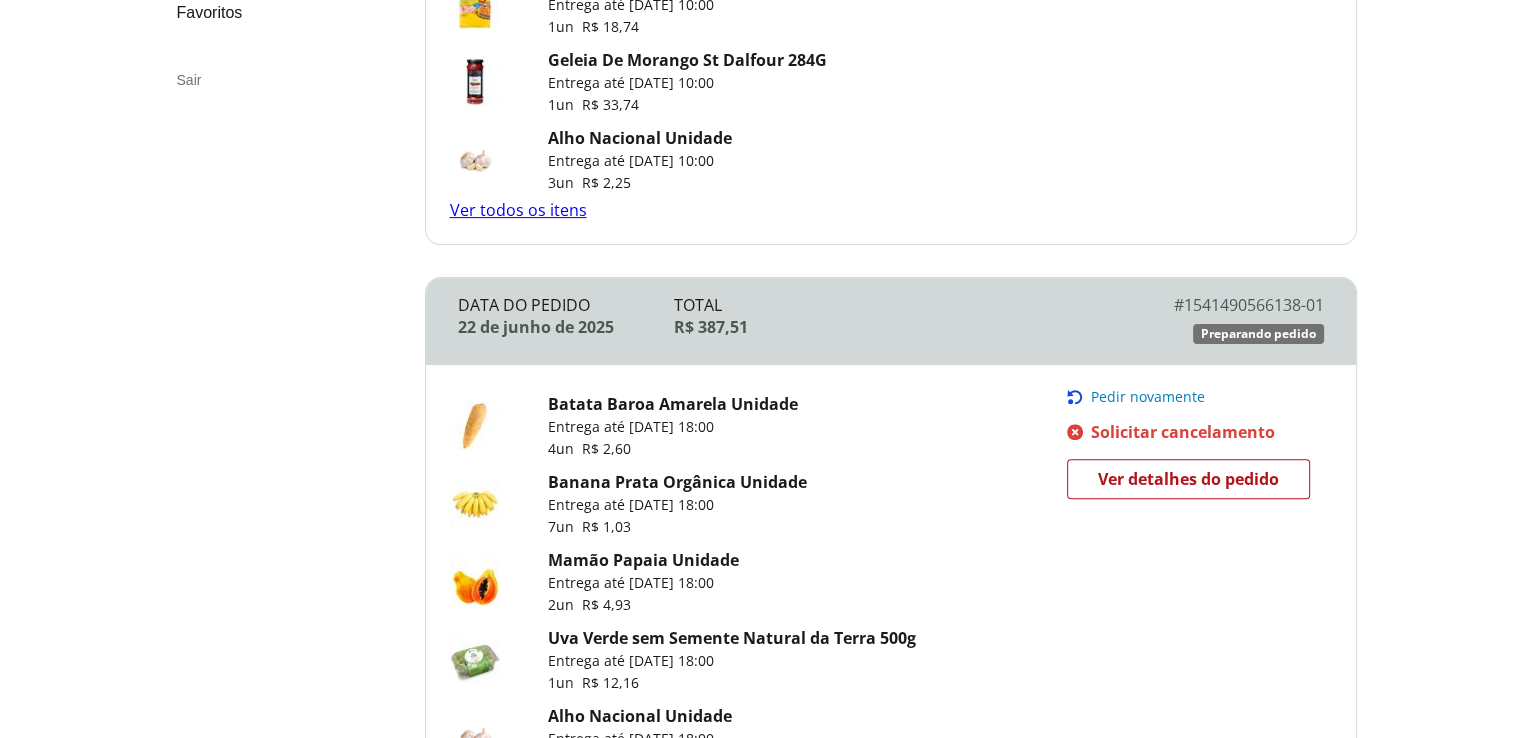 click on "Pedir novamente" at bounding box center (1148, 397) 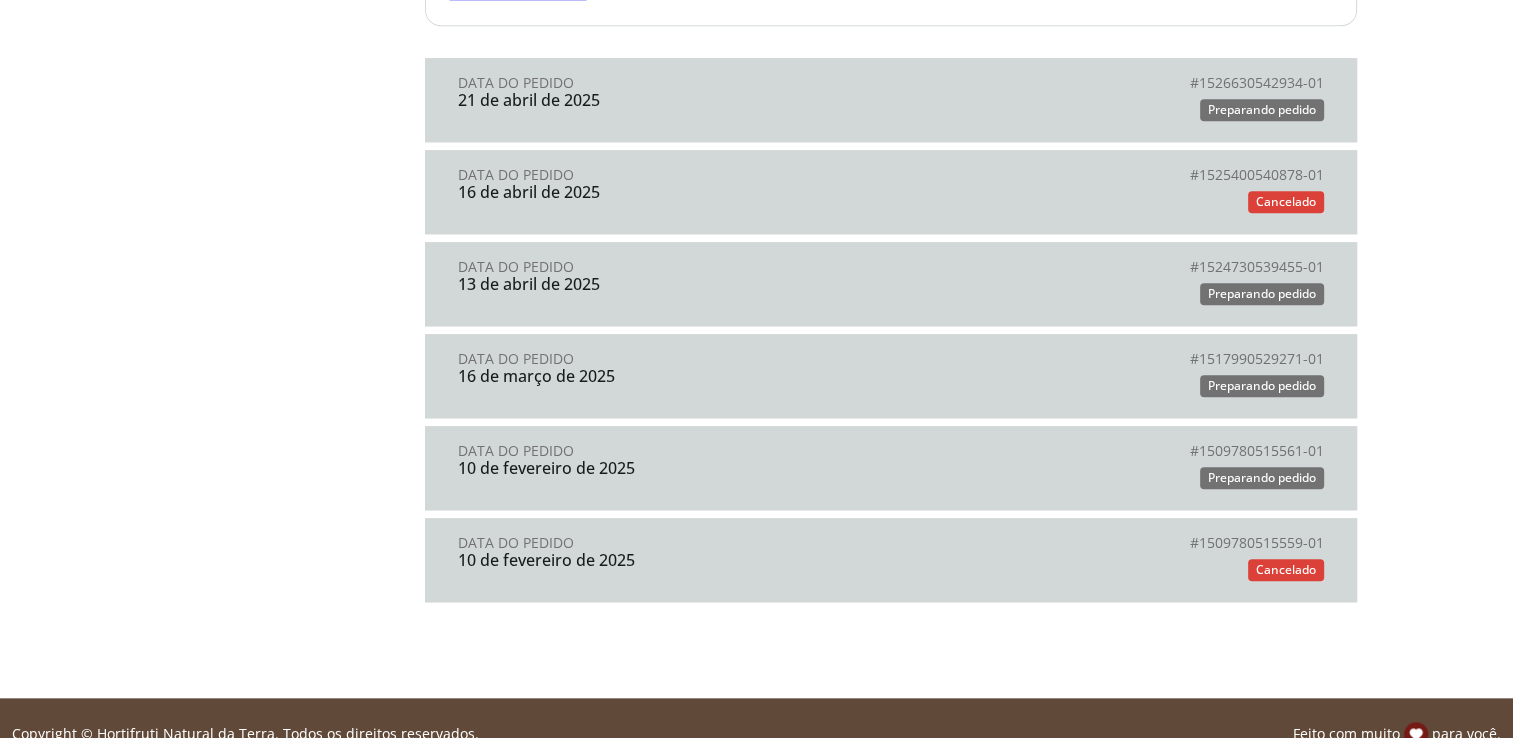 scroll, scrollTop: 2000, scrollLeft: 0, axis: vertical 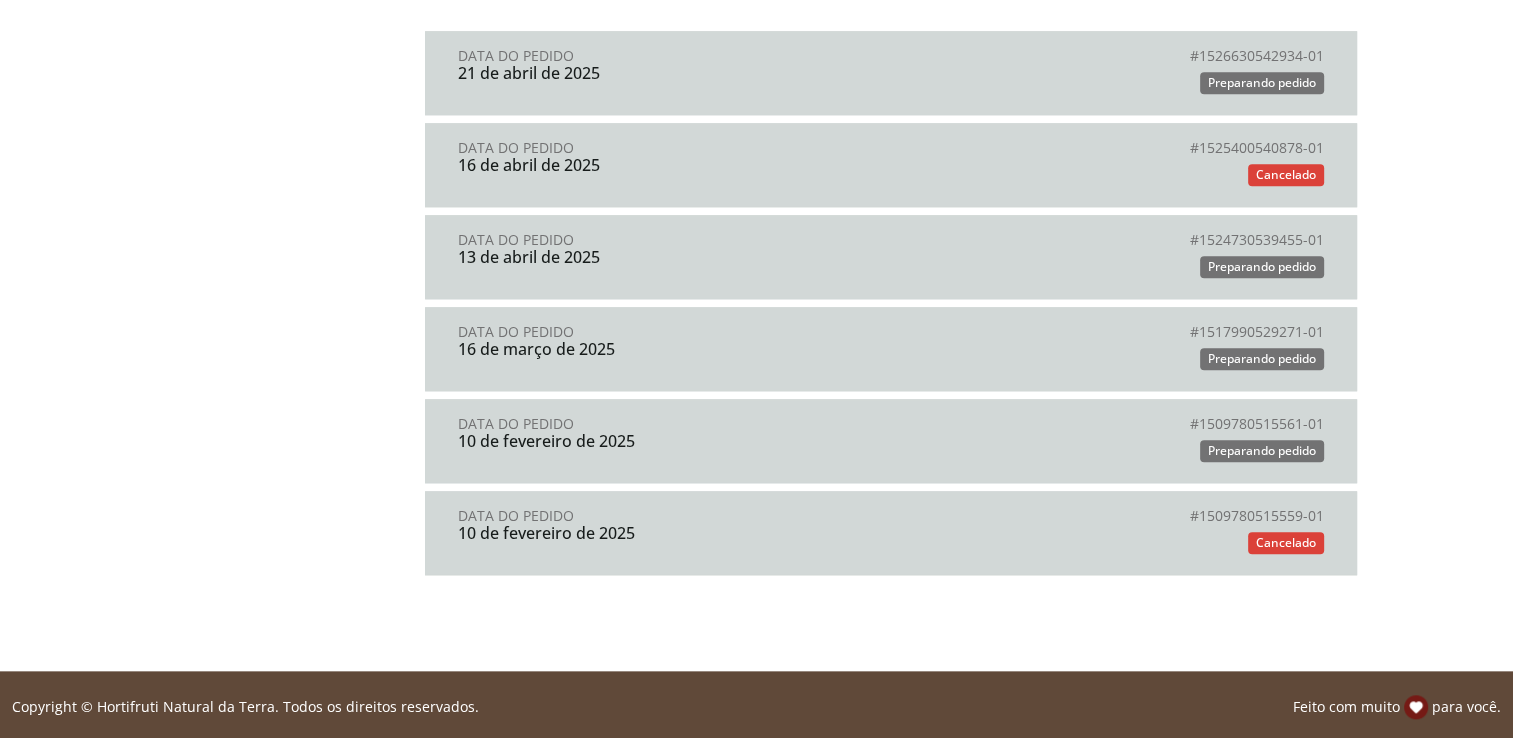 click on "Cancelado" at bounding box center [1107, 543] 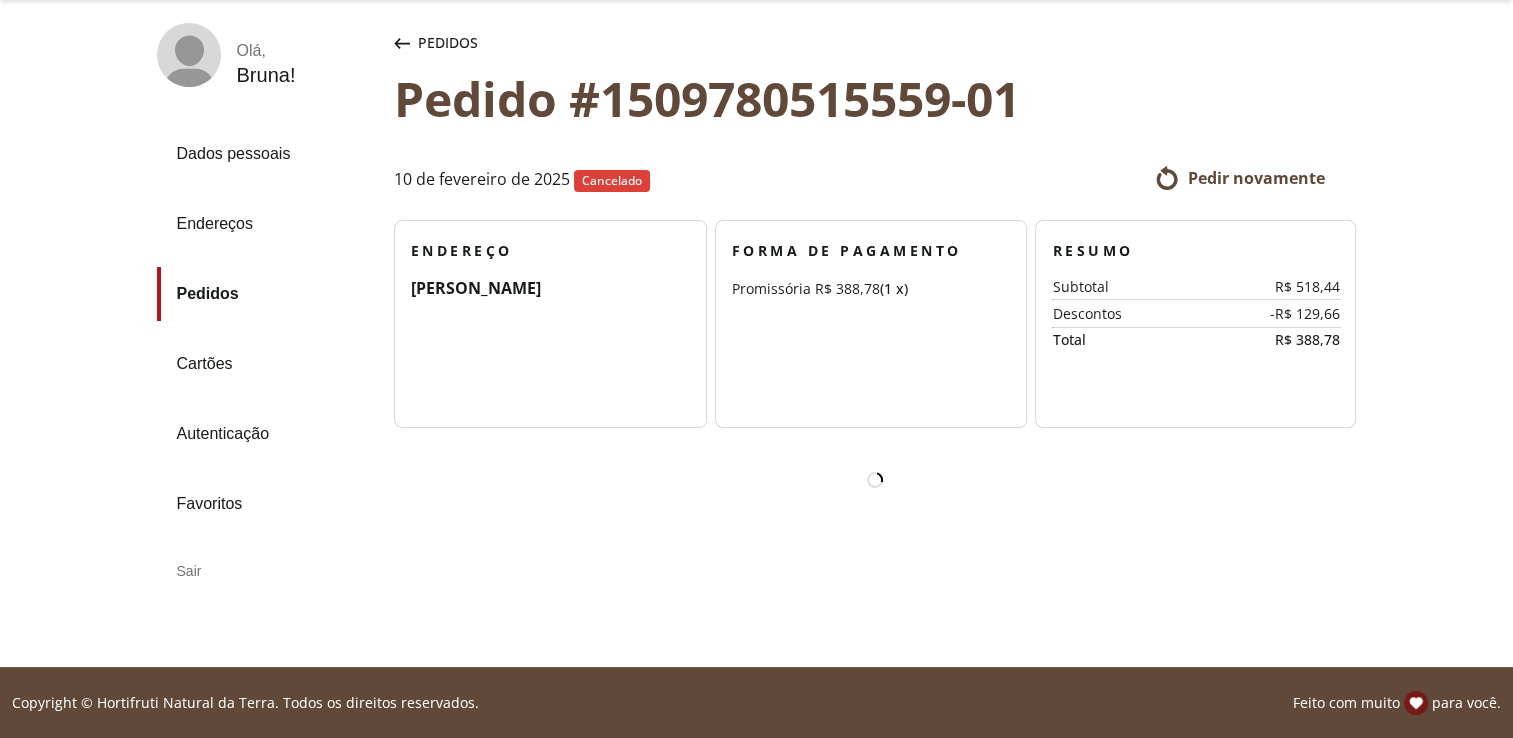 scroll, scrollTop: 0, scrollLeft: 0, axis: both 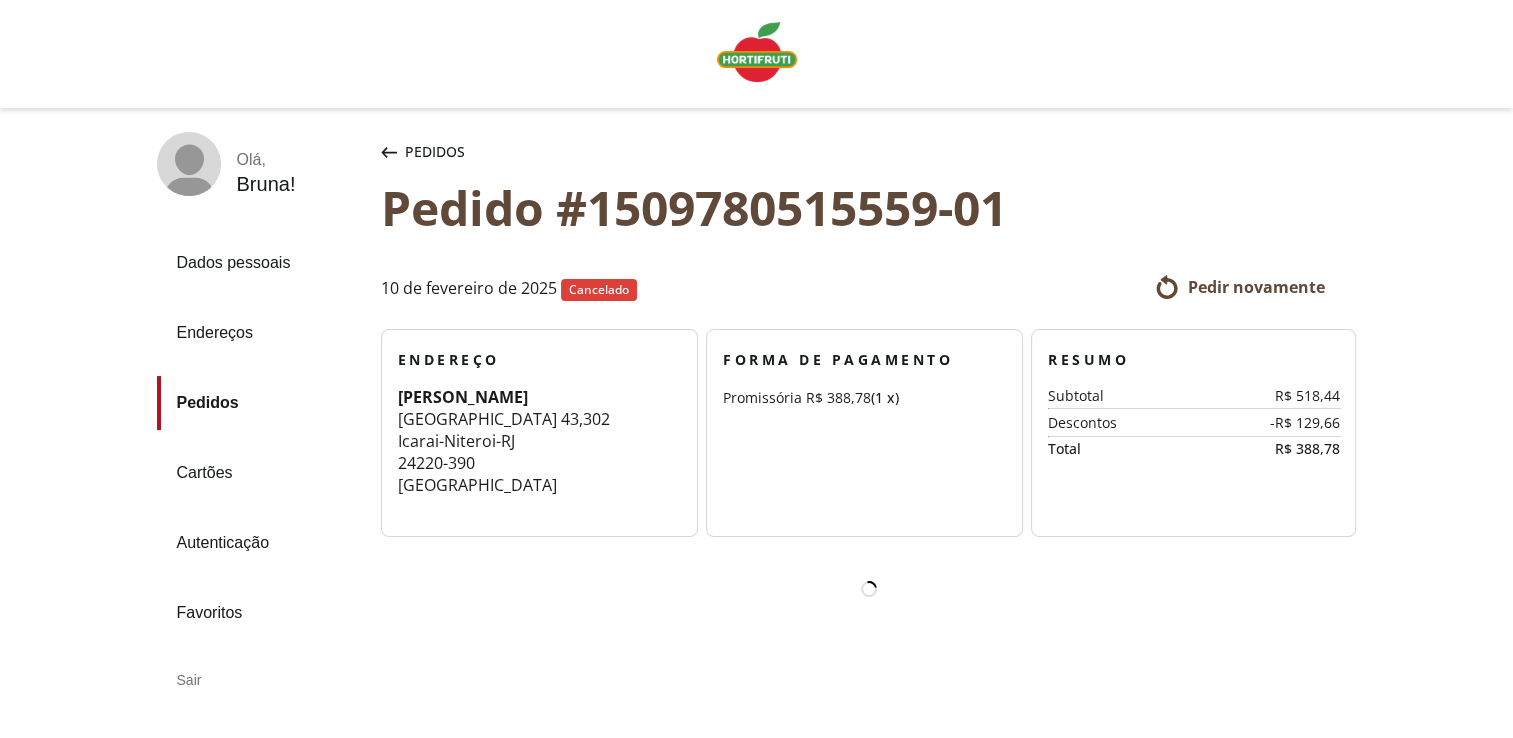 click on "Pedir novamente" at bounding box center (1255, 287) 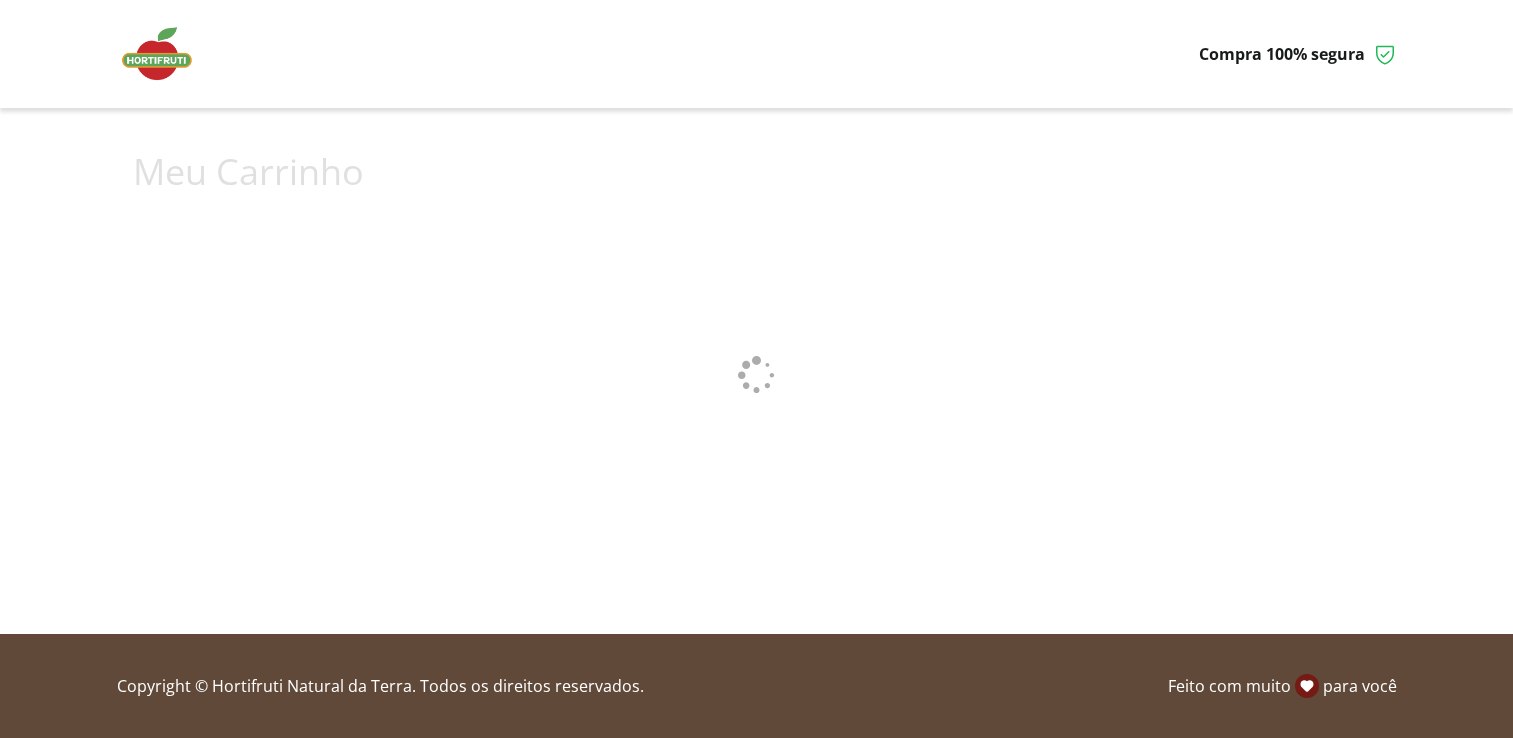 scroll, scrollTop: 0, scrollLeft: 0, axis: both 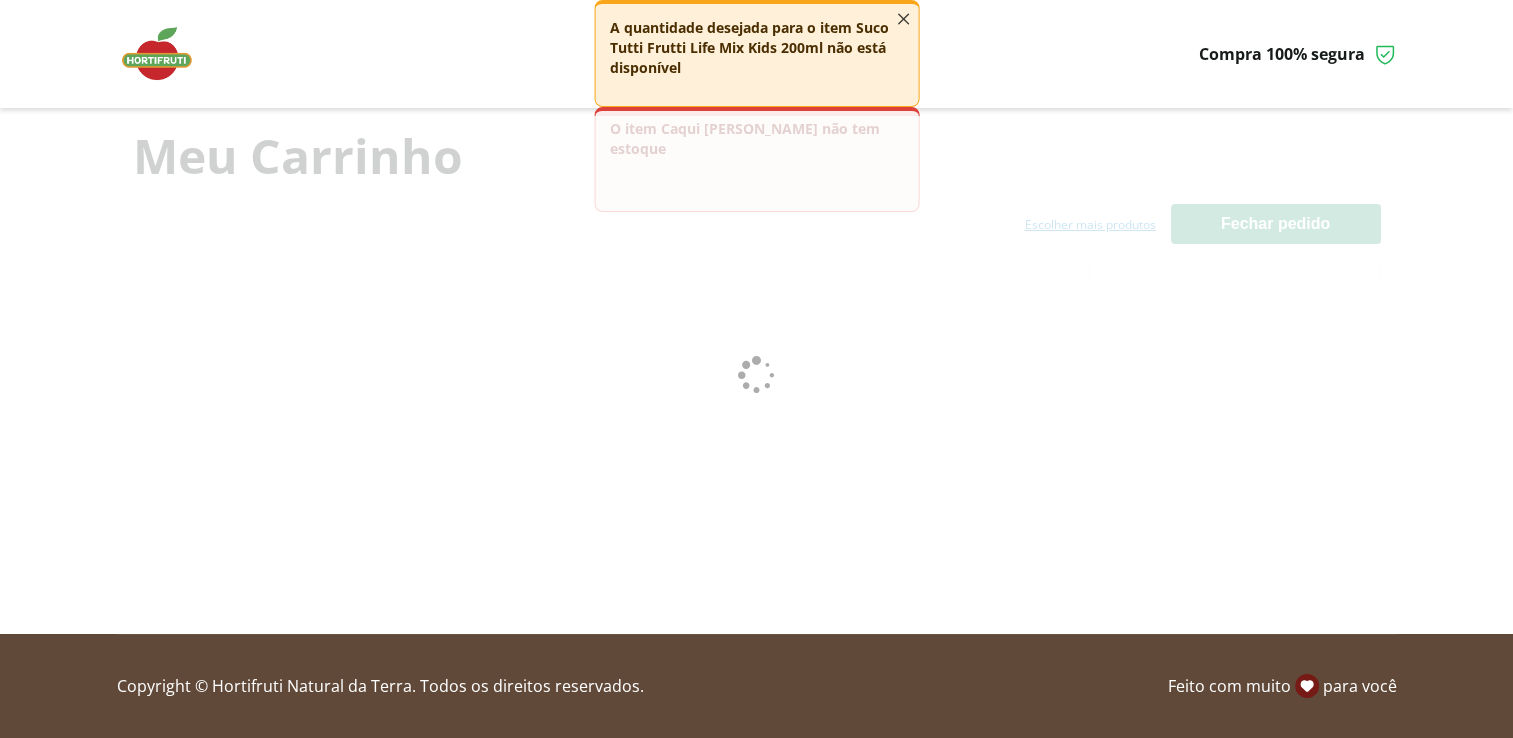click 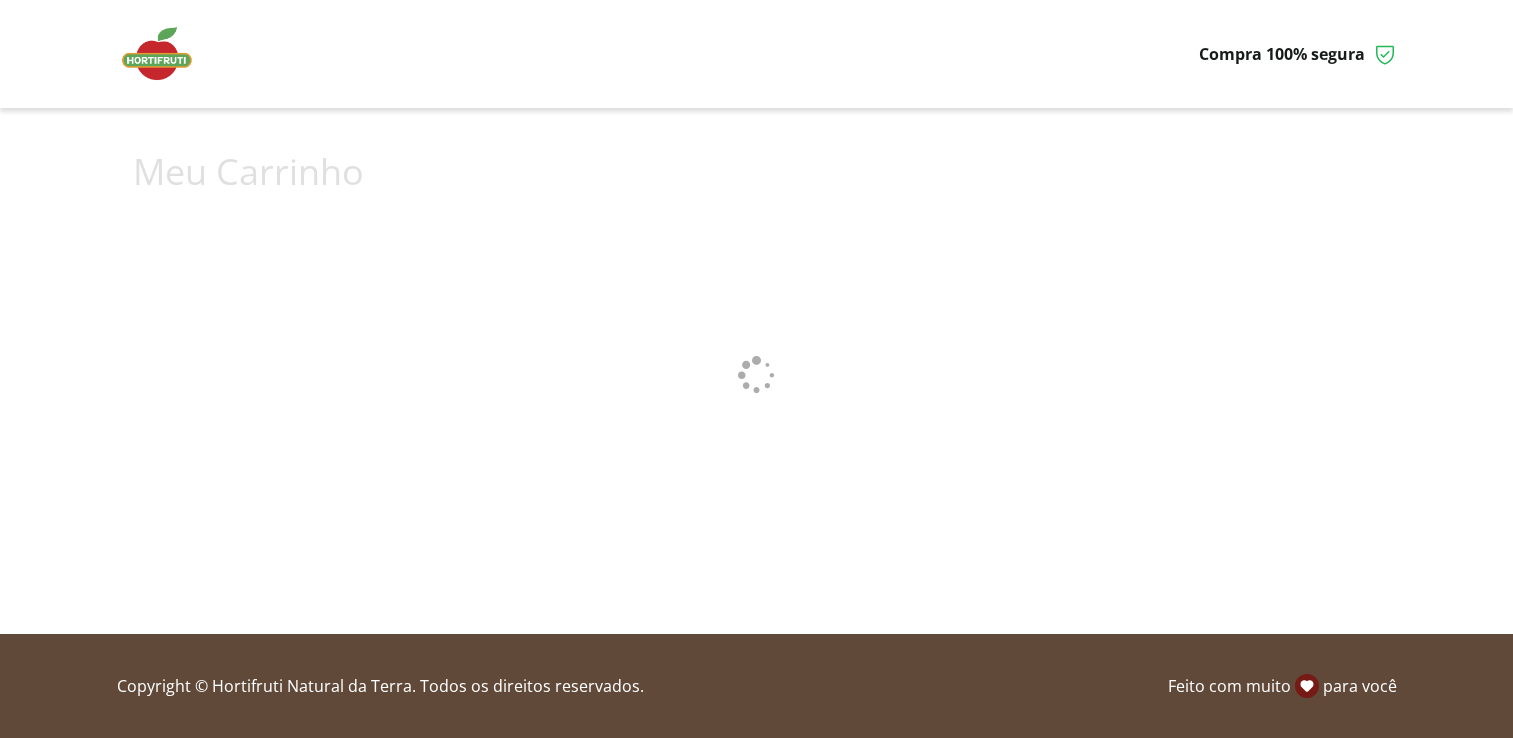 scroll, scrollTop: 0, scrollLeft: 0, axis: both 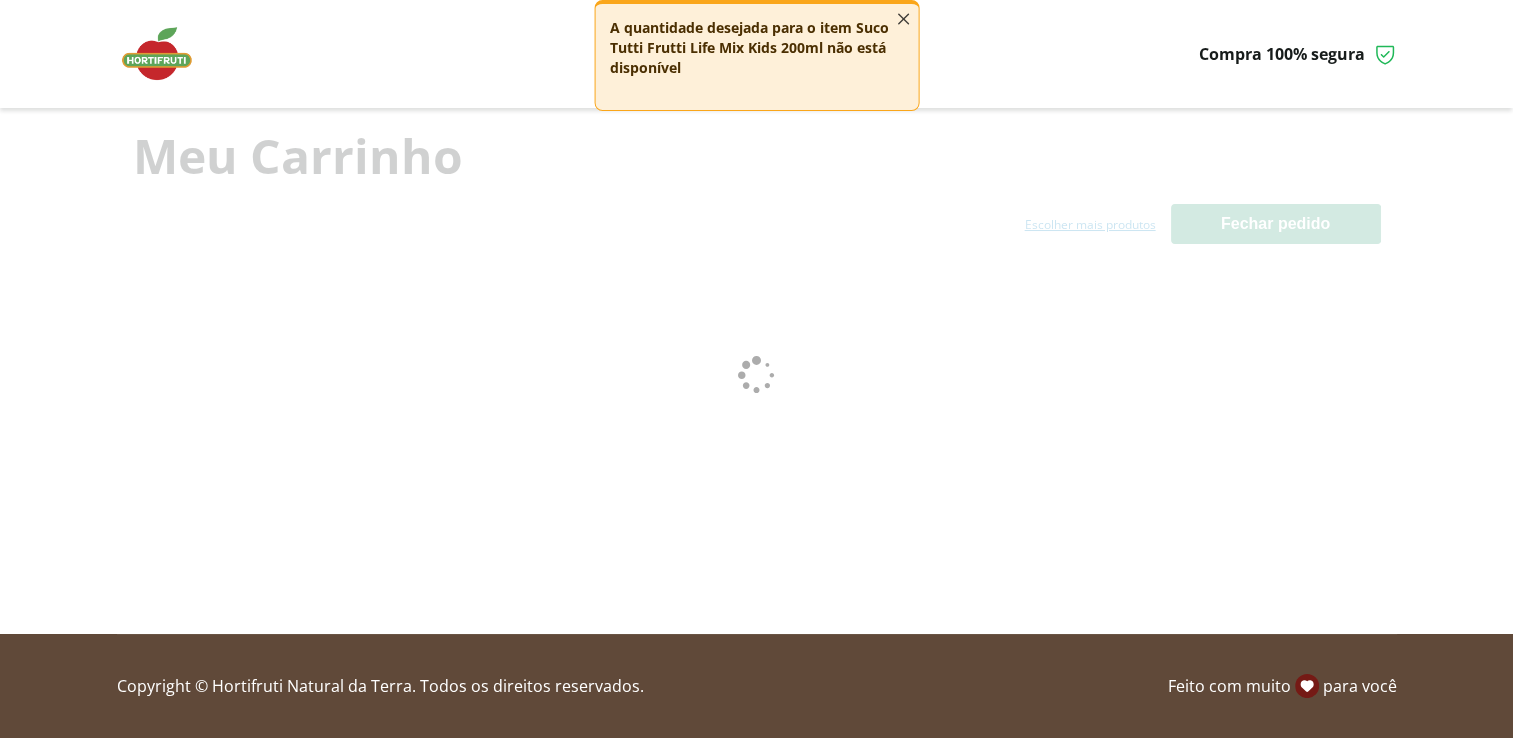 click 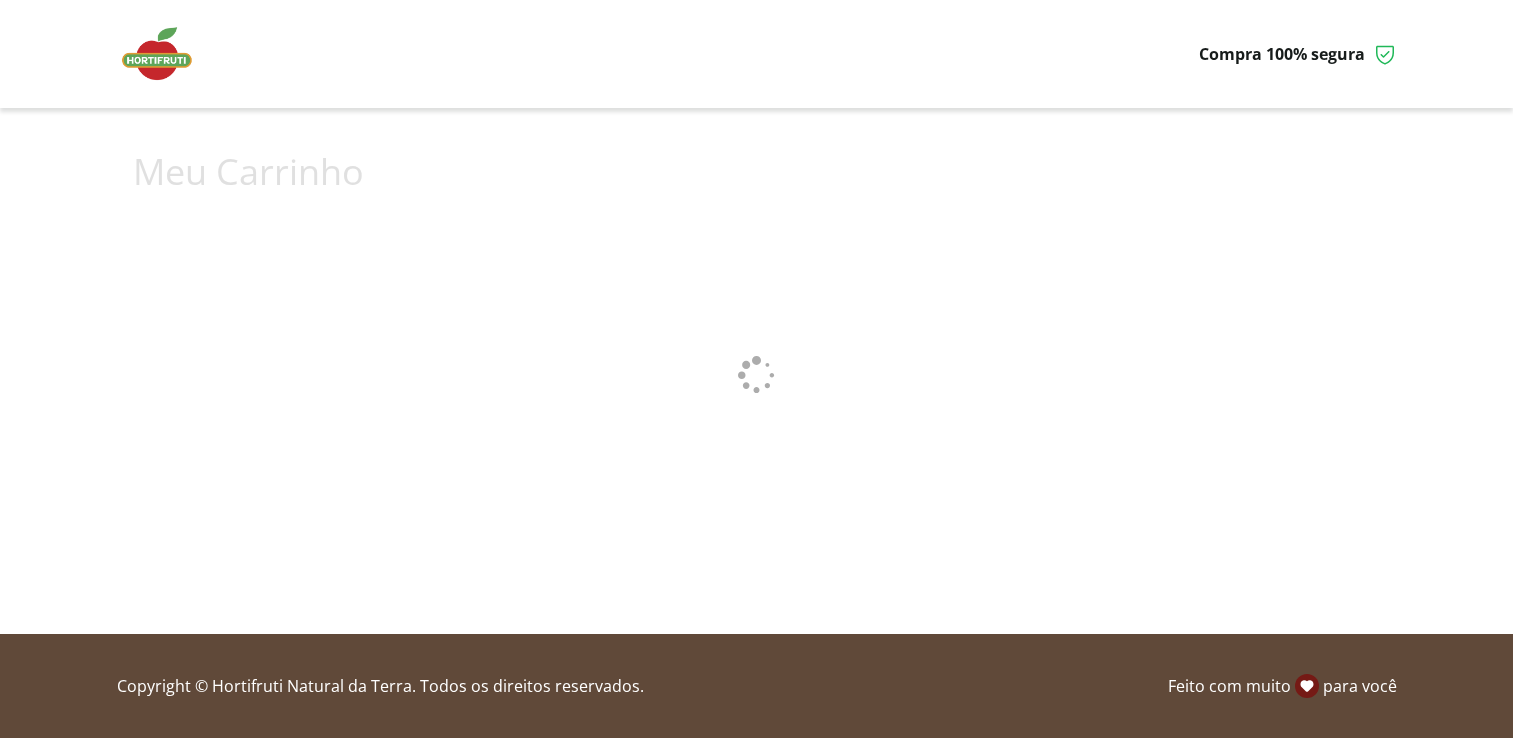 scroll, scrollTop: 0, scrollLeft: 0, axis: both 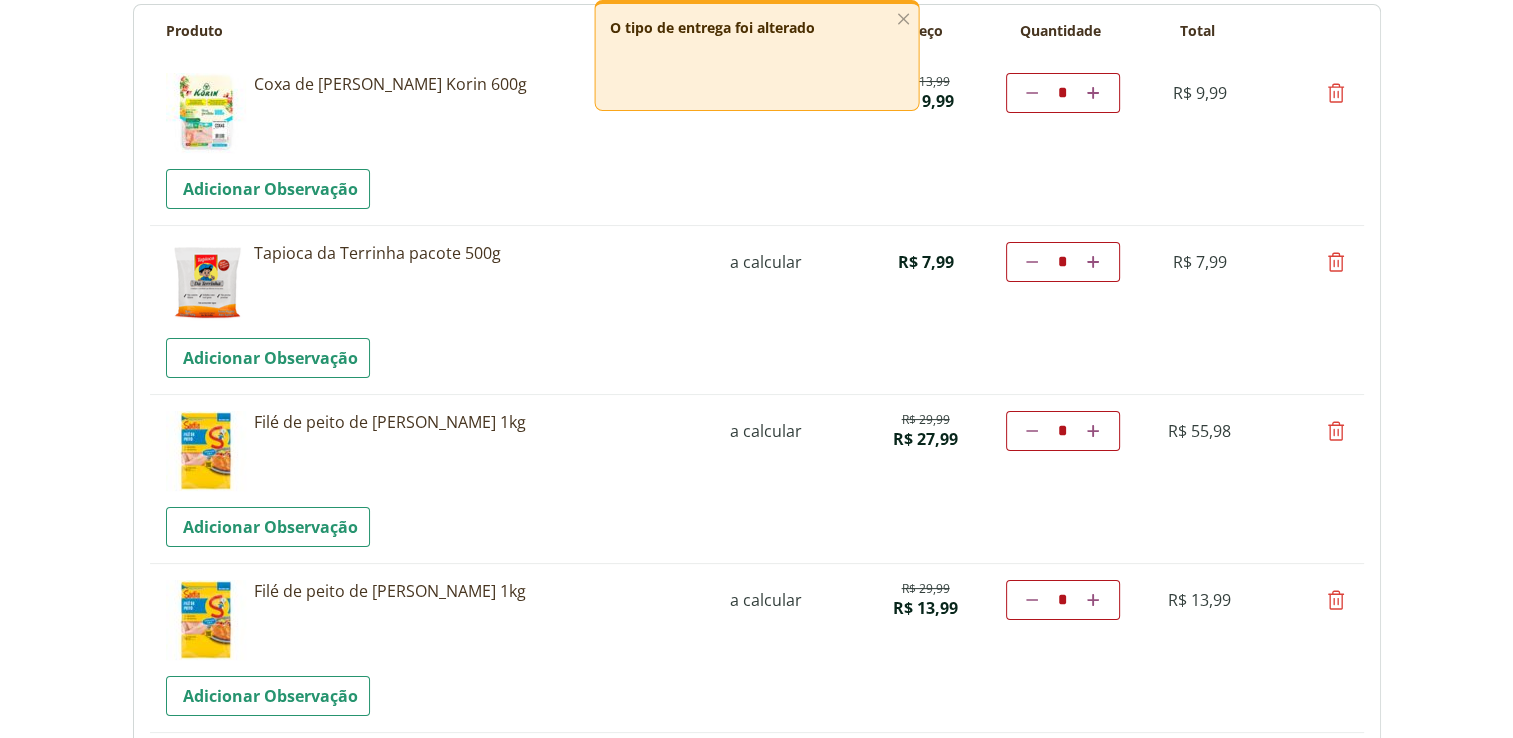 click at bounding box center (1336, 431) 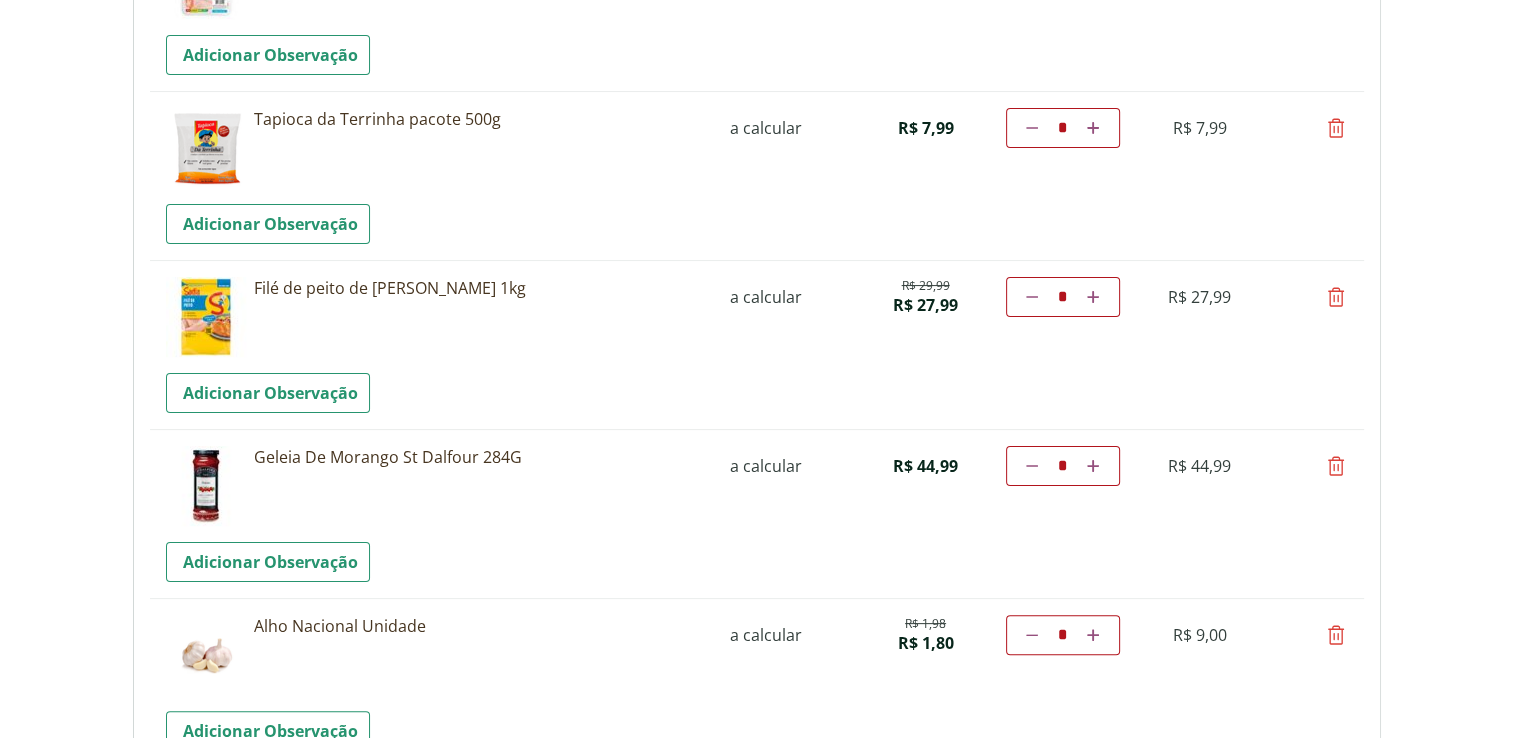 scroll, scrollTop: 300, scrollLeft: 0, axis: vertical 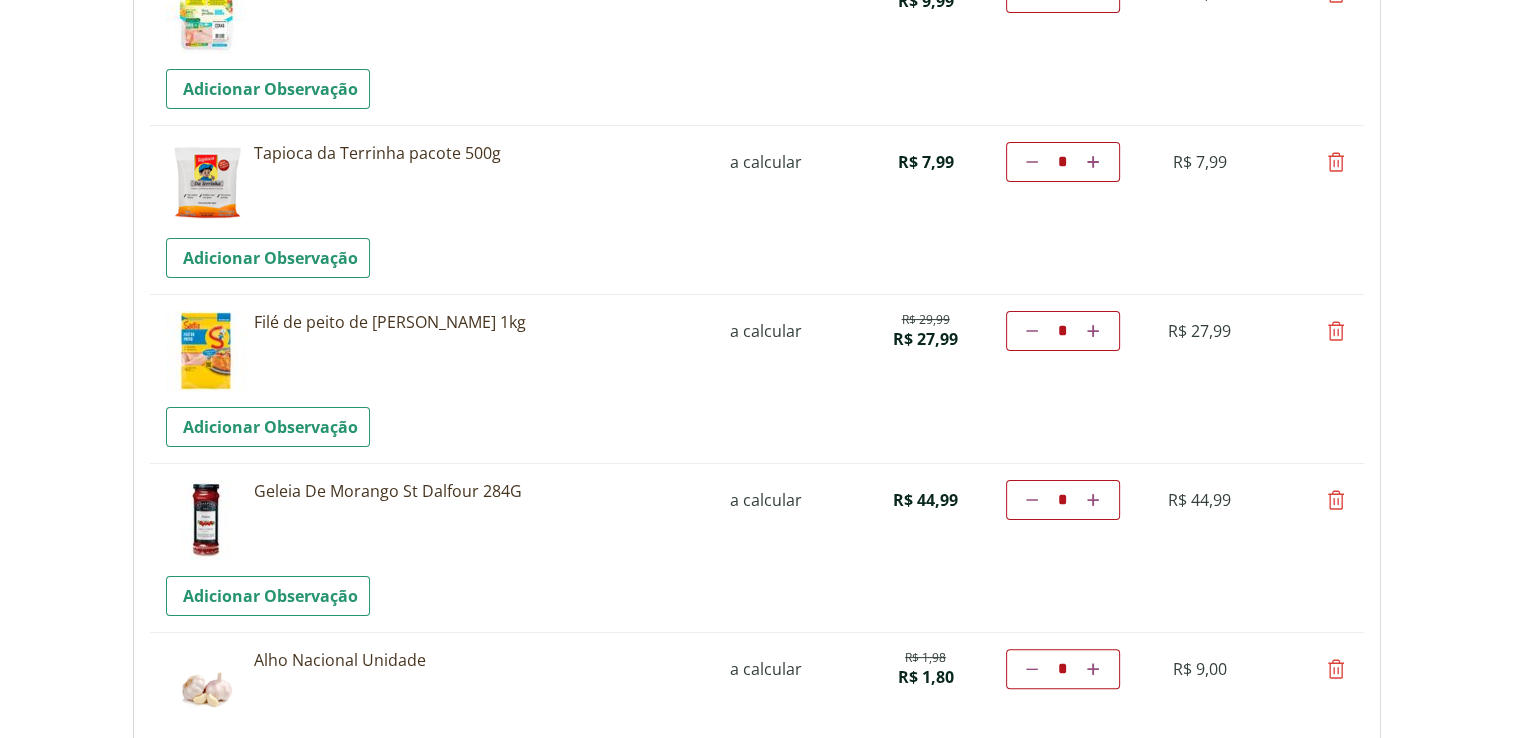 click at bounding box center (1336, 500) 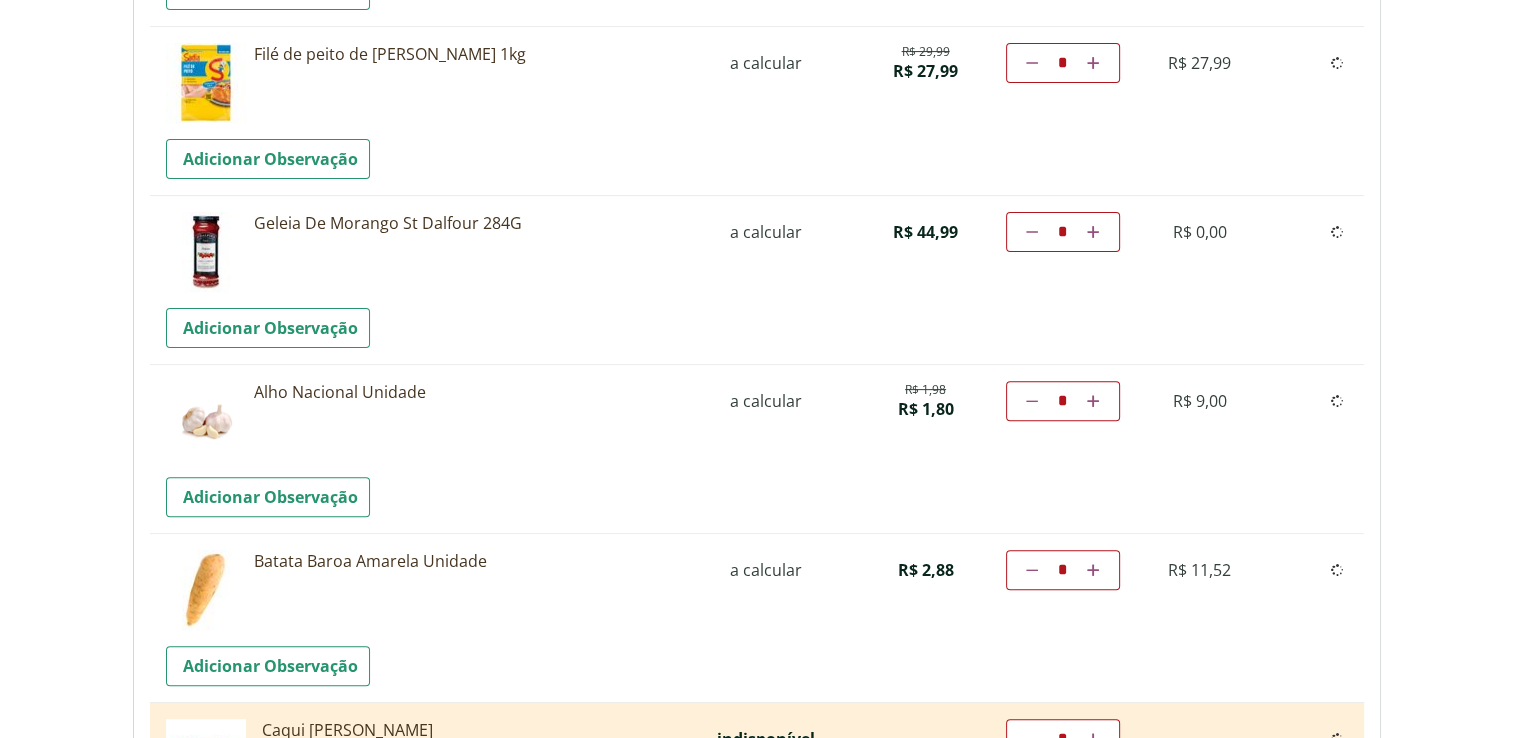 scroll, scrollTop: 600, scrollLeft: 0, axis: vertical 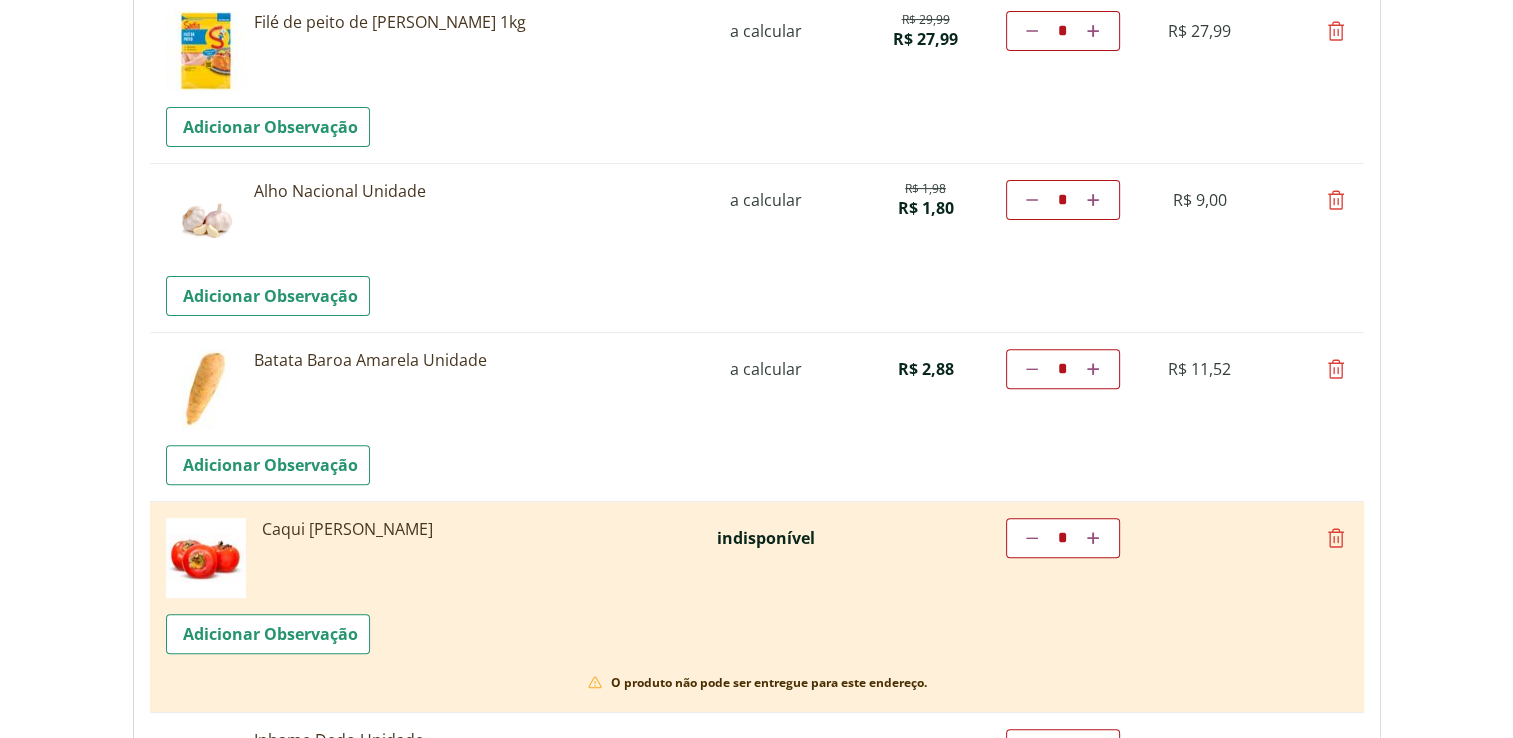 click at bounding box center [1336, 538] 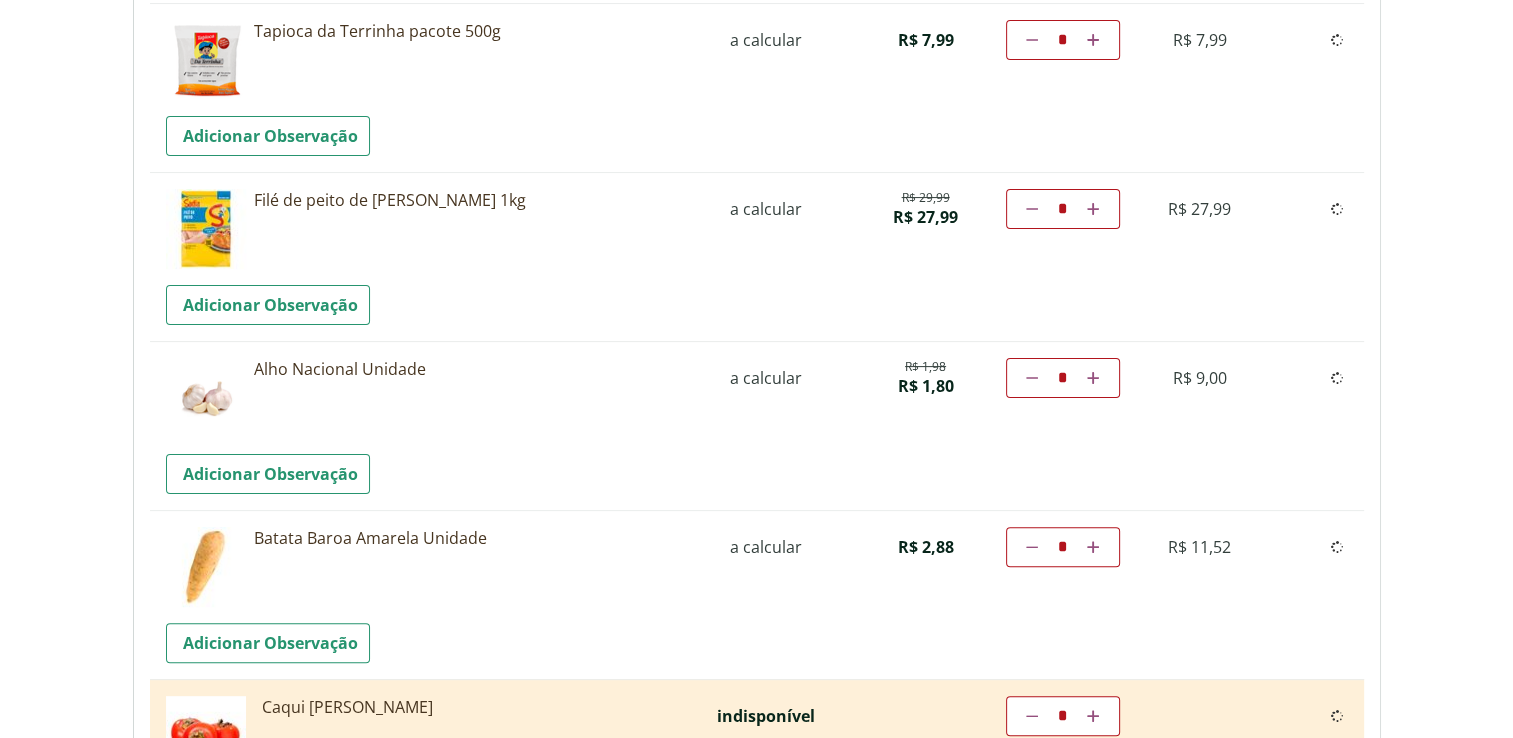 scroll, scrollTop: 0, scrollLeft: 0, axis: both 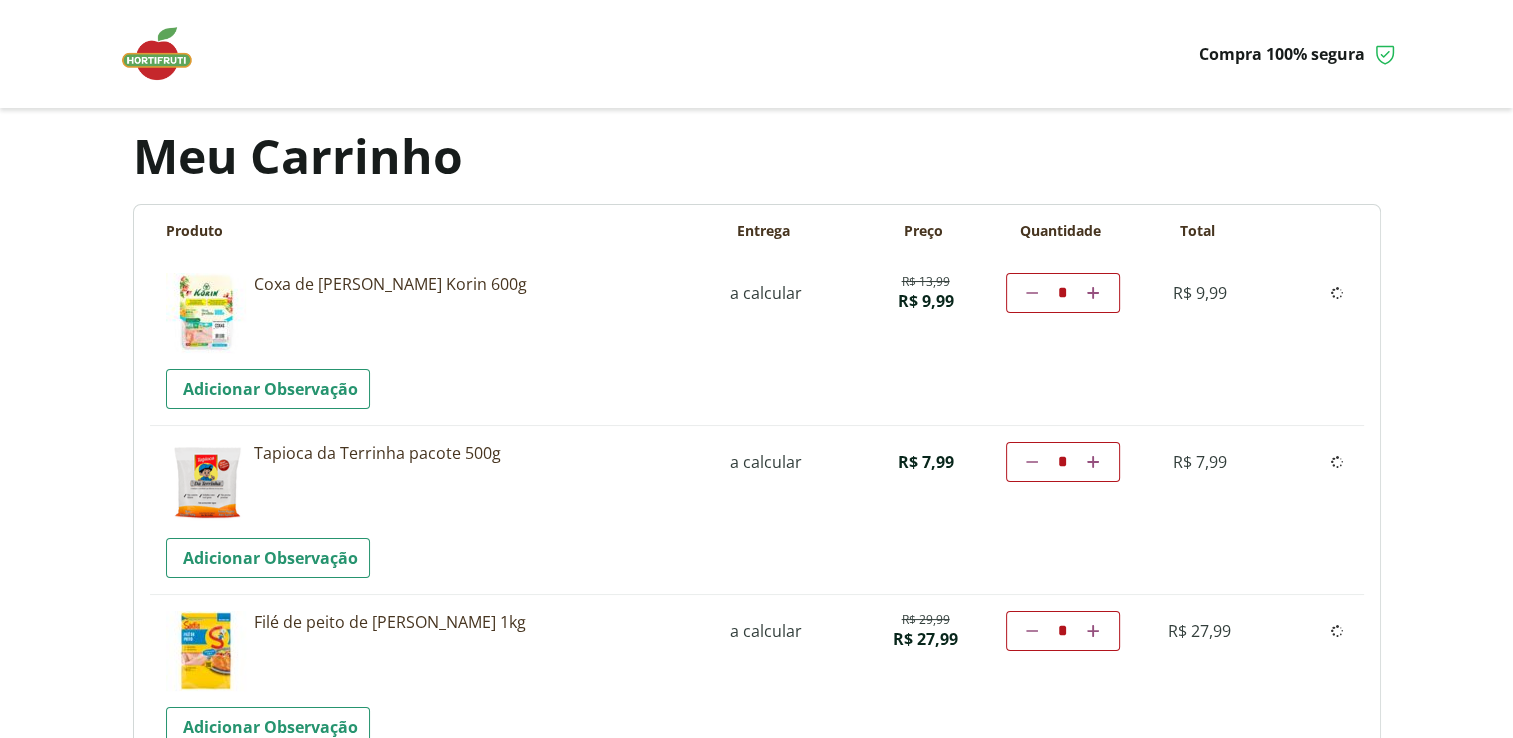 click at bounding box center [167, 54] 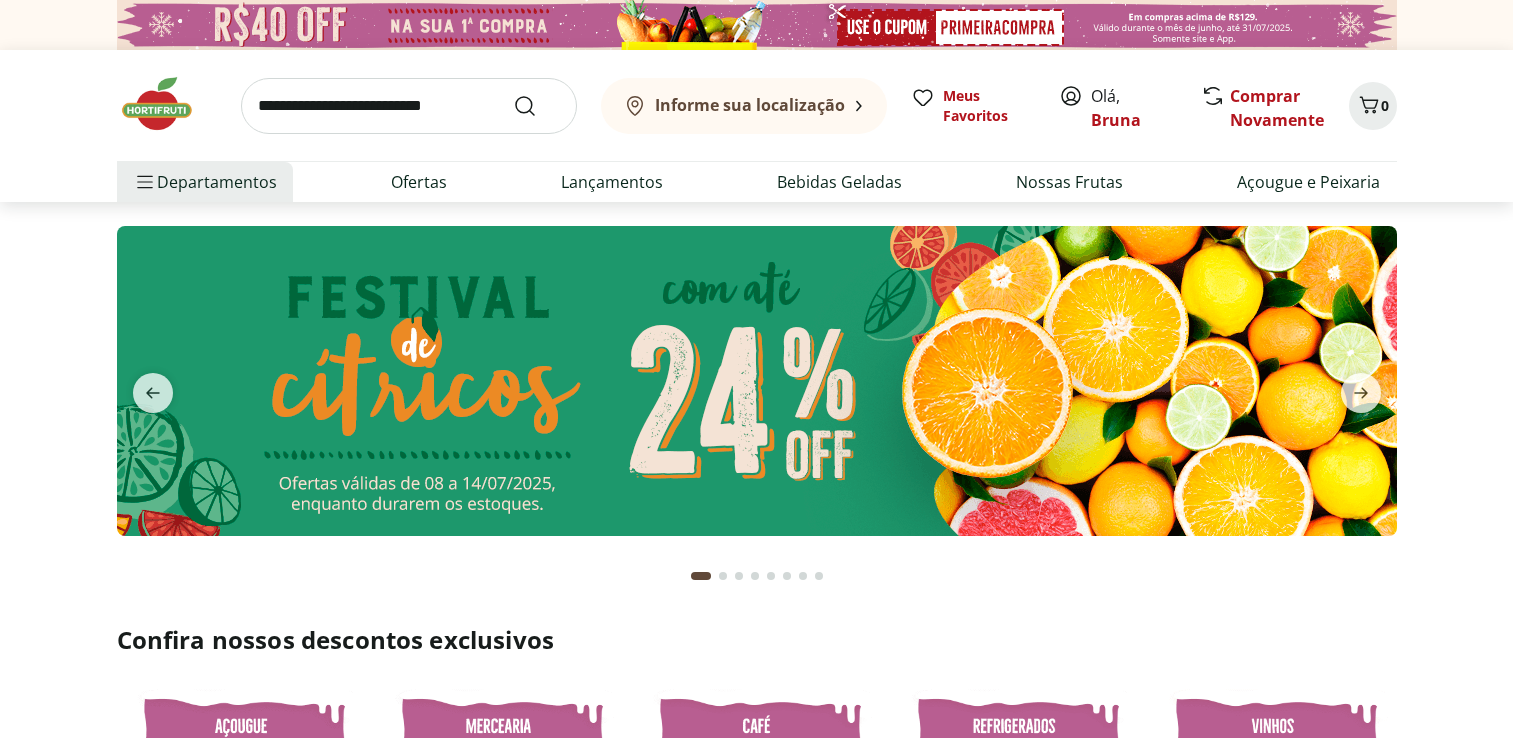 scroll, scrollTop: 0, scrollLeft: 0, axis: both 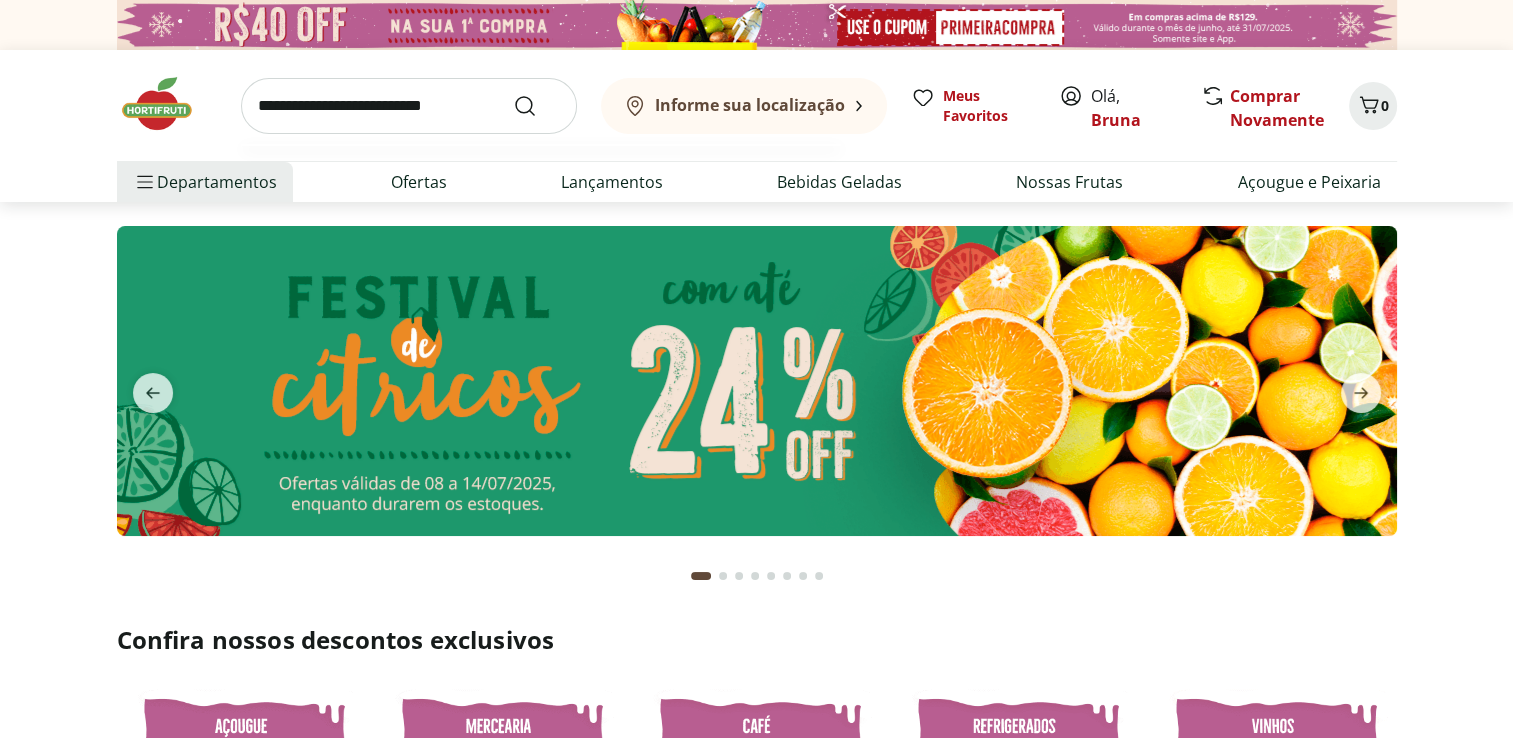 click at bounding box center [409, 106] 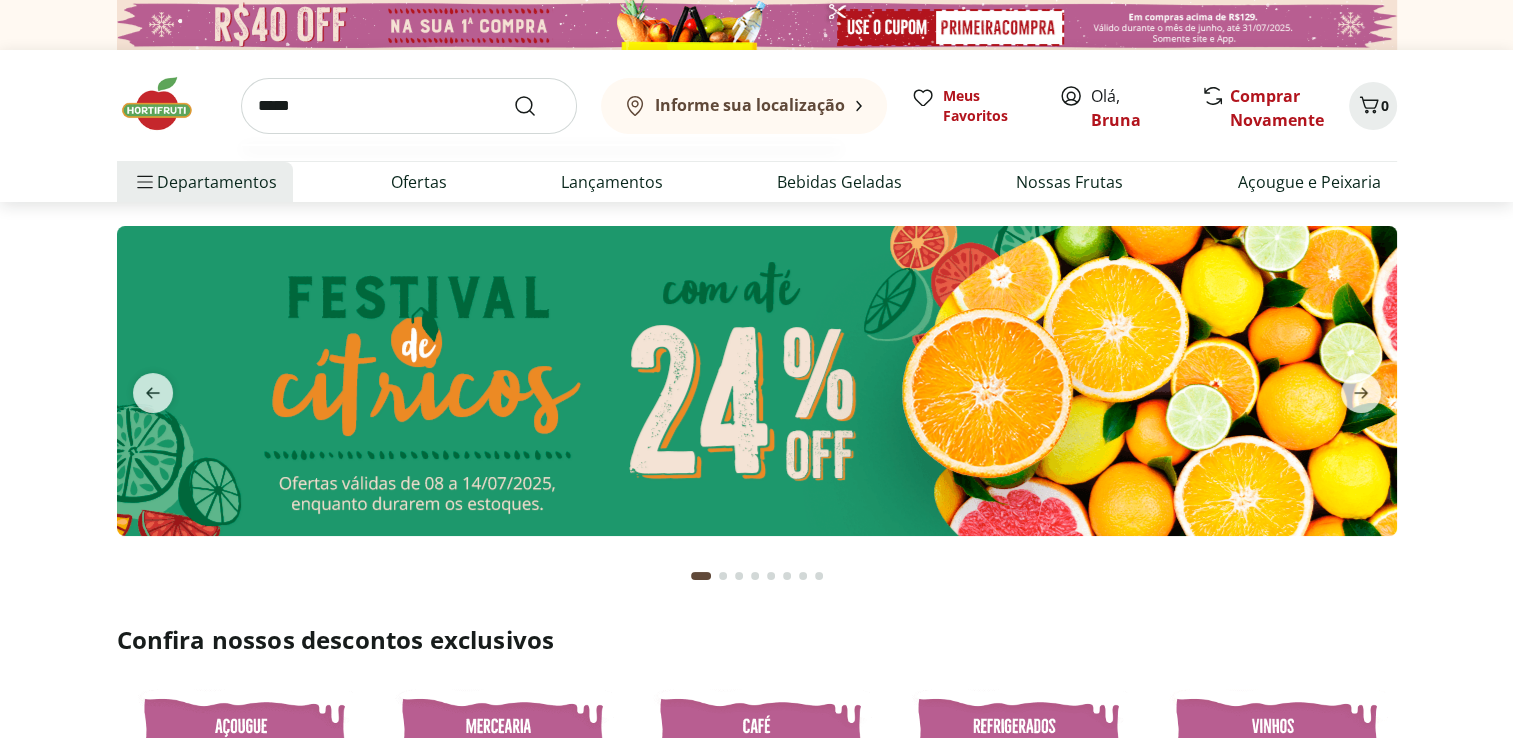 type on "*****" 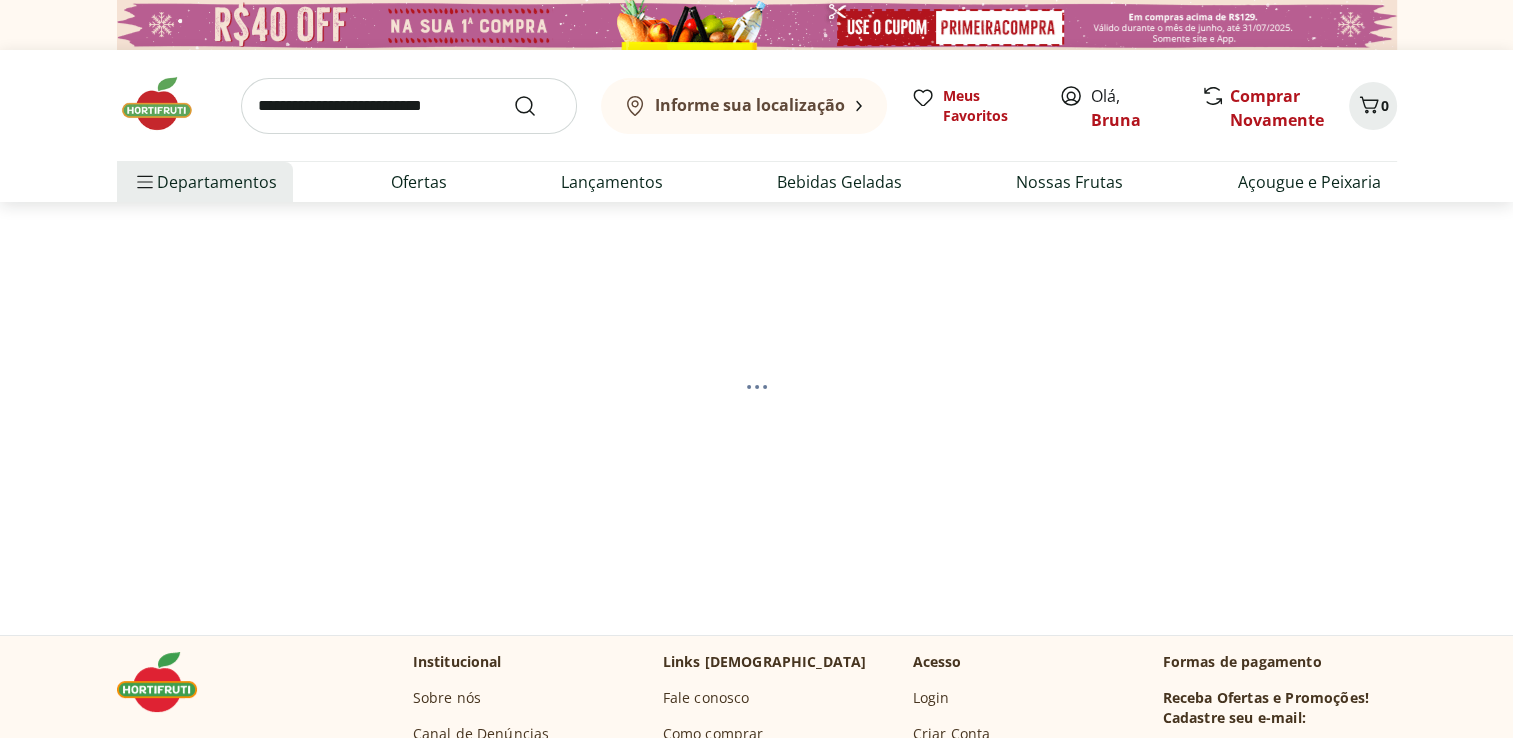 select on "**********" 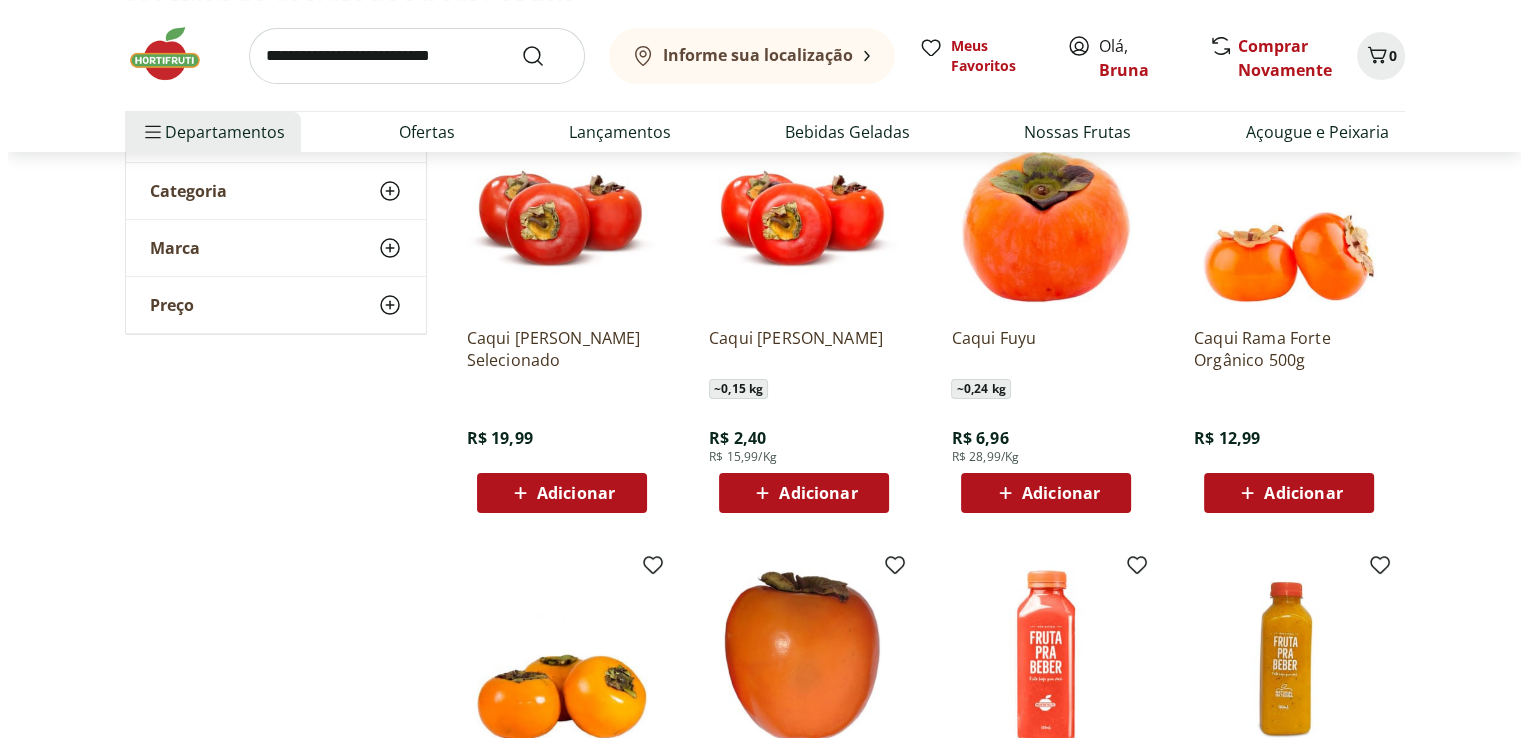 scroll, scrollTop: 300, scrollLeft: 0, axis: vertical 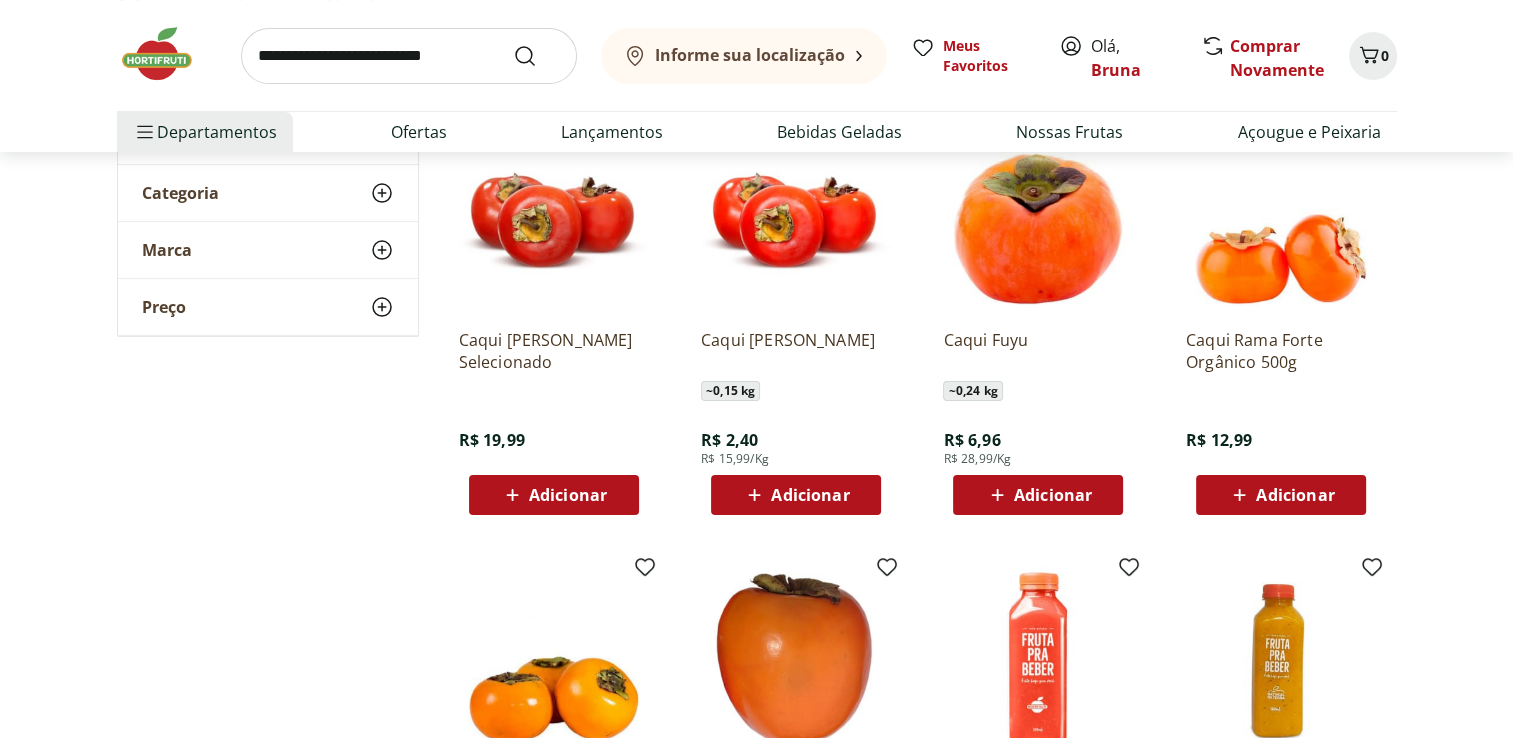 click on "Adicionar" at bounding box center [810, 495] 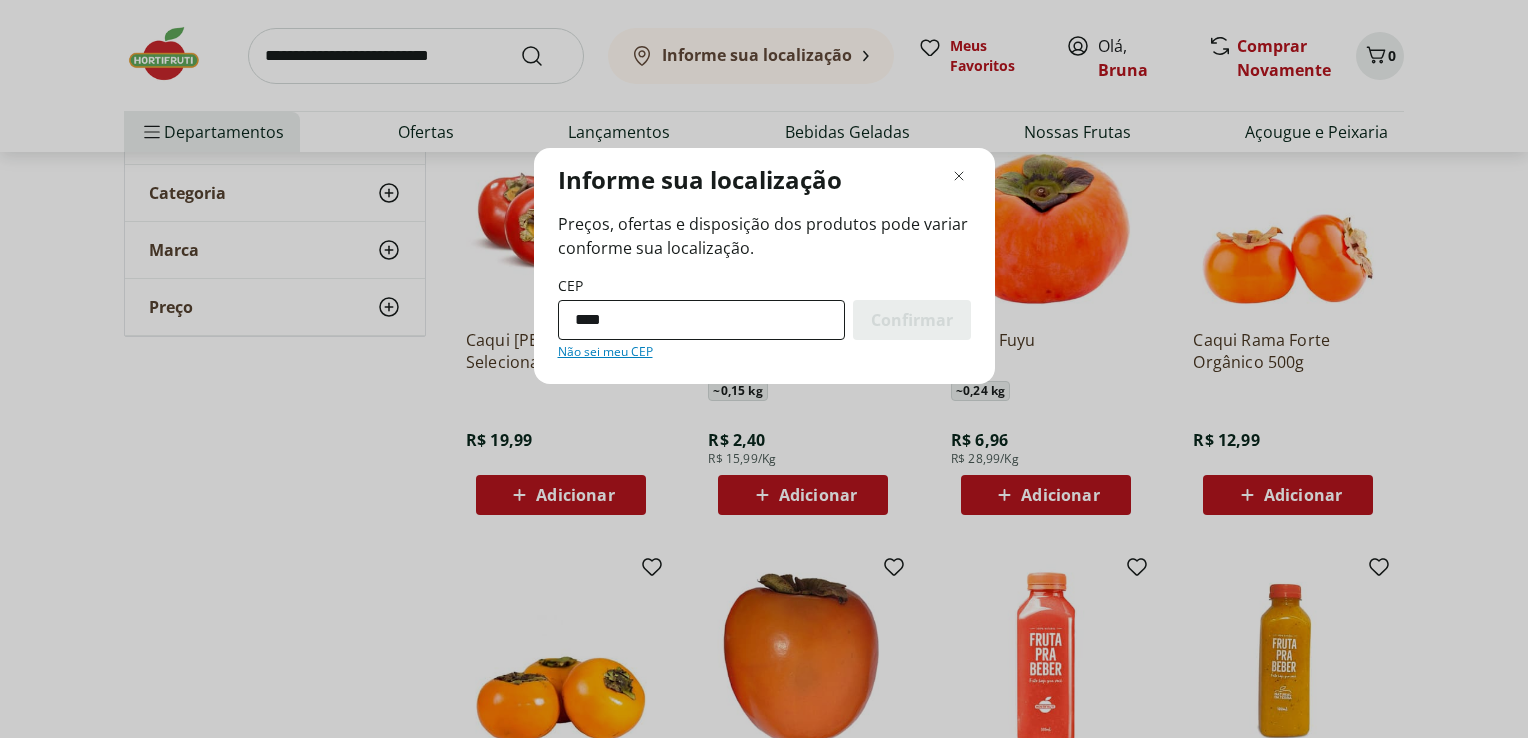 type on "*********" 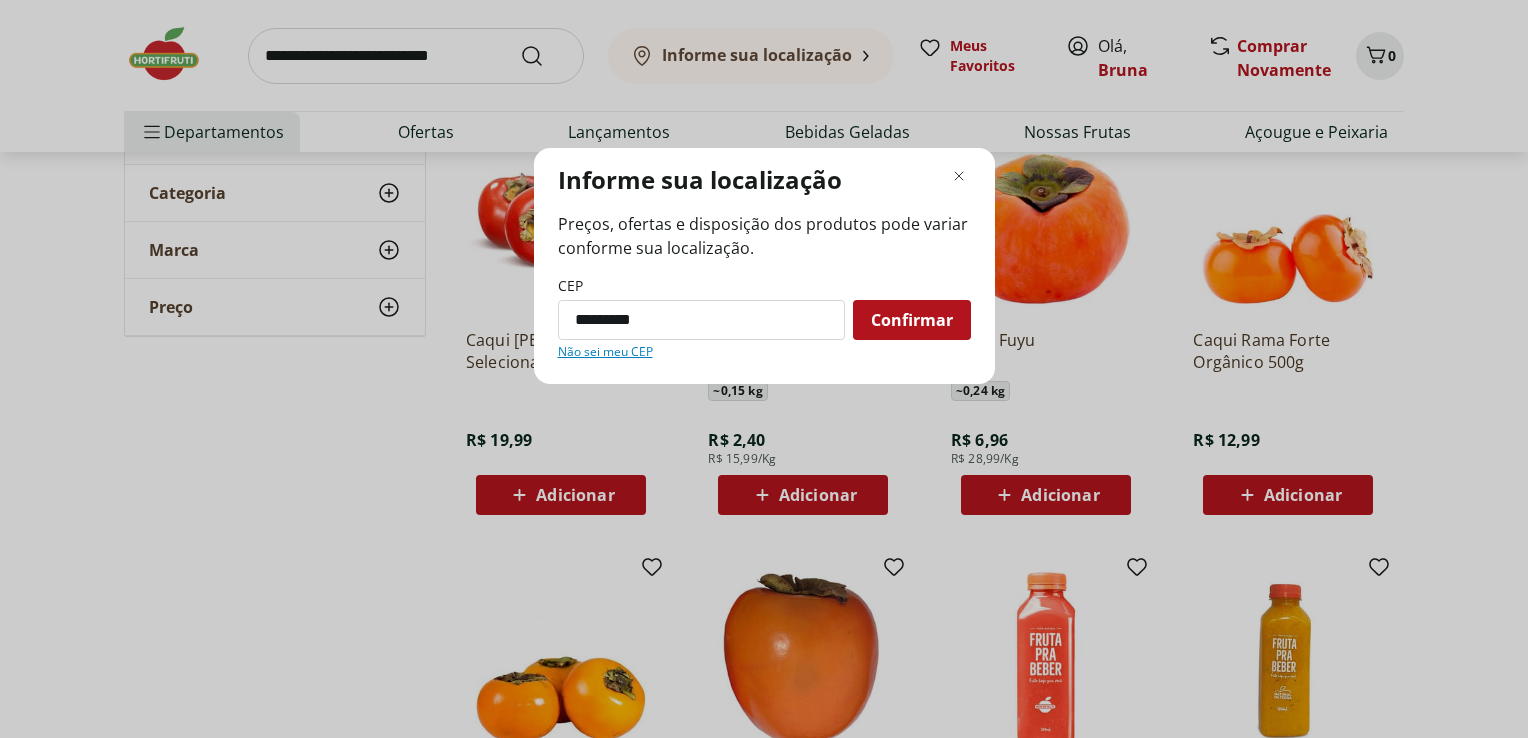 click on "Confirmar" at bounding box center (912, 320) 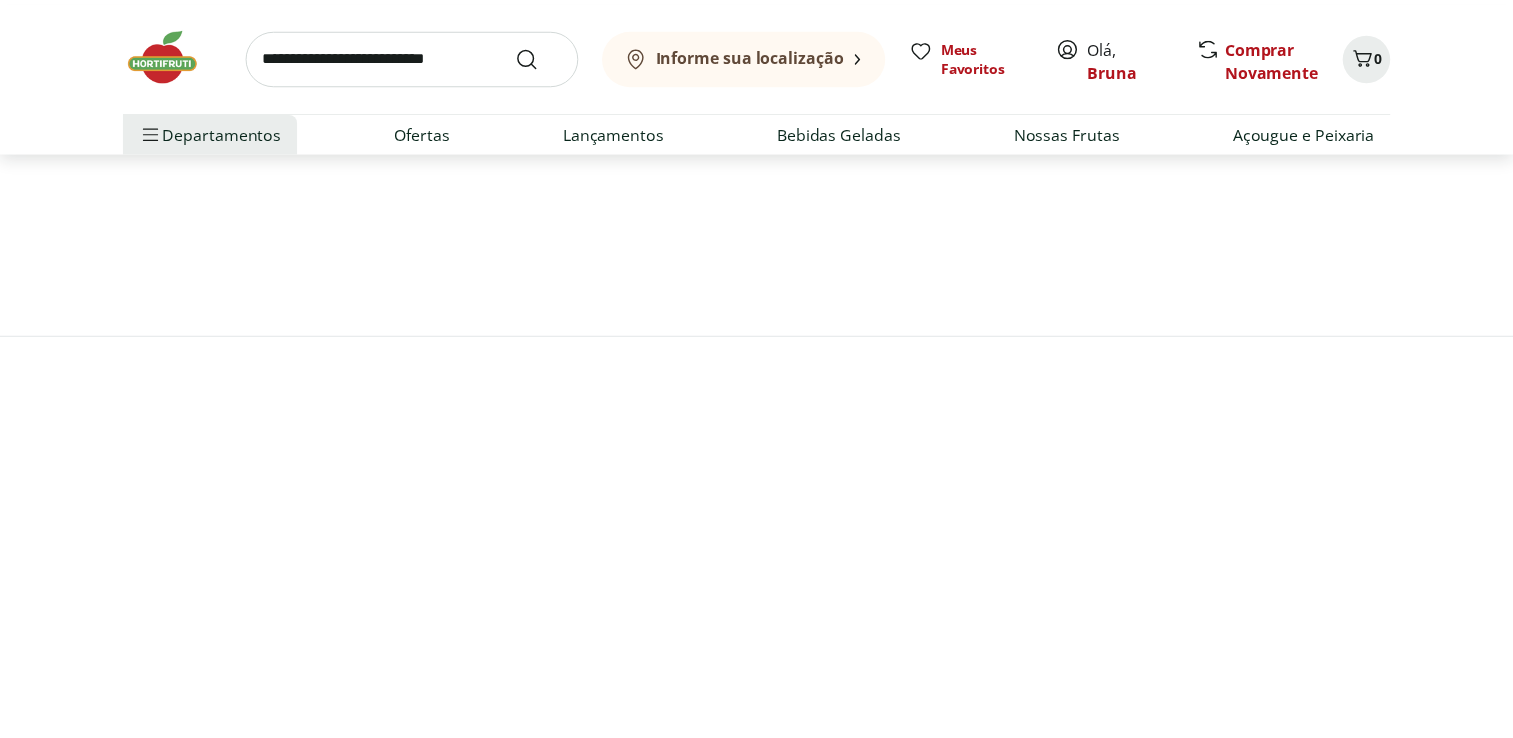 scroll, scrollTop: 97, scrollLeft: 0, axis: vertical 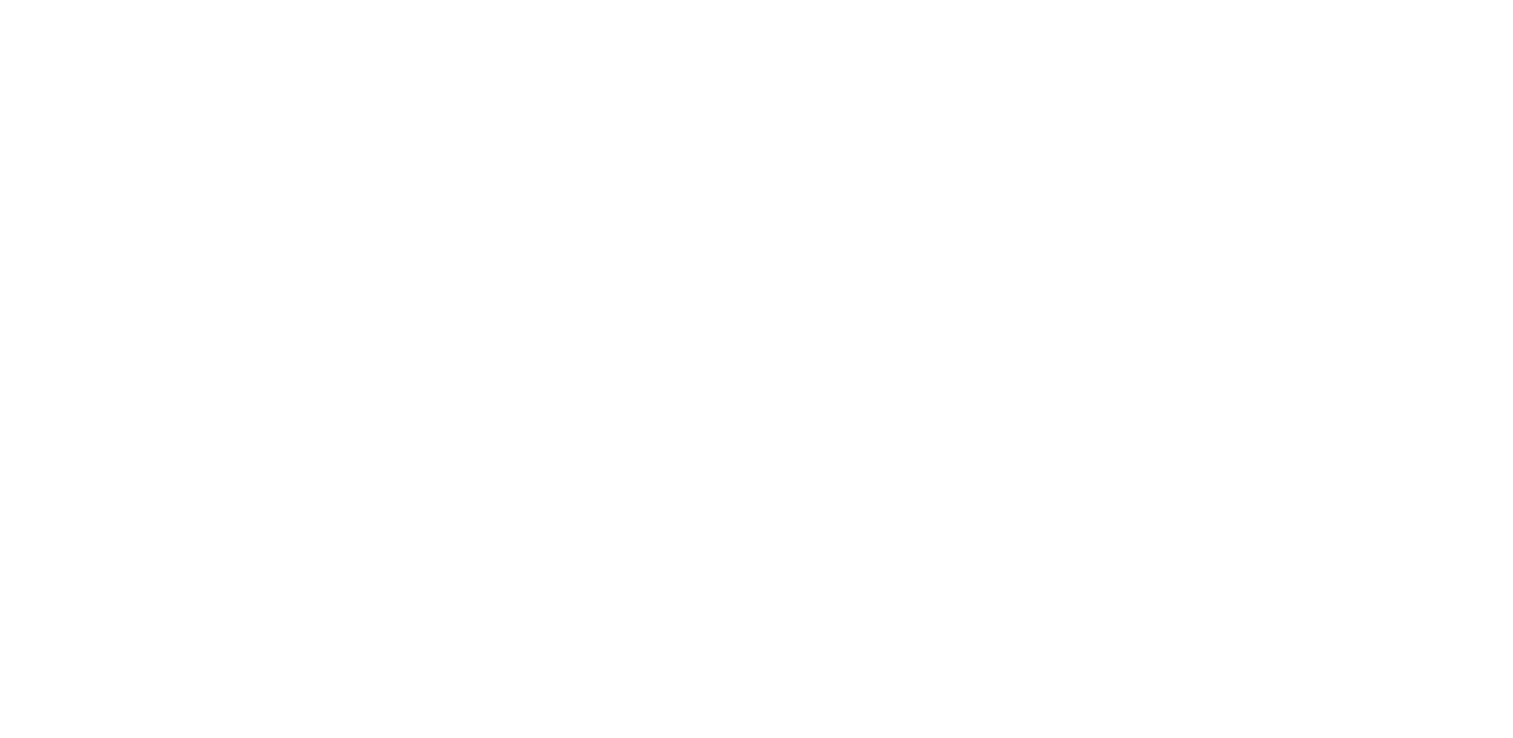 select on "**********" 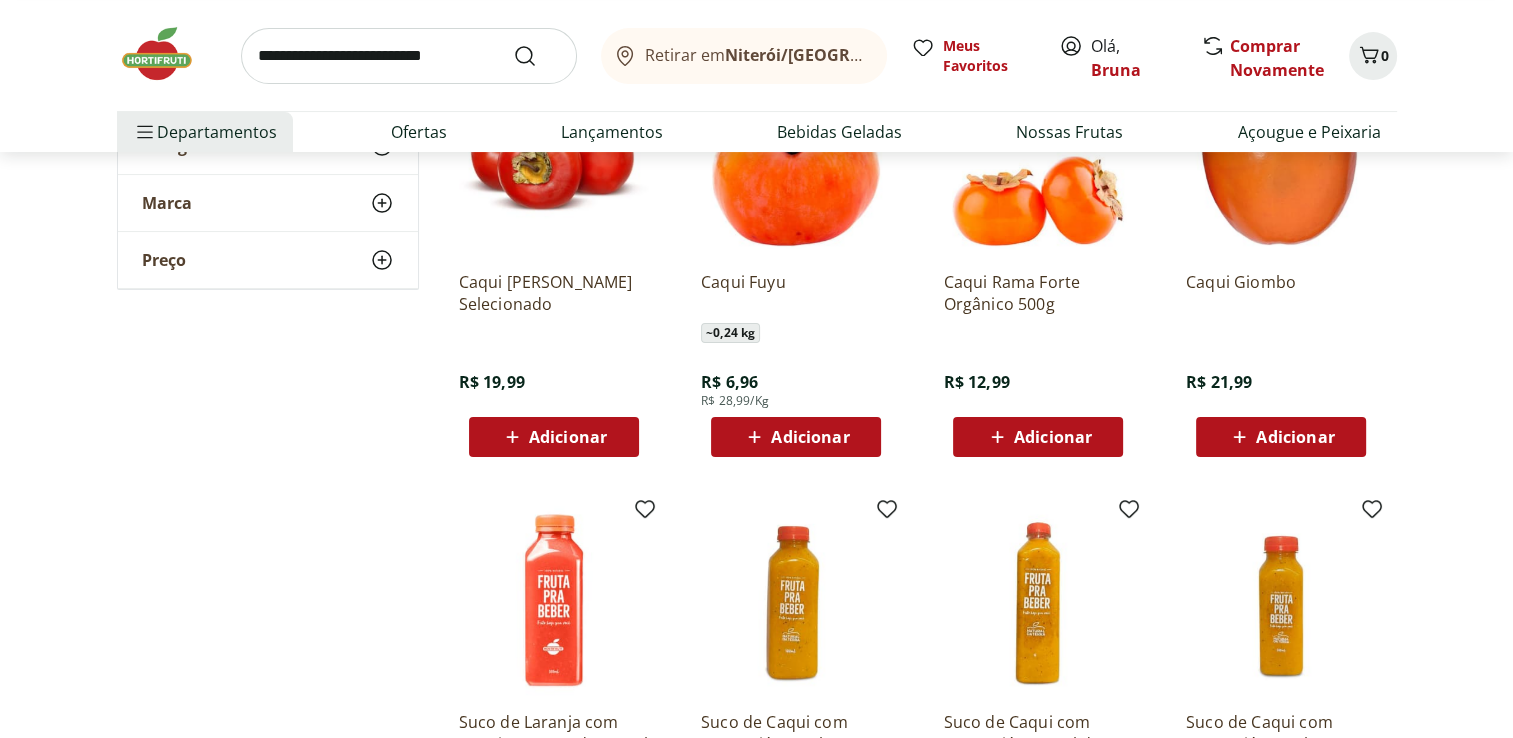 scroll, scrollTop: 297, scrollLeft: 0, axis: vertical 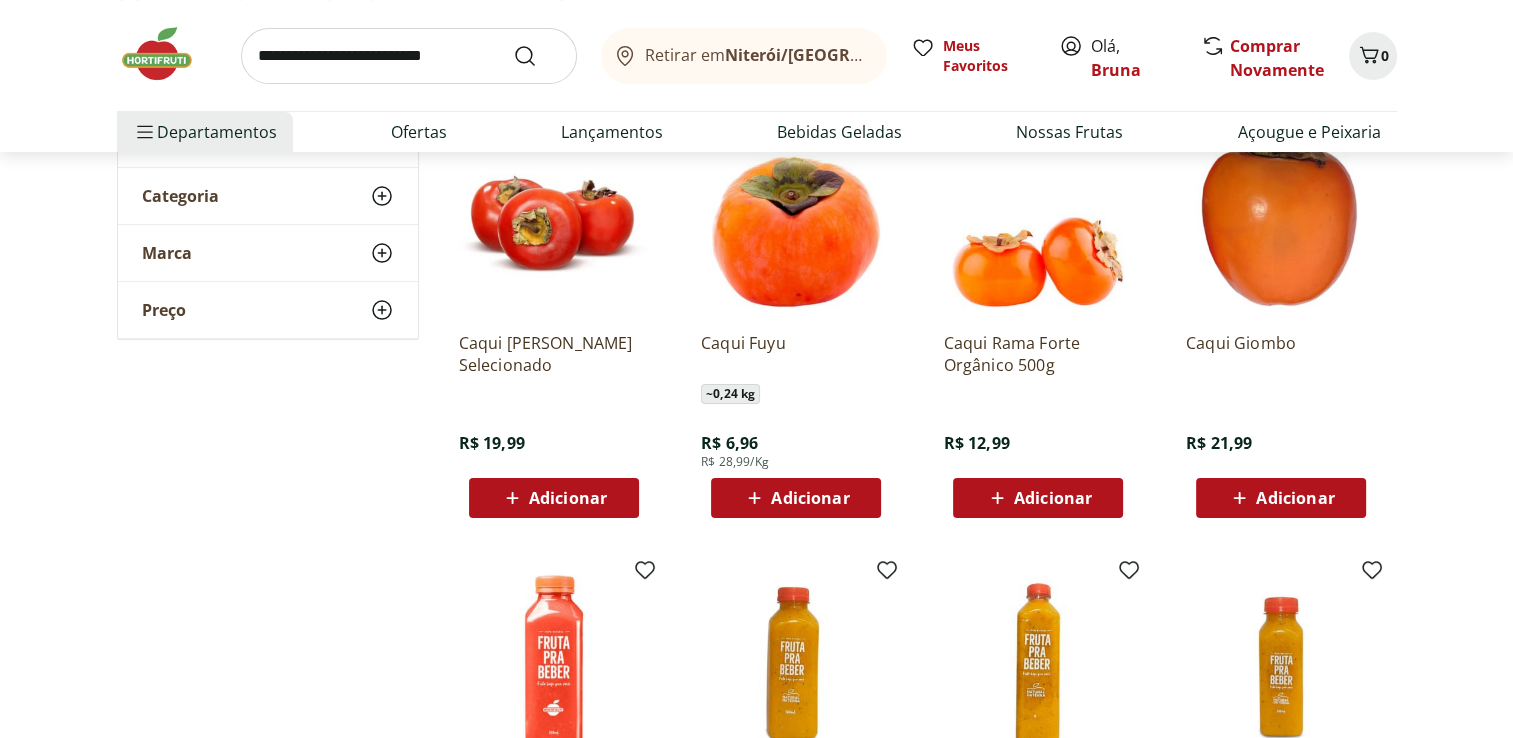 click on "Adicionar" at bounding box center (568, 498) 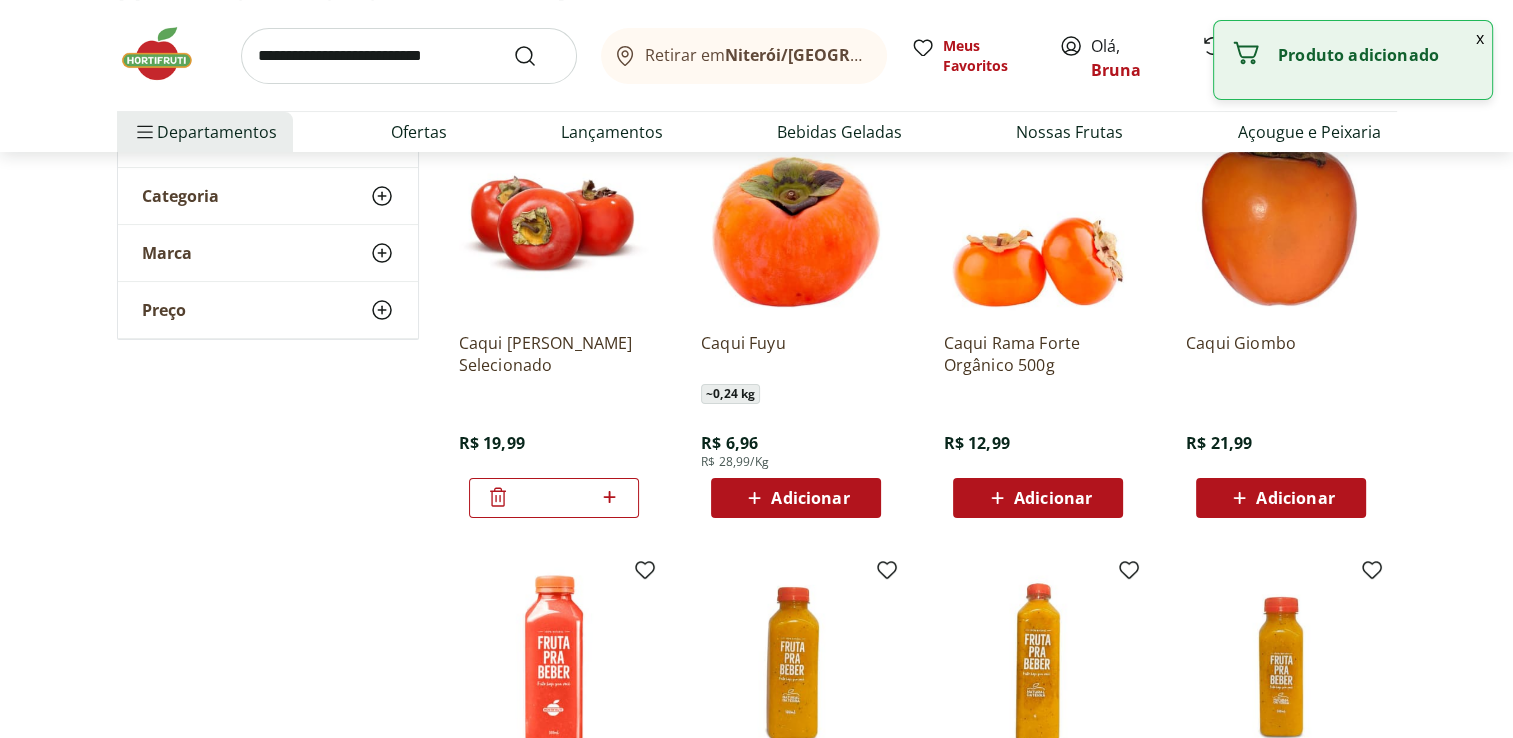 click on "**********" at bounding box center (757, 520) 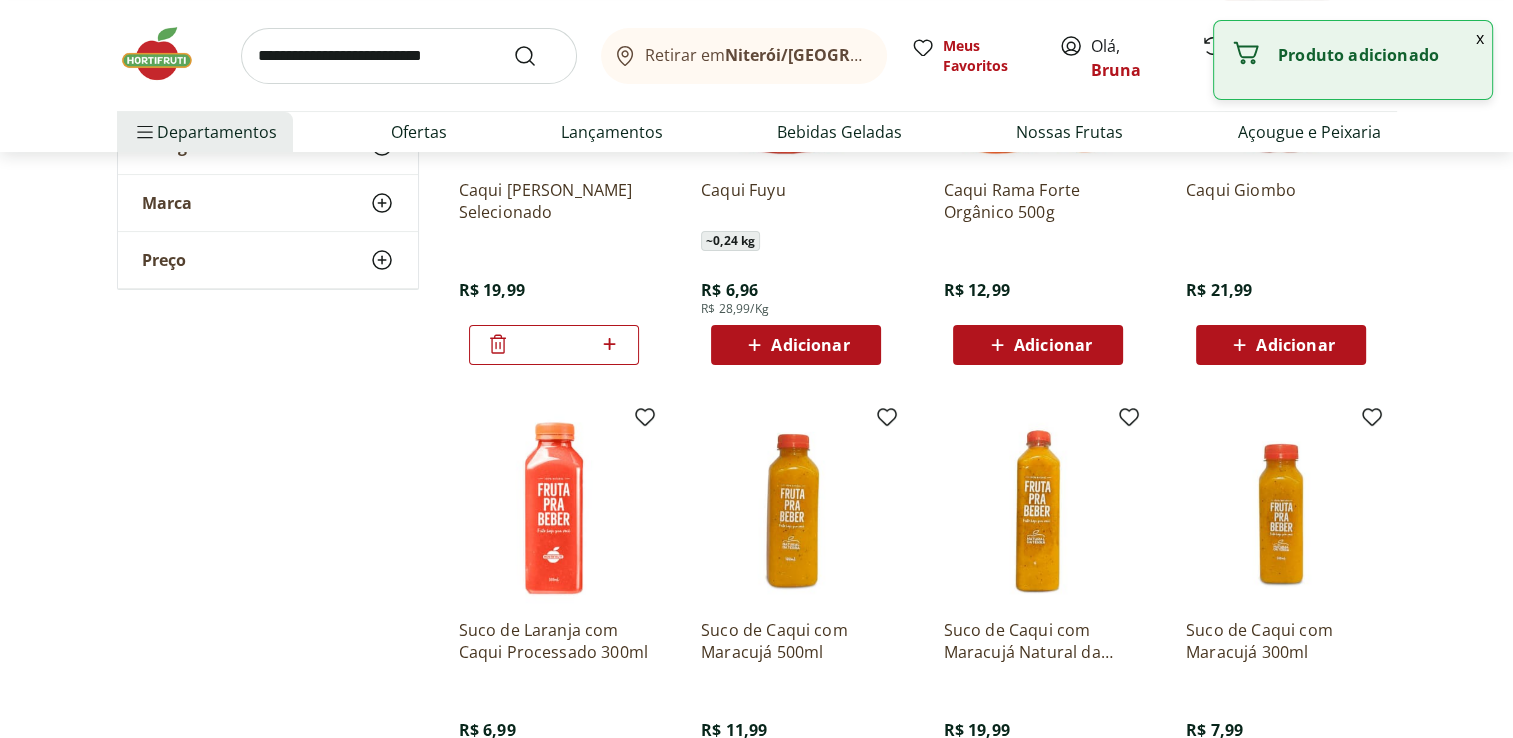 scroll, scrollTop: 697, scrollLeft: 0, axis: vertical 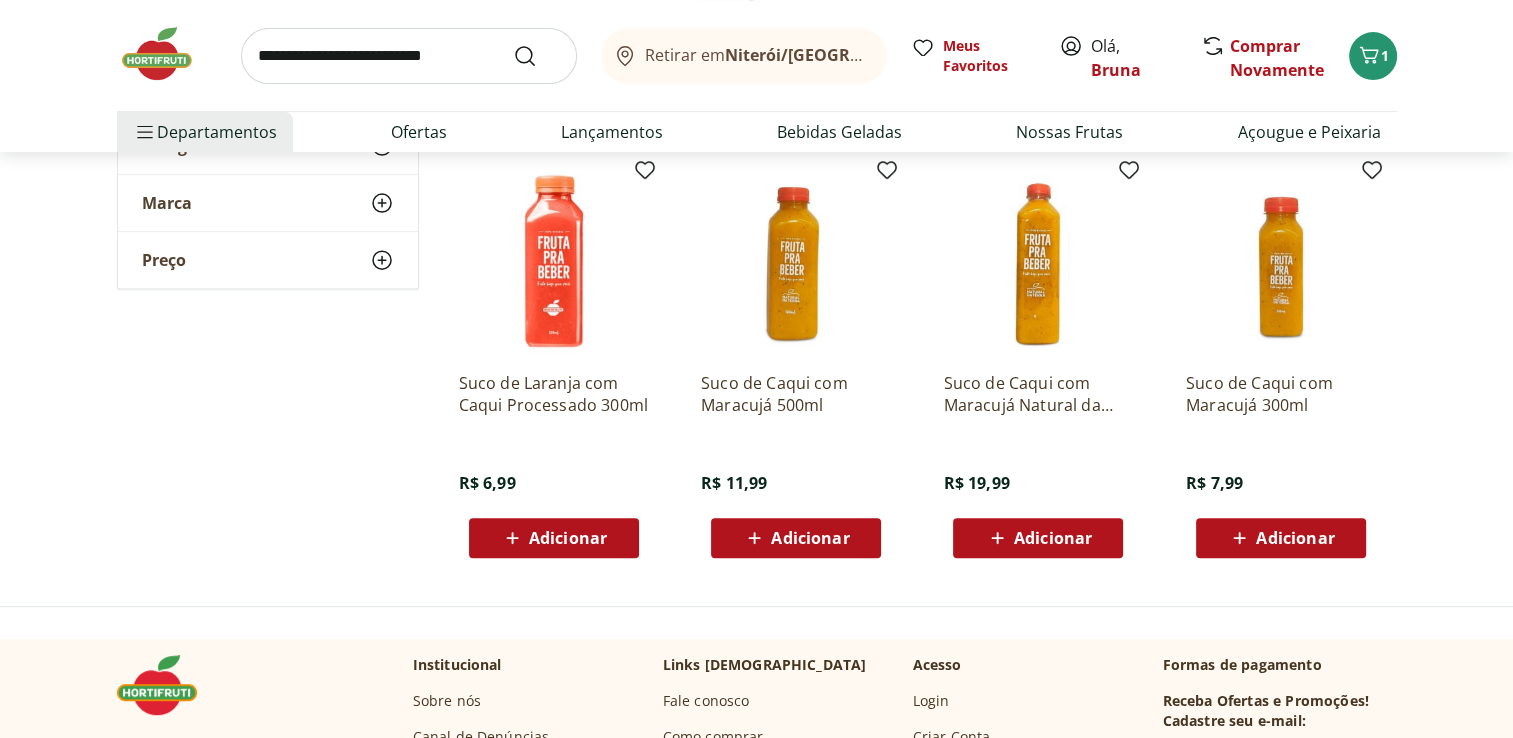 click on "Adicionar" at bounding box center [810, 538] 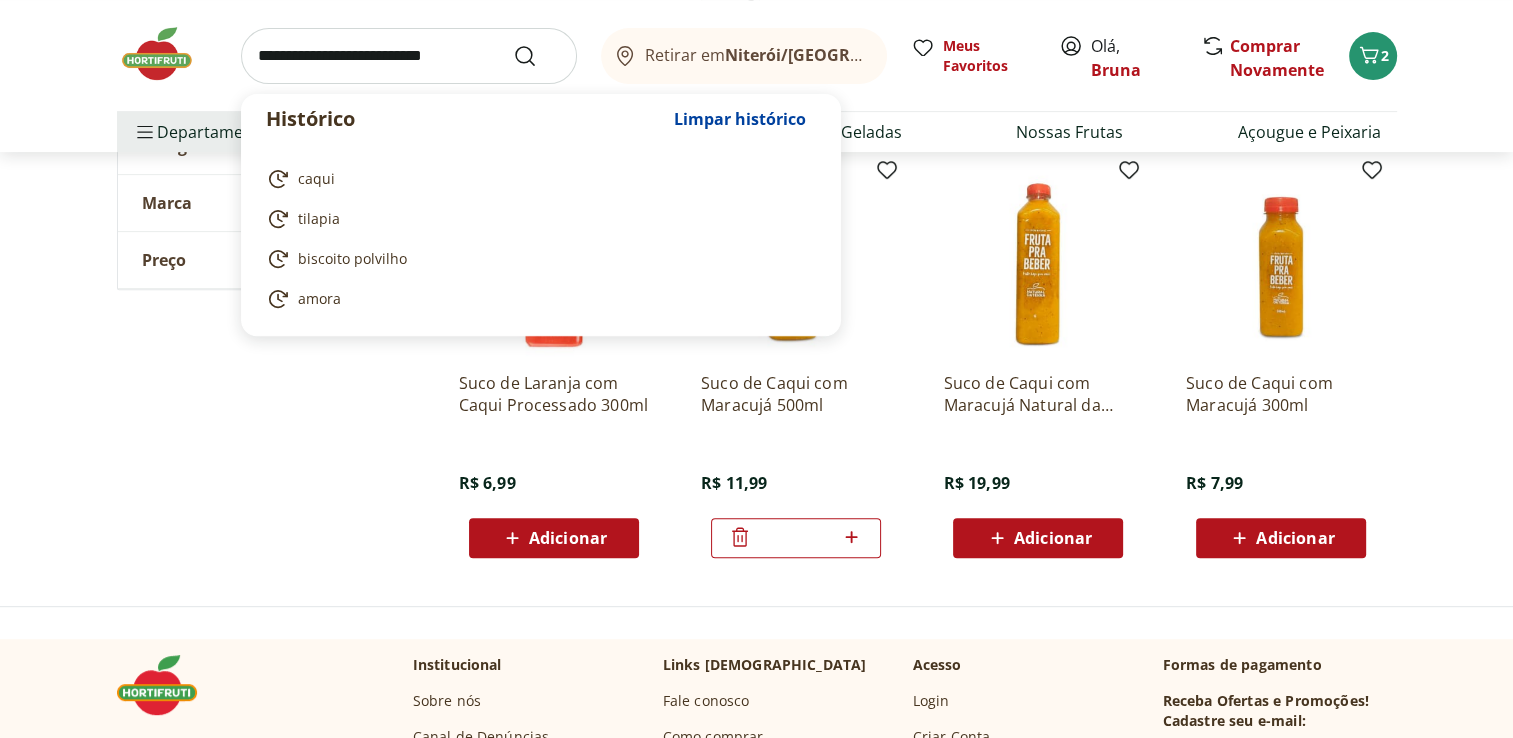 click at bounding box center (409, 56) 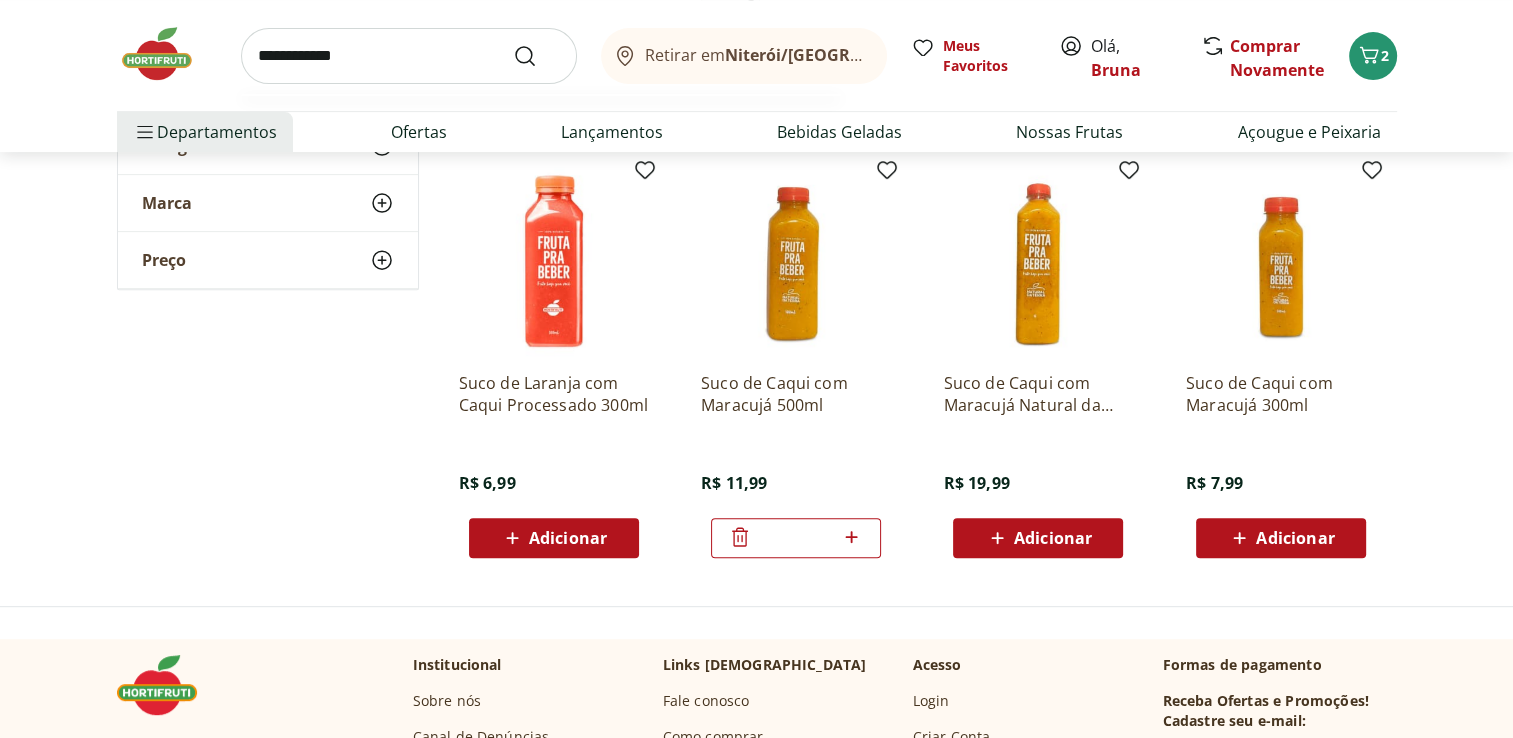 type on "**********" 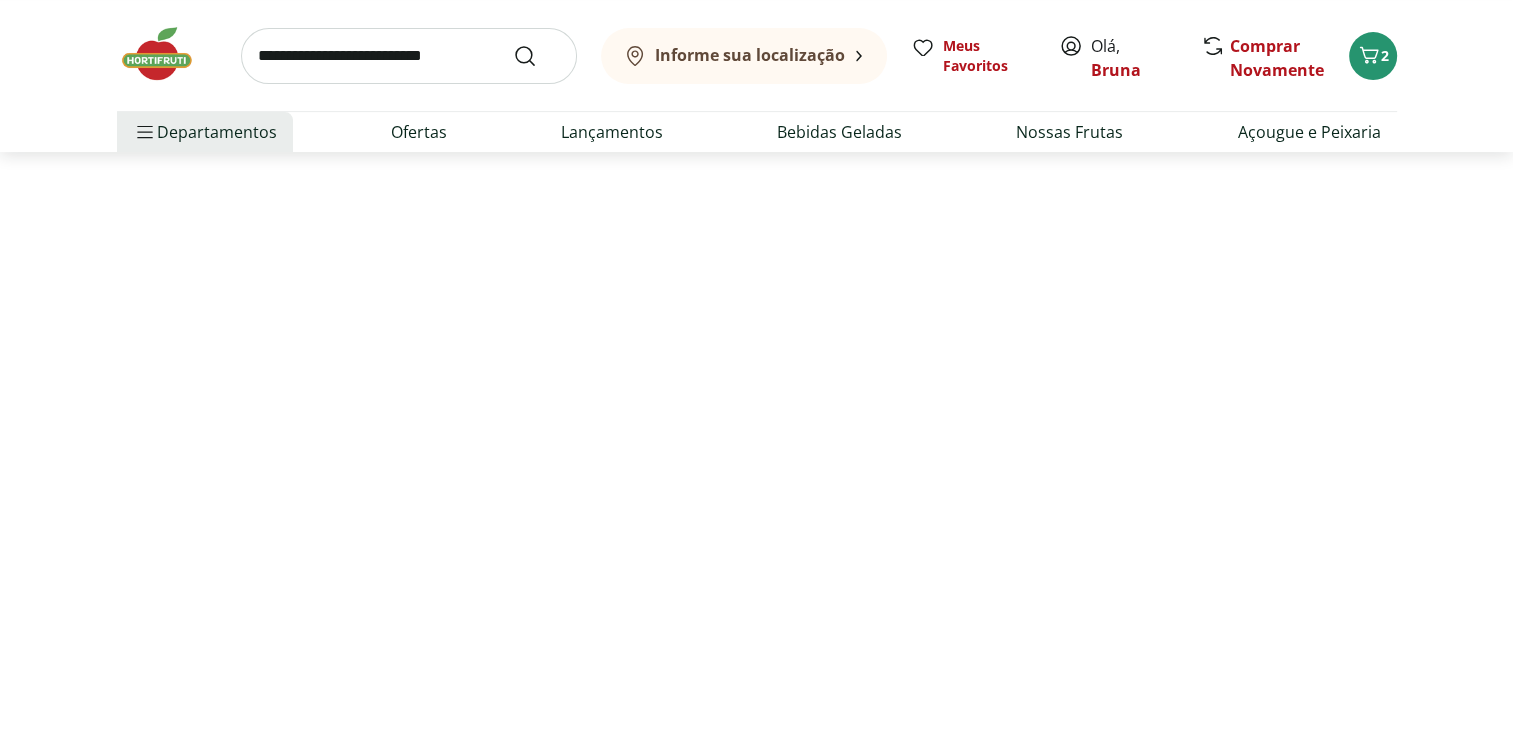 scroll, scrollTop: 0, scrollLeft: 0, axis: both 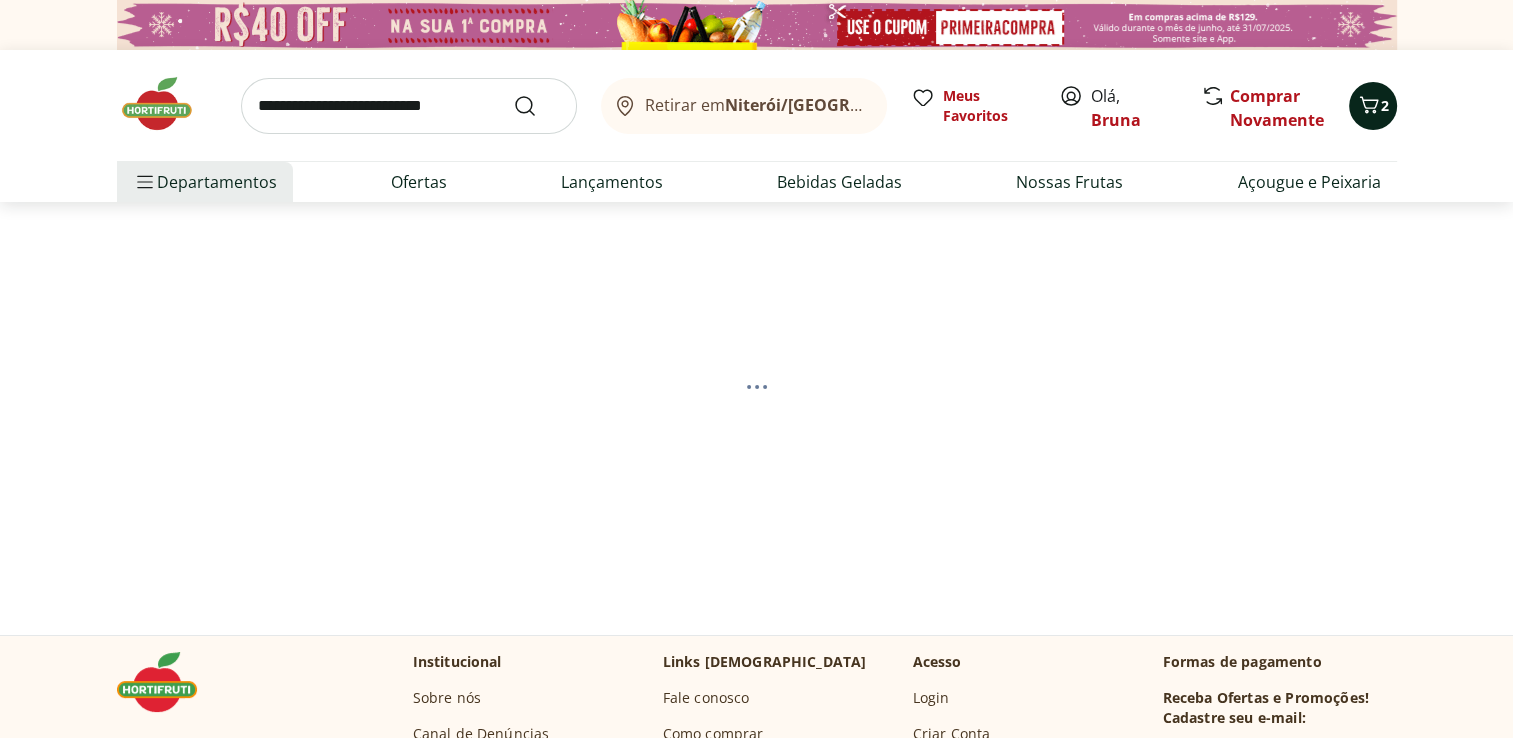 select on "**********" 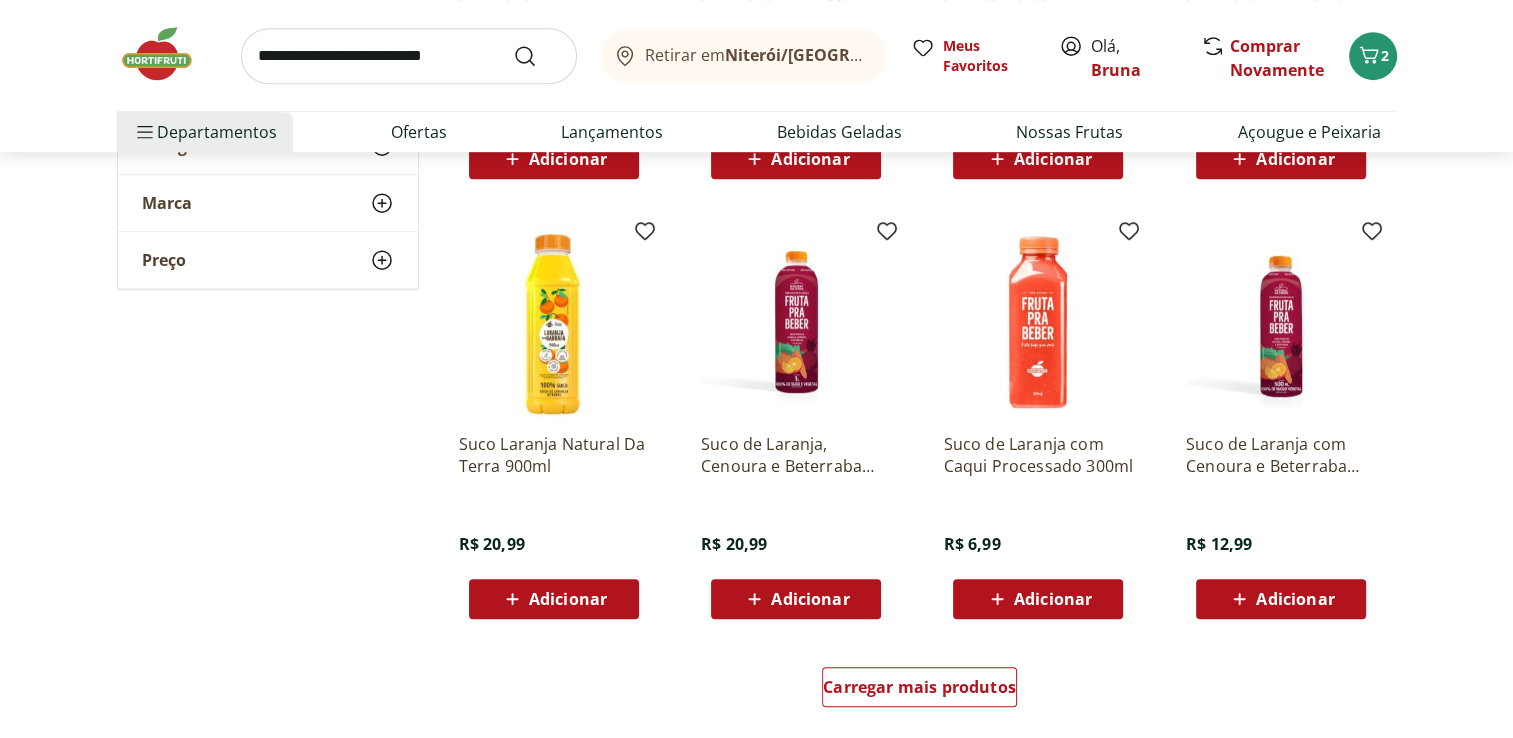 scroll, scrollTop: 1200, scrollLeft: 0, axis: vertical 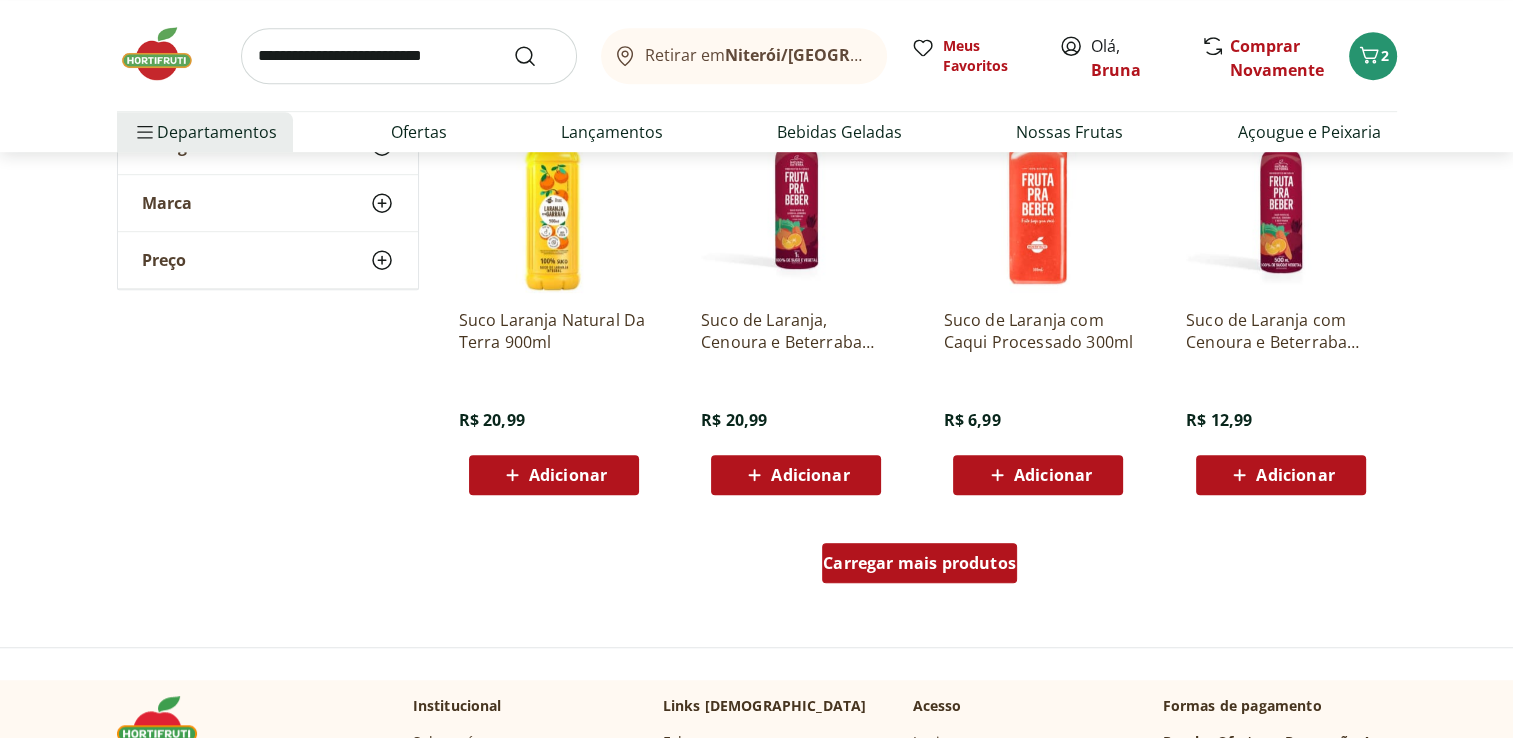 click on "Carregar mais produtos" at bounding box center [919, 563] 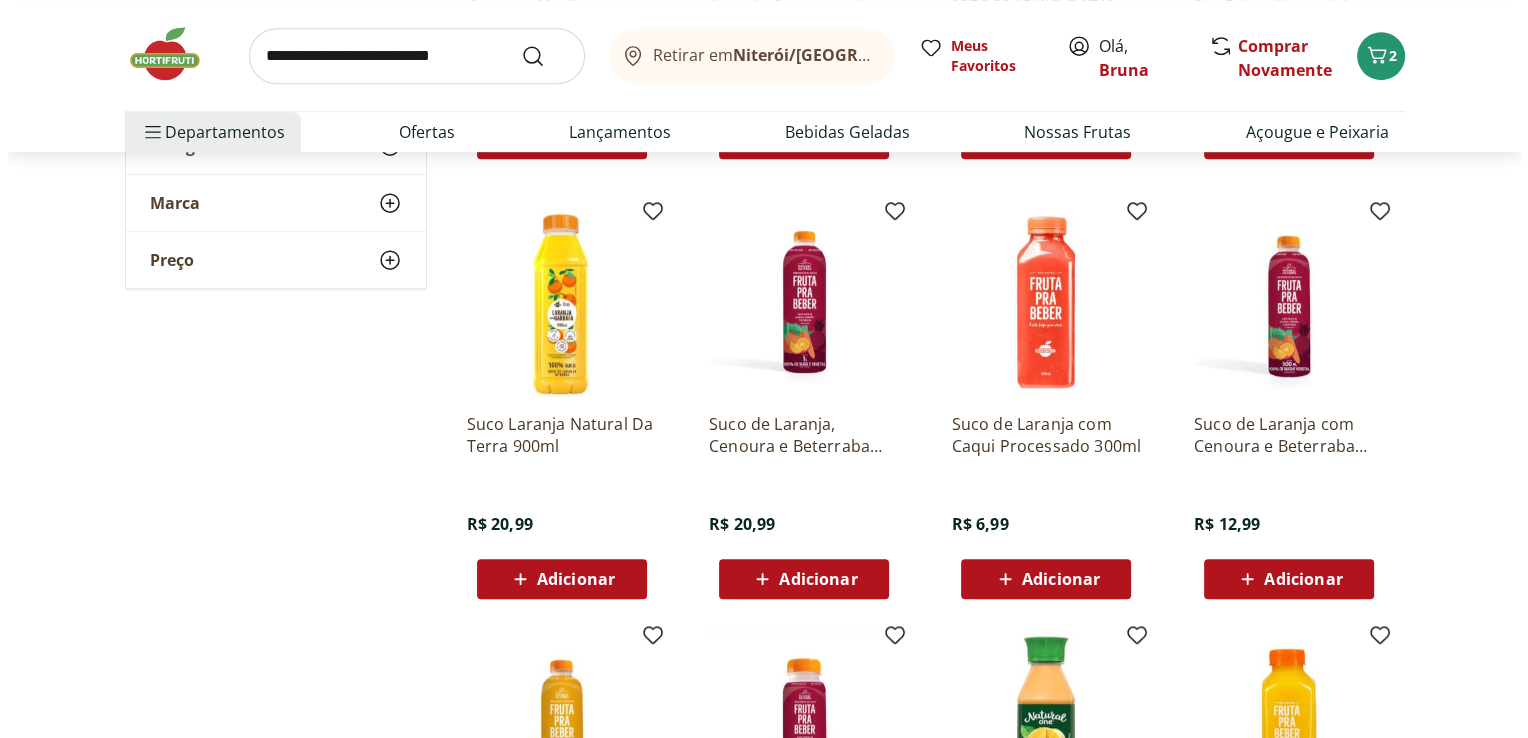 scroll, scrollTop: 1100, scrollLeft: 0, axis: vertical 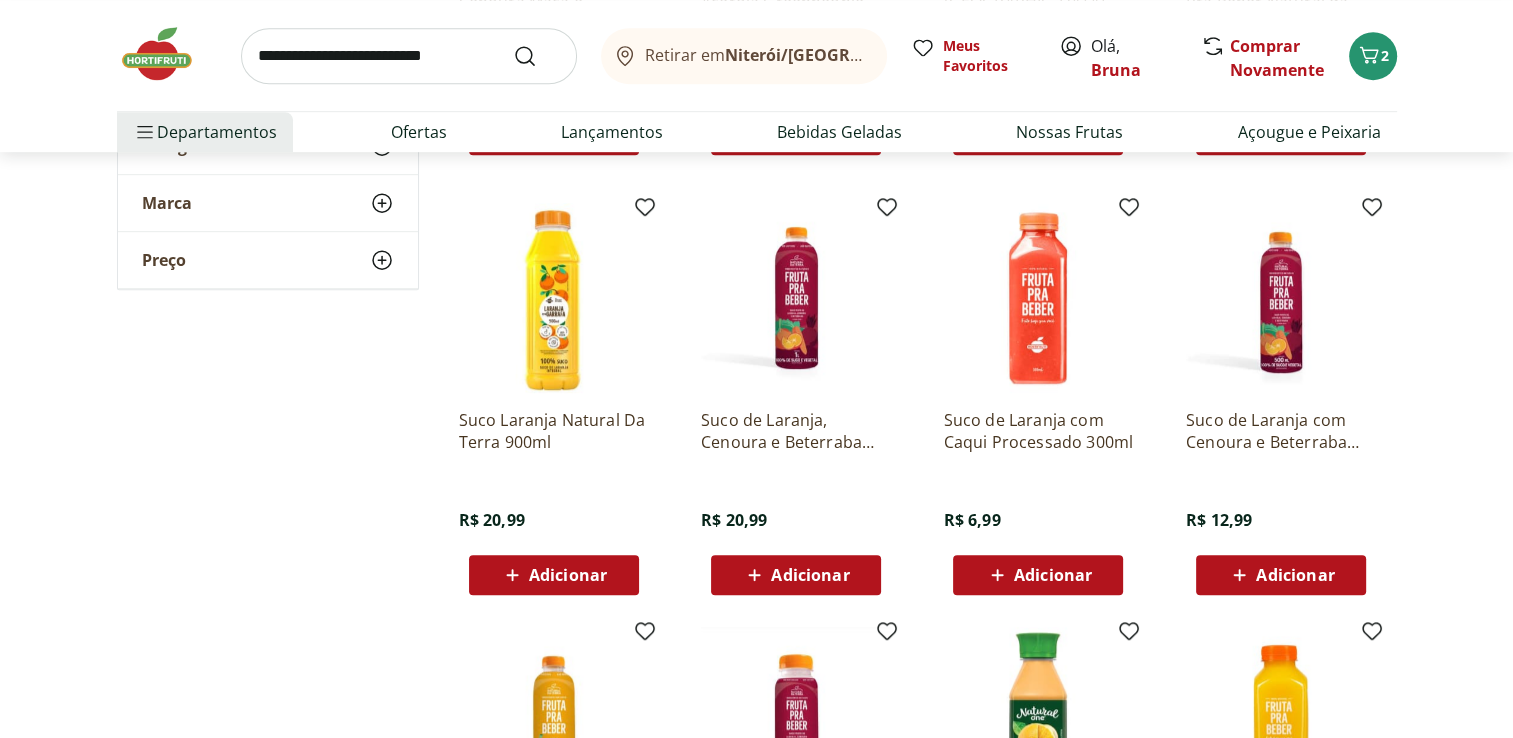 click on "Adicionar" at bounding box center [568, 575] 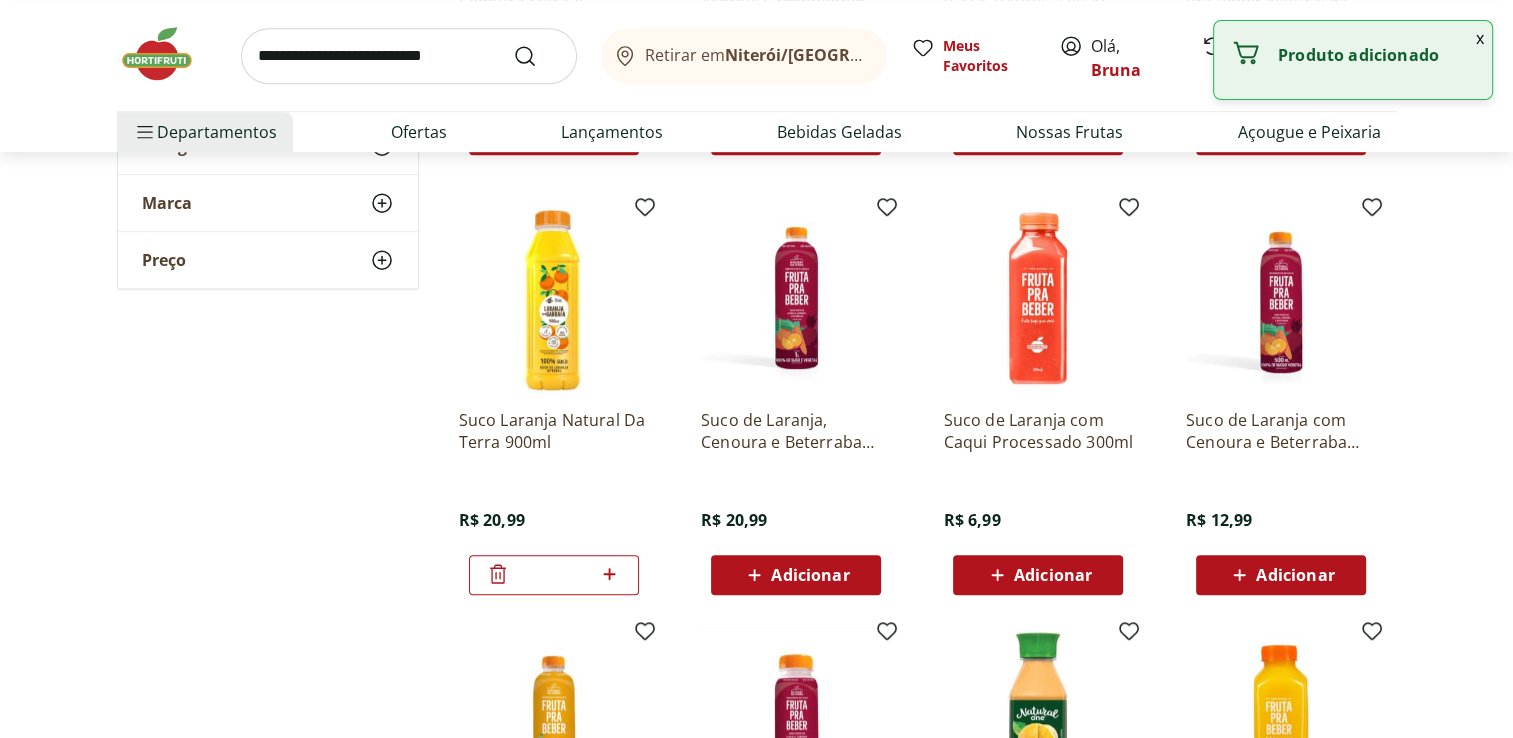 click on "x" at bounding box center (1480, 38) 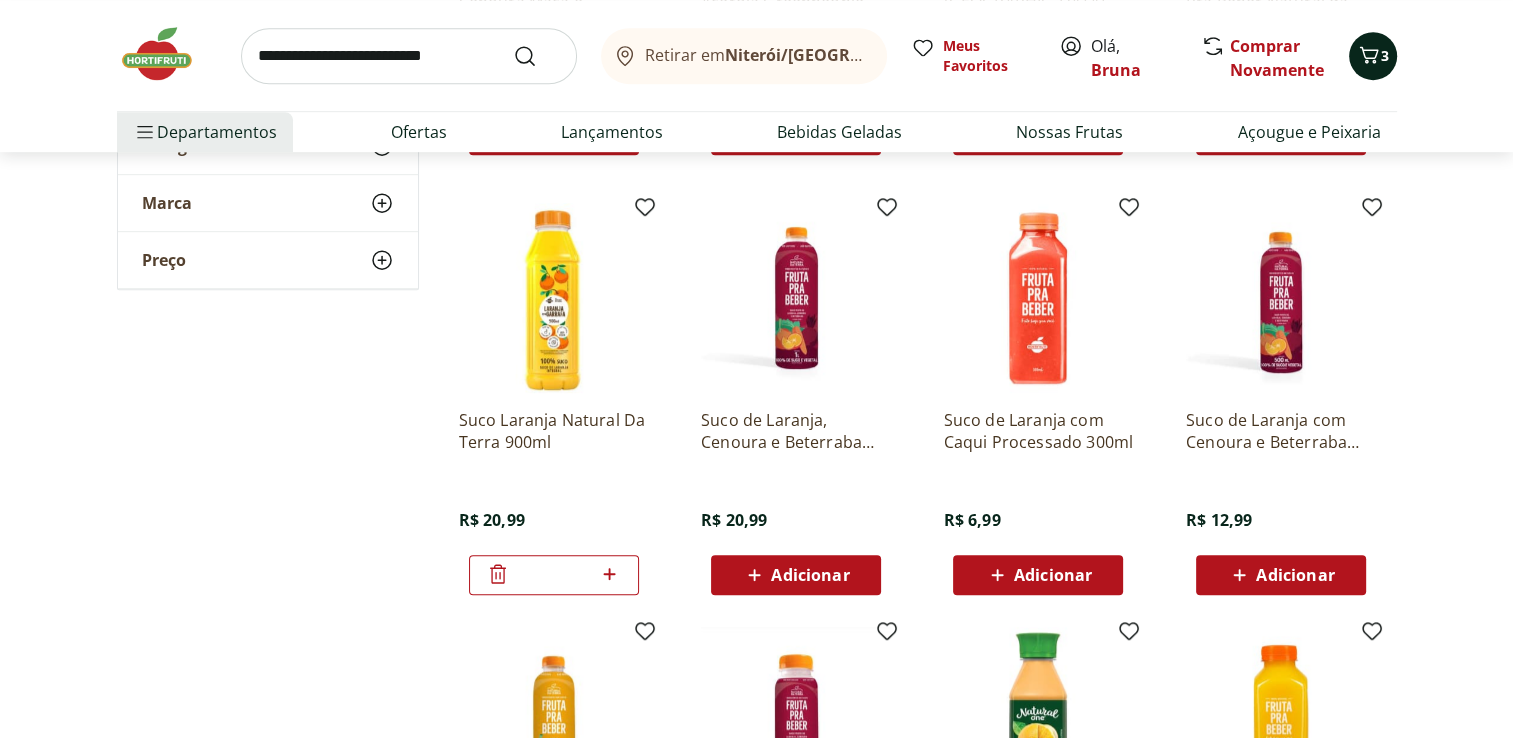 click 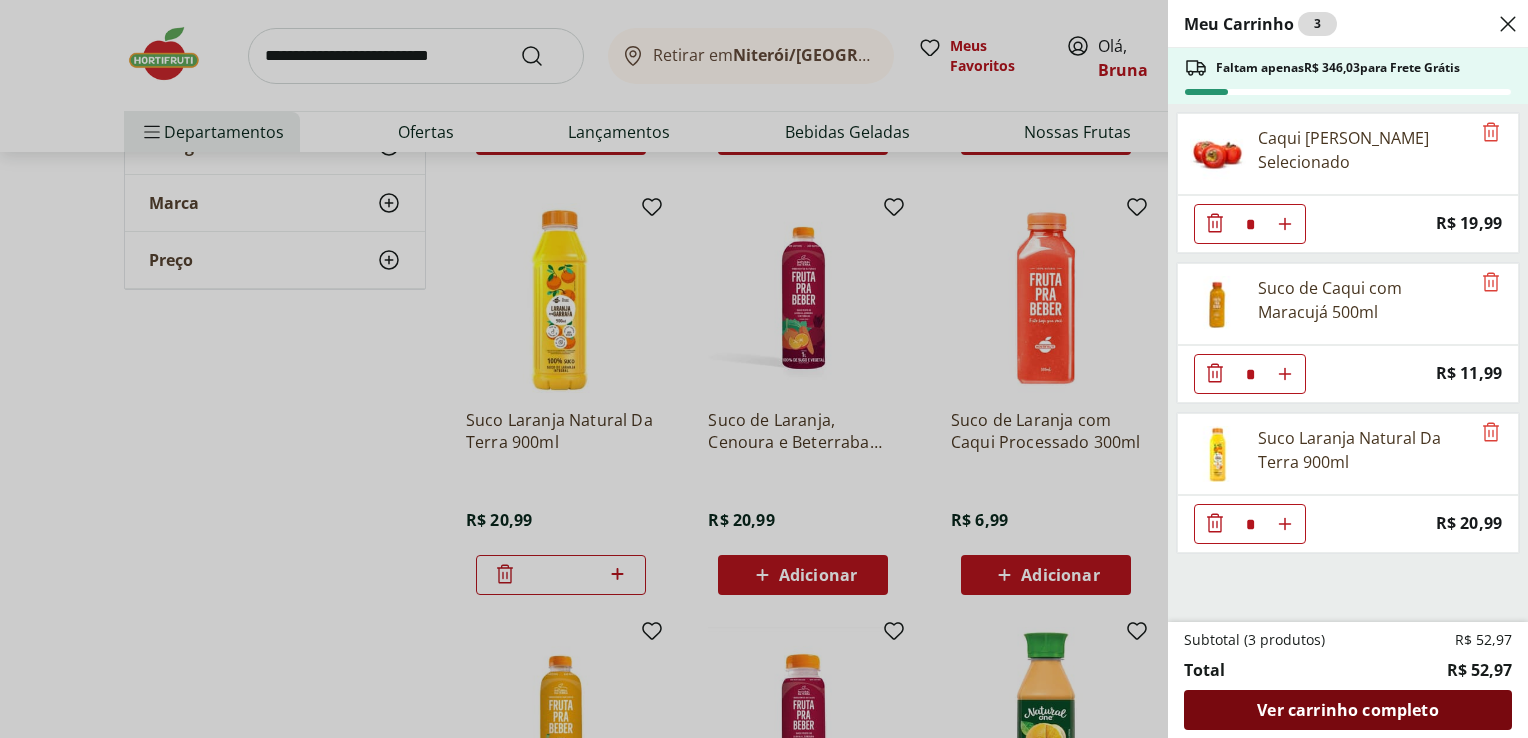 click on "Ver carrinho completo" at bounding box center [1347, 710] 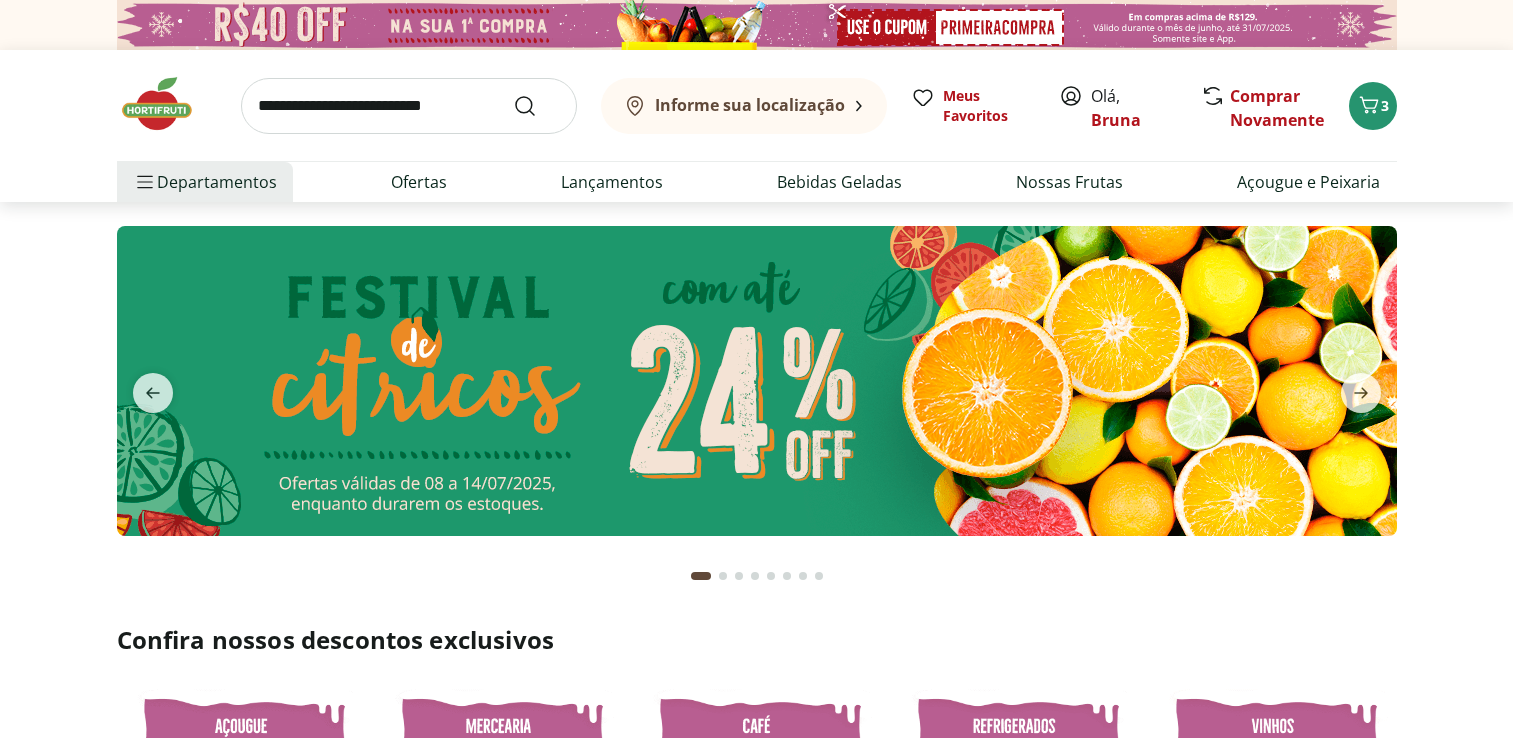 scroll, scrollTop: 0, scrollLeft: 0, axis: both 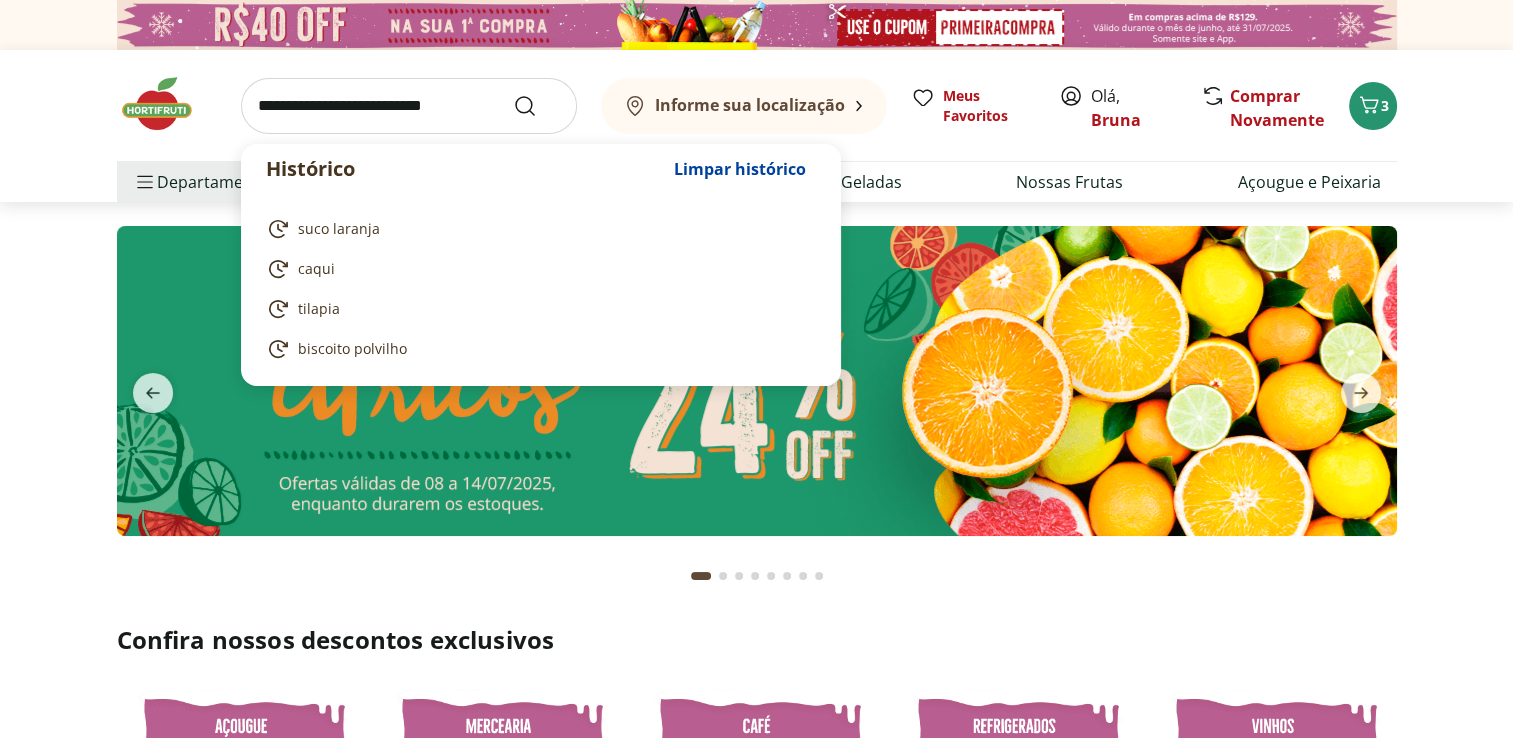 click at bounding box center [409, 106] 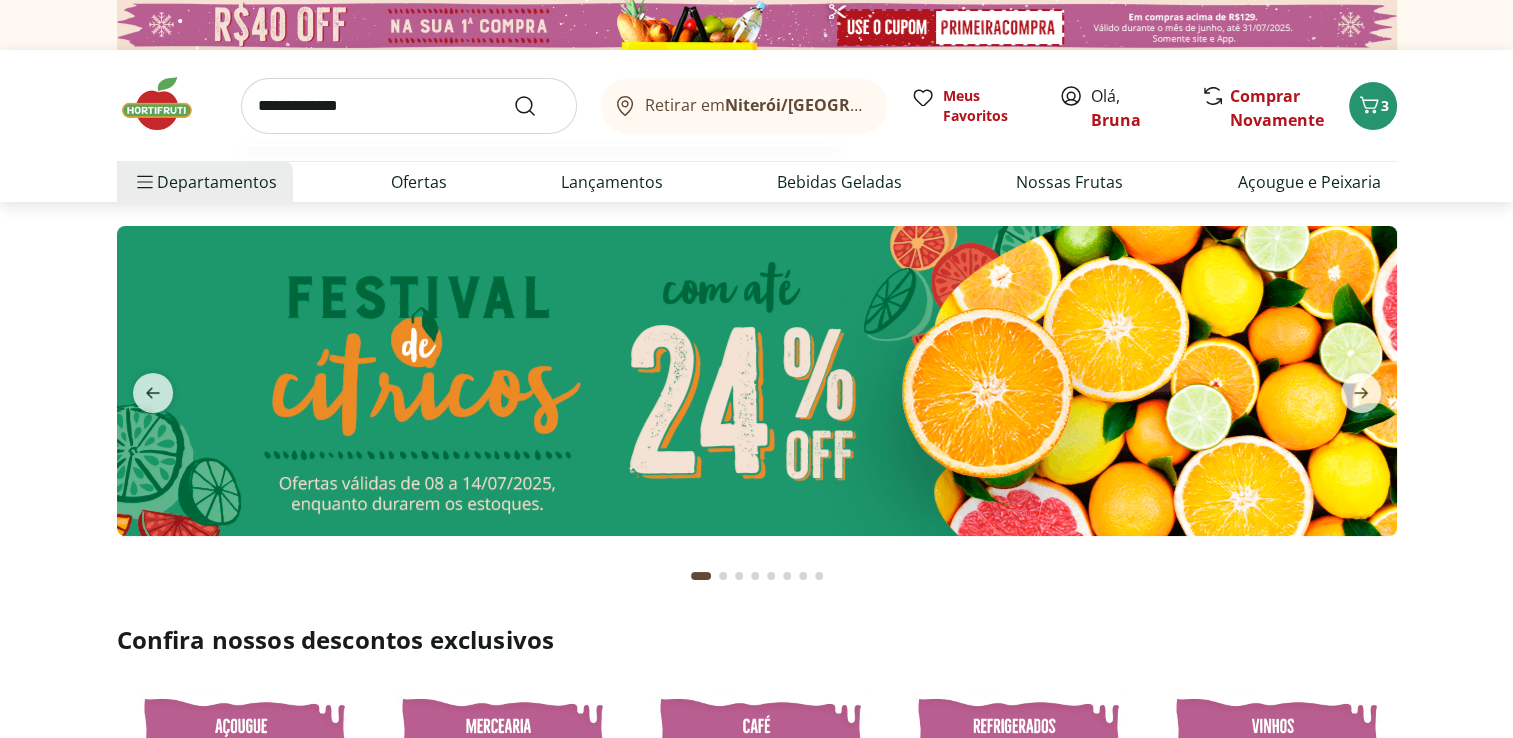 type on "**********" 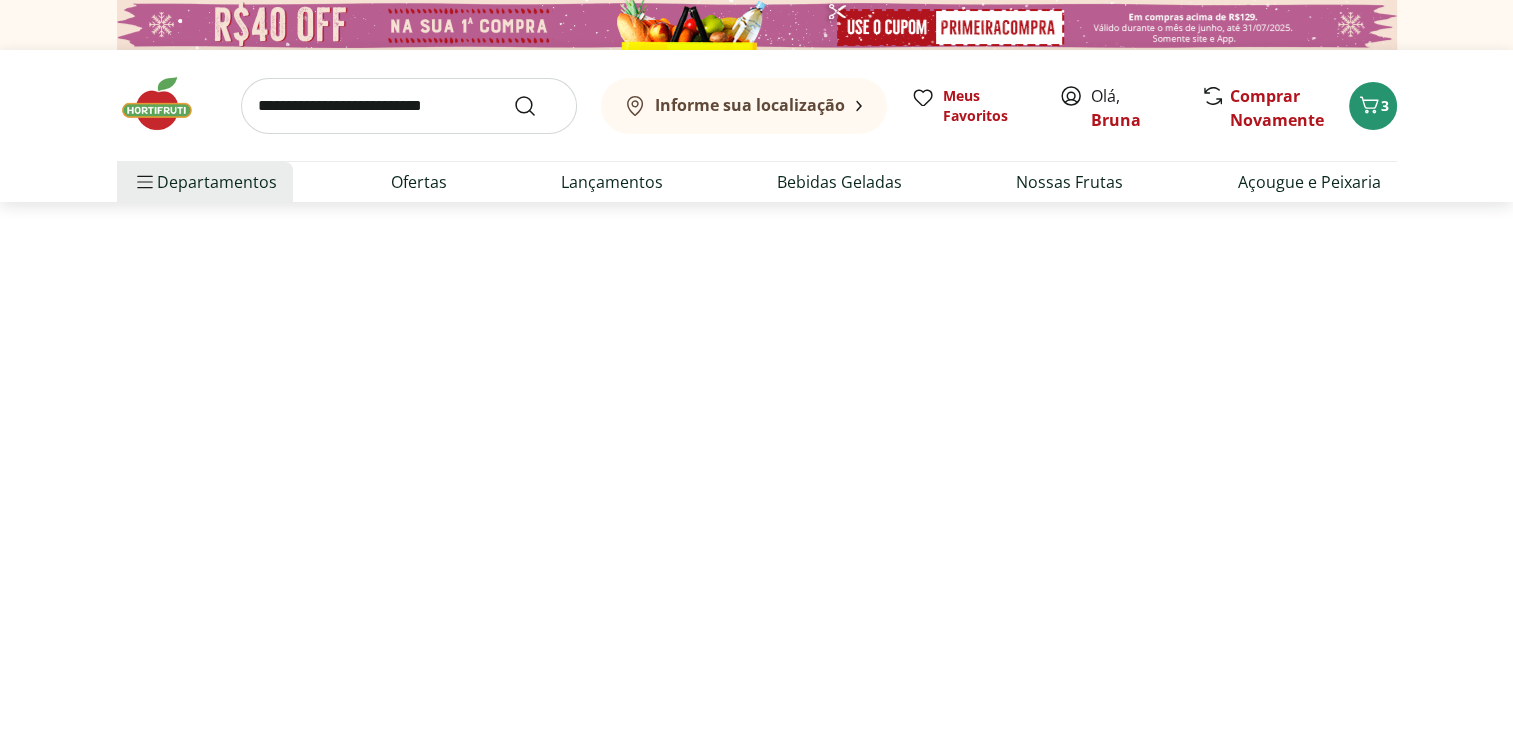 select on "**********" 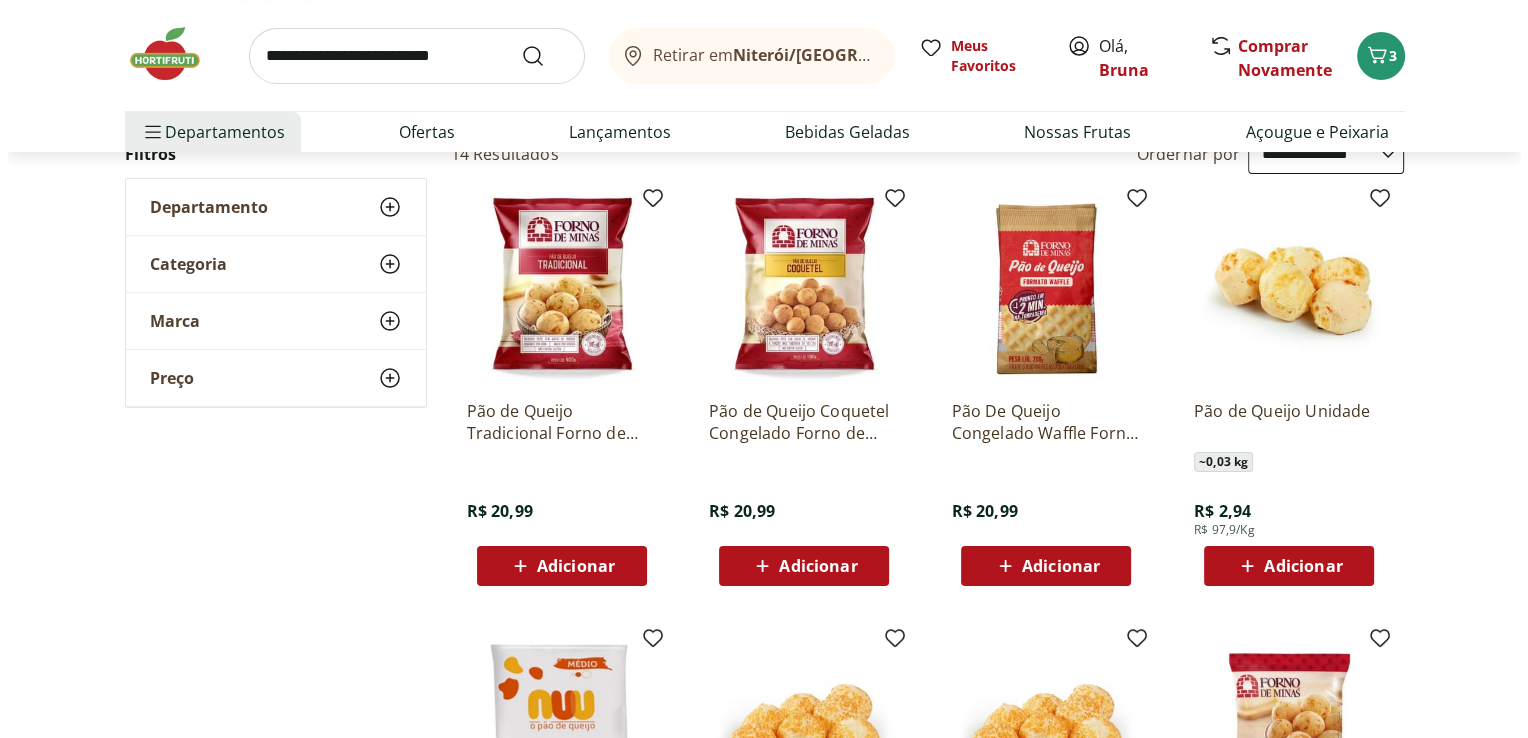 scroll, scrollTop: 200, scrollLeft: 0, axis: vertical 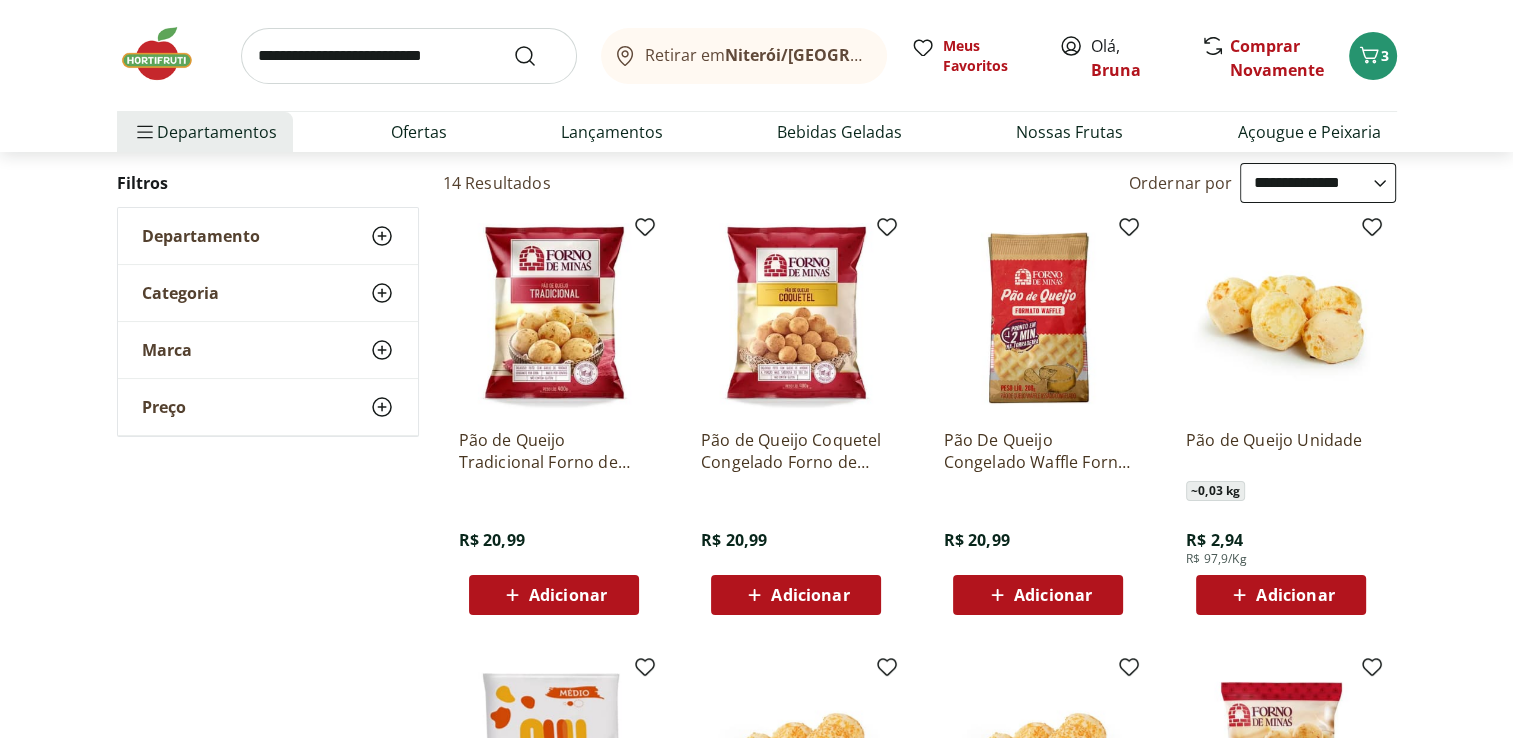 click on "Adicionar" at bounding box center (810, 595) 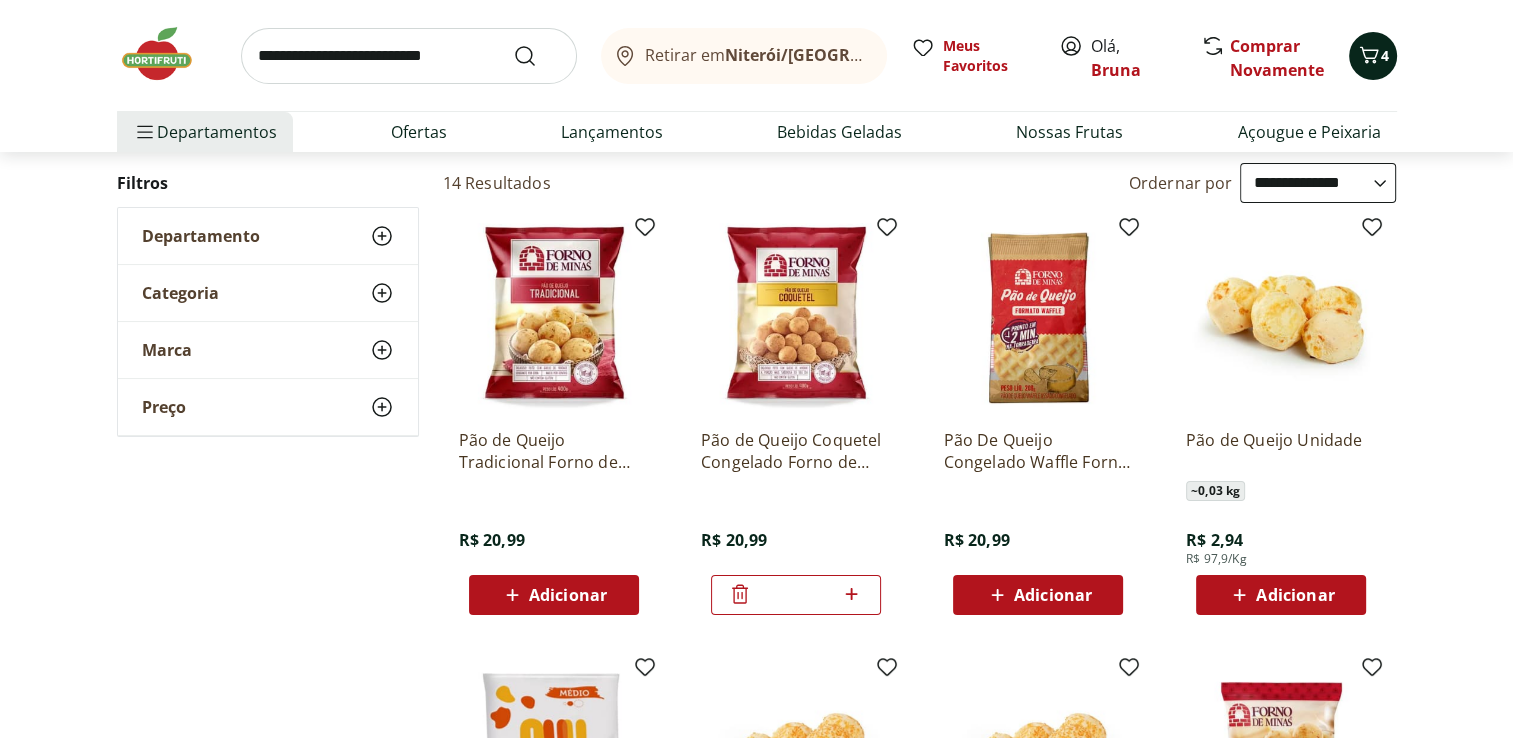 click on "4" at bounding box center (1373, 56) 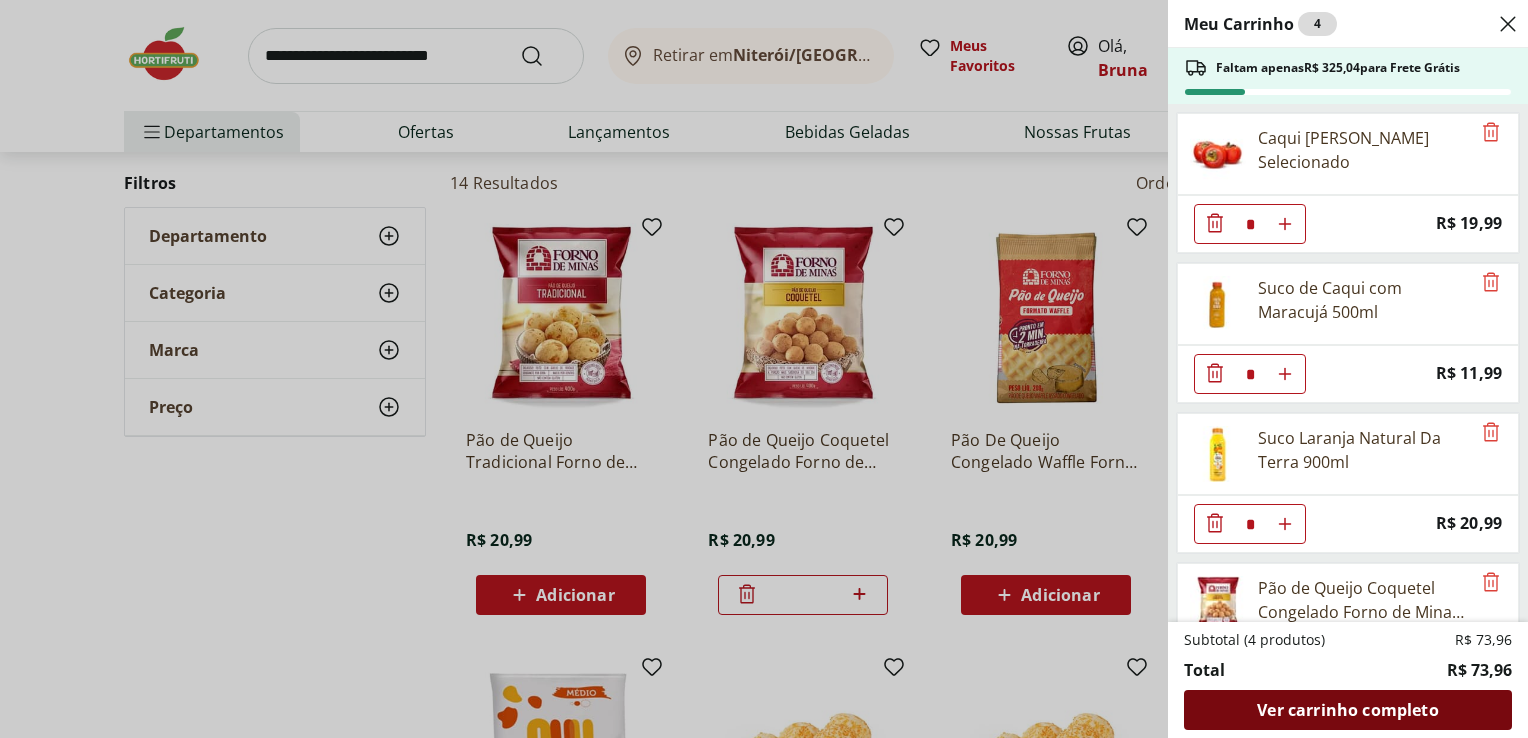 click on "Ver carrinho completo" at bounding box center [1347, 710] 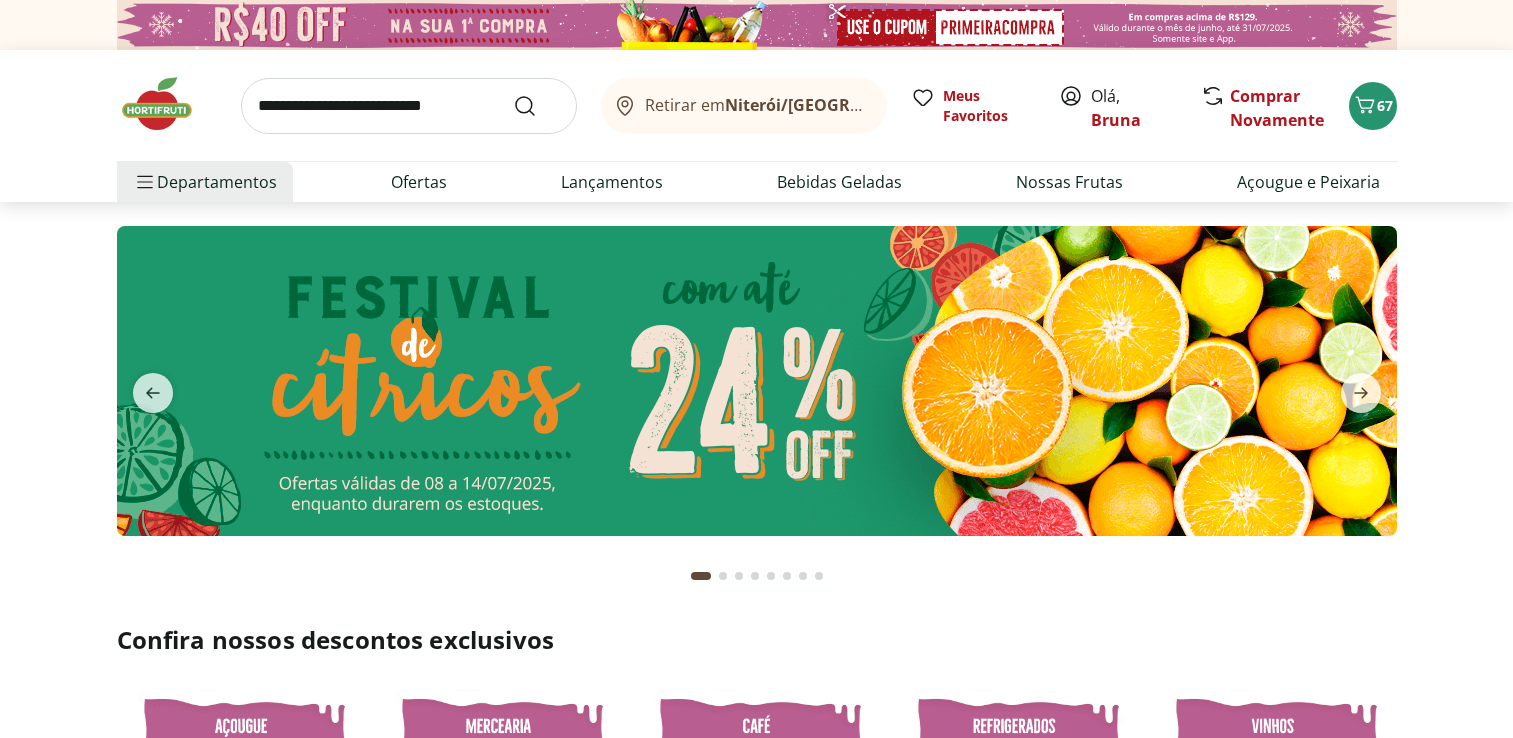 scroll, scrollTop: 900, scrollLeft: 0, axis: vertical 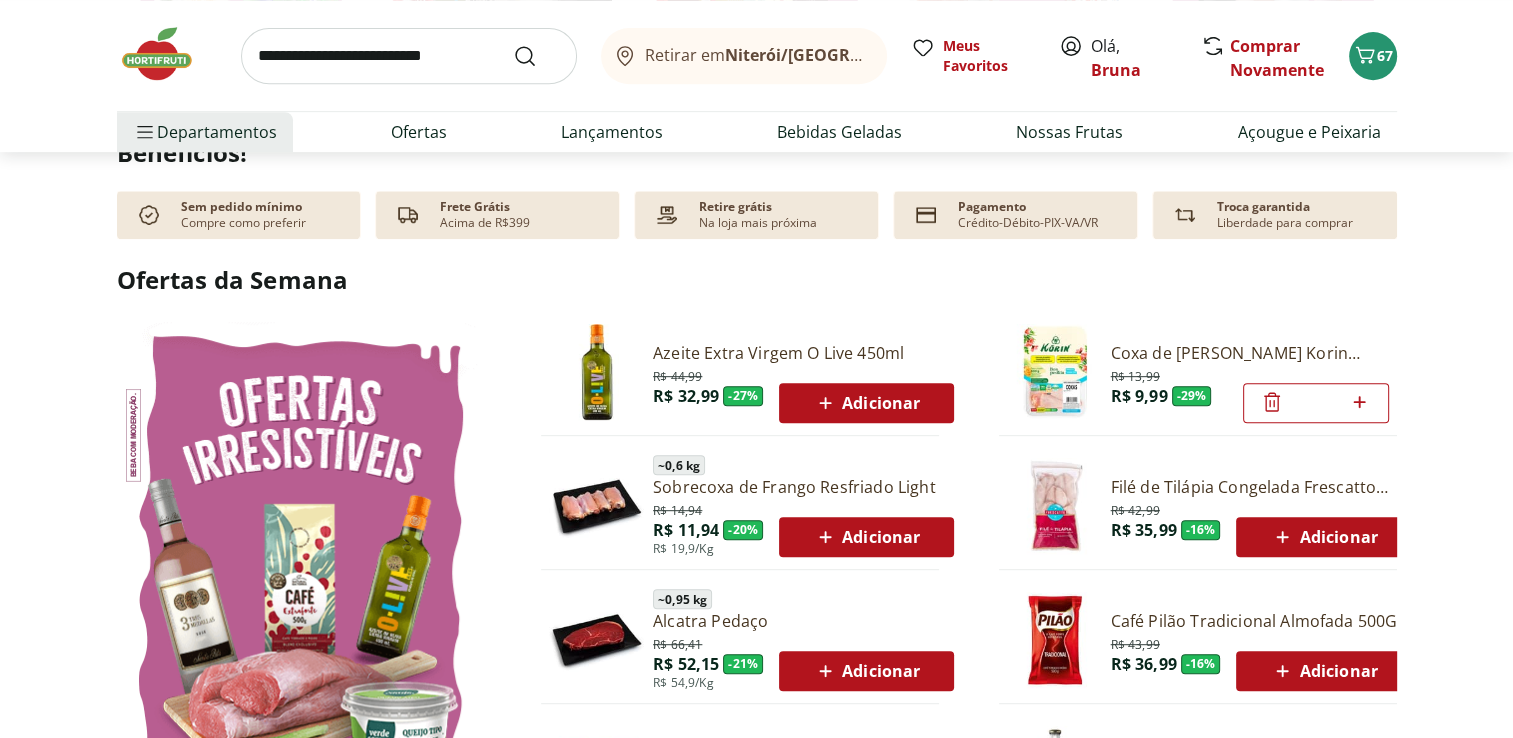 click on "Adicionar" at bounding box center (866, 403) 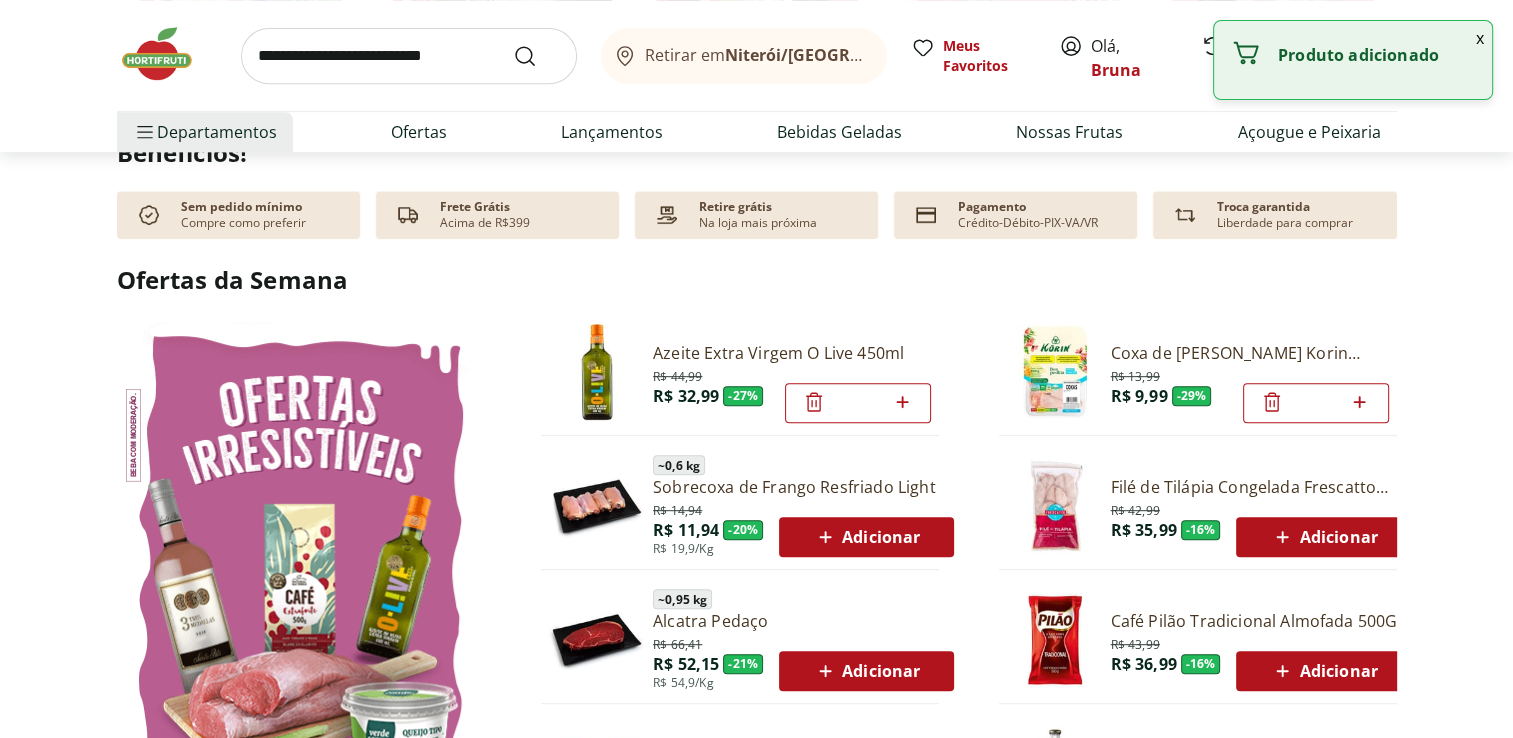 click on "Adicionar" at bounding box center [1323, 537] 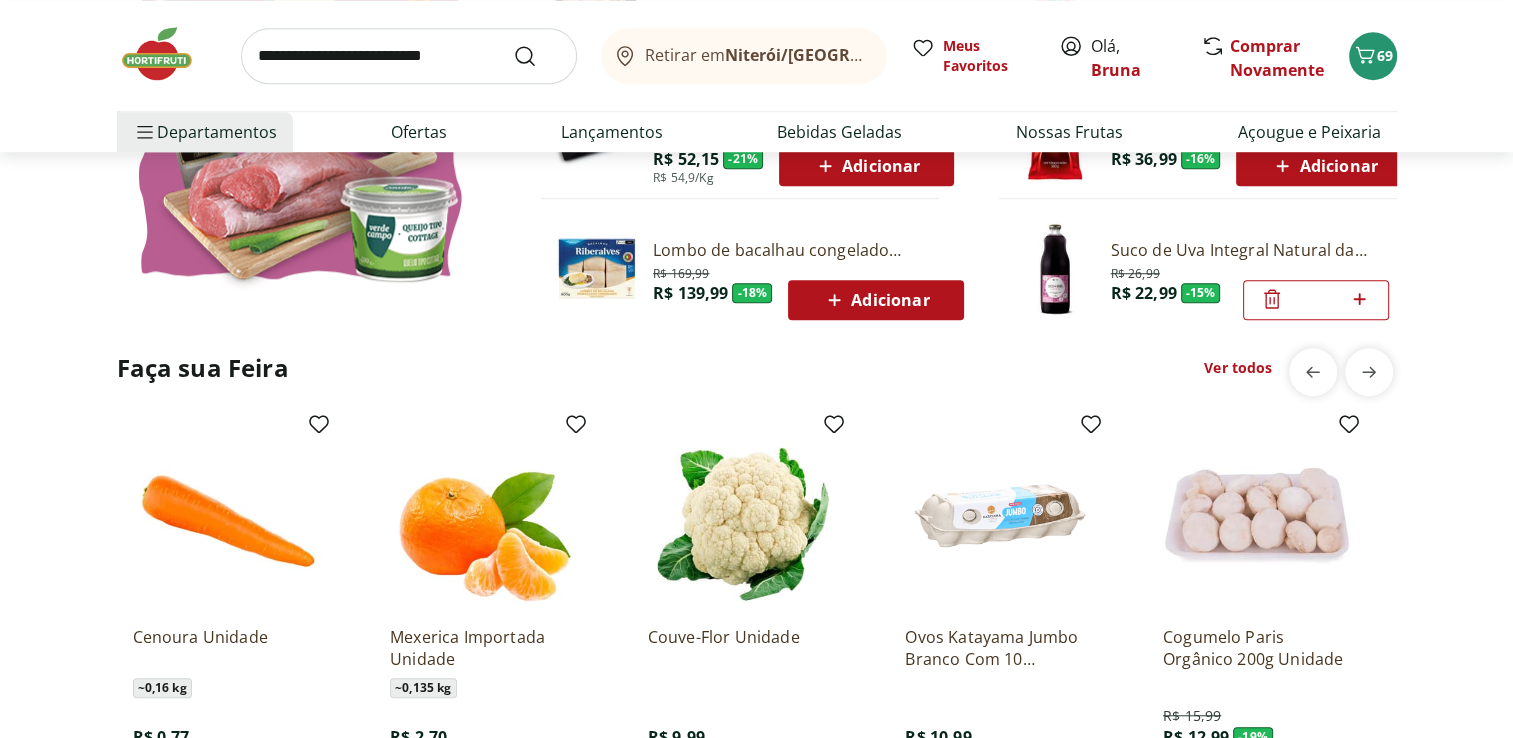 scroll, scrollTop: 1400, scrollLeft: 0, axis: vertical 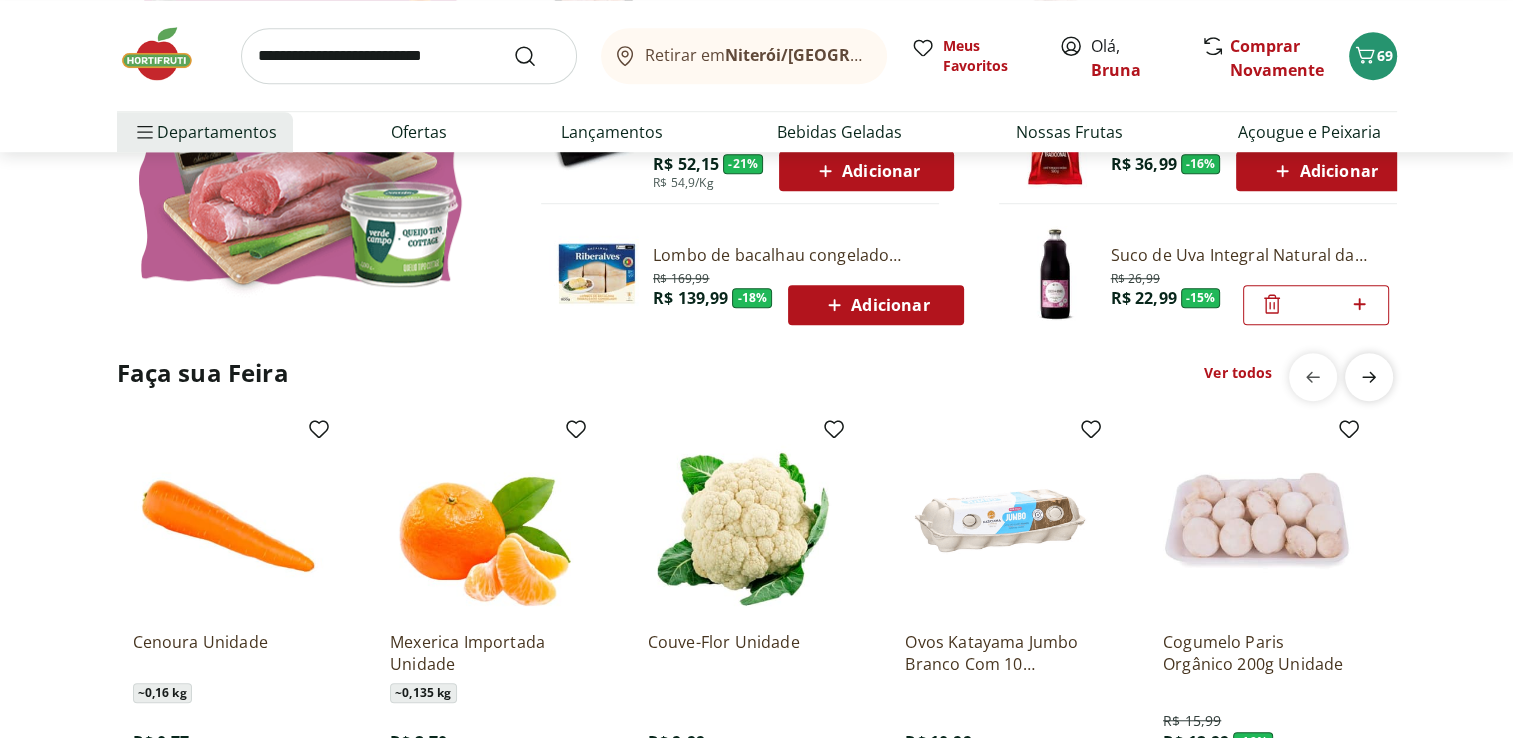 click 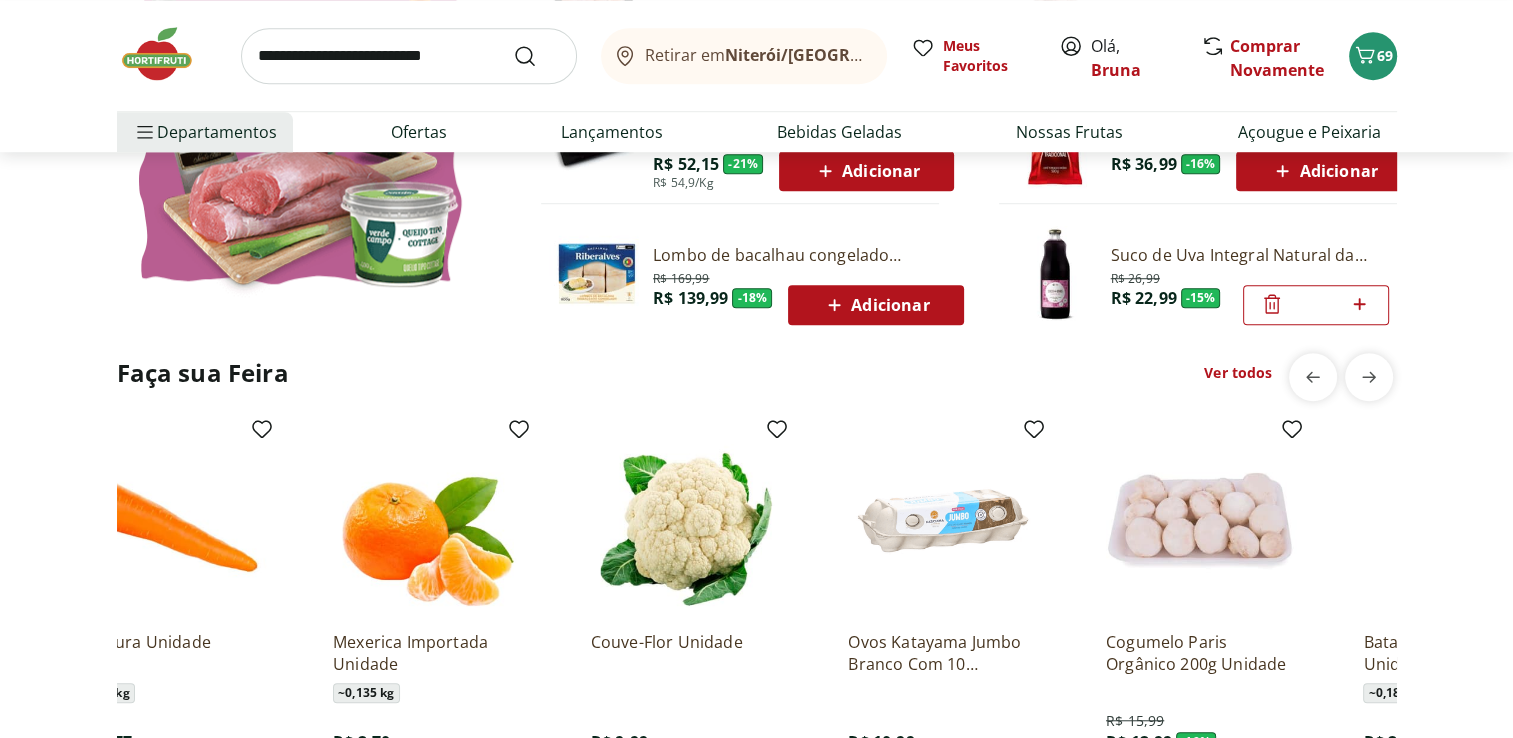 scroll, scrollTop: 0, scrollLeft: 1288, axis: horizontal 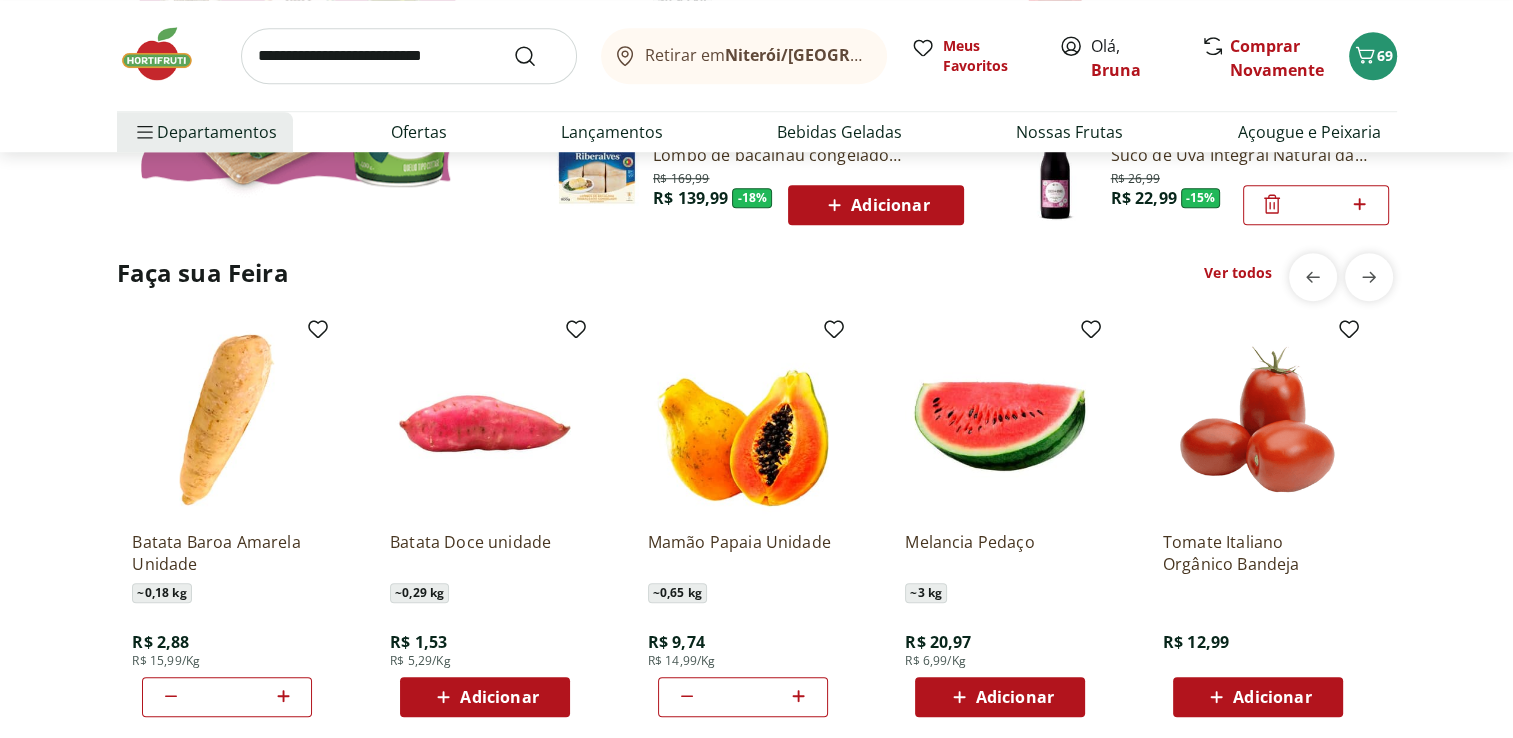 click on "Faça sua Feira Ver todos Cenoura Unidade ~ 0,16 kg R$ 0,77 R$ 4,79/Kg Adicionar Mexerica Importada Unidade ~ 0,135 kg R$ 2,70 R$ 19,99/Kg Adicionar Couve-Flor Unidade R$ 9,99 * Ovos Katayama Jumbo Branco Com 10 Unidades R$ 10,99 Adicionar Cogumelo Paris Orgânico 200g Unidade R$ 15,99 R$ 12,99 - 19 % Adicionar Batata Baroa Amarela Unidade ~ 0,18 kg R$ 2,88 R$ 15,99/Kg * Batata Doce unidade ~ 0,29 kg R$ 1,53 R$ 5,29/Kg Adicionar Mamão Papaia Unidade ~ 0,65 kg R$ 9,74 R$ 14,99/Kg * Melancia Pedaço ~ 3 kg R$ 20,97 R$ 6,99/Kg Adicionar Tomate Italiano Orgânico Bandeja R$ 12,99 Adicionar" at bounding box center [756, 533] 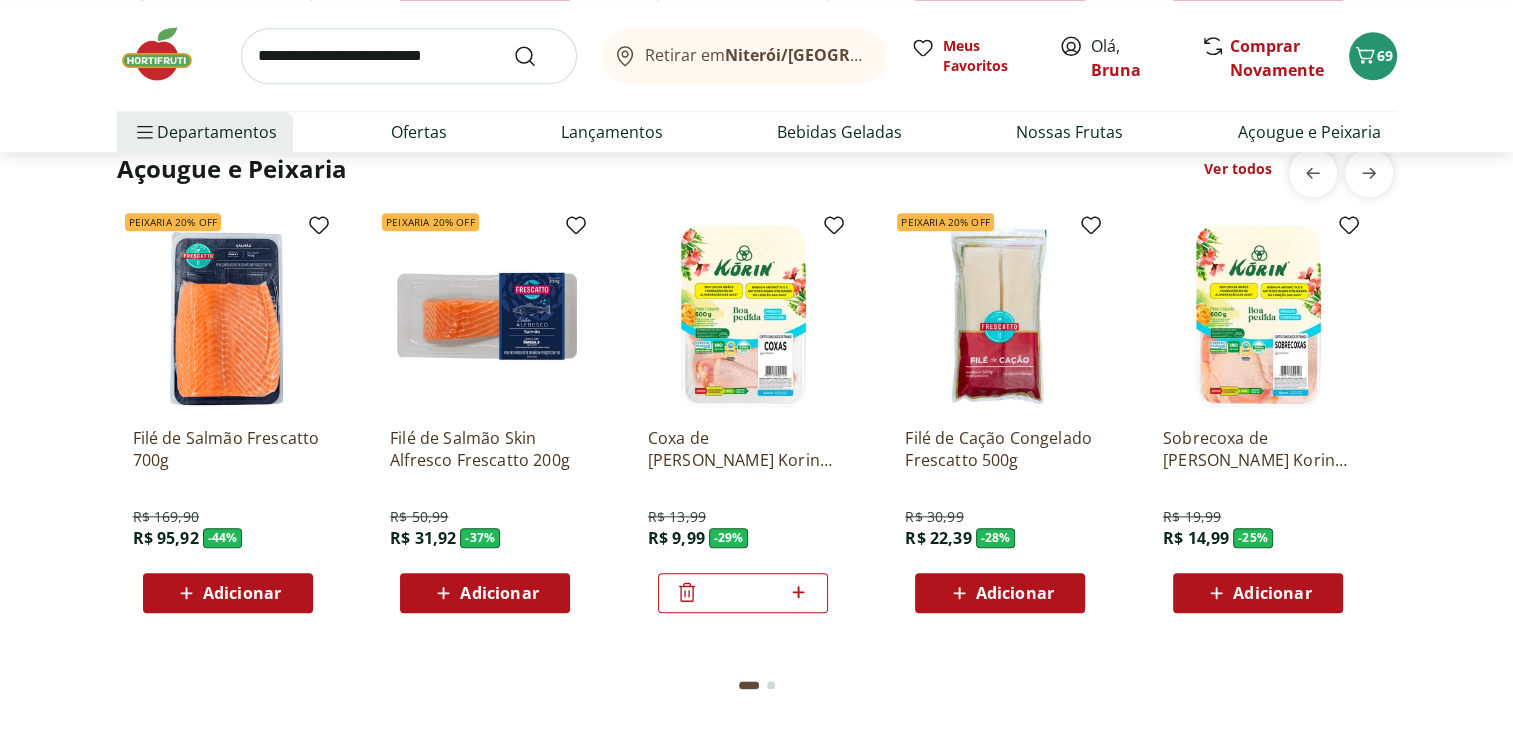 scroll, scrollTop: 2200, scrollLeft: 0, axis: vertical 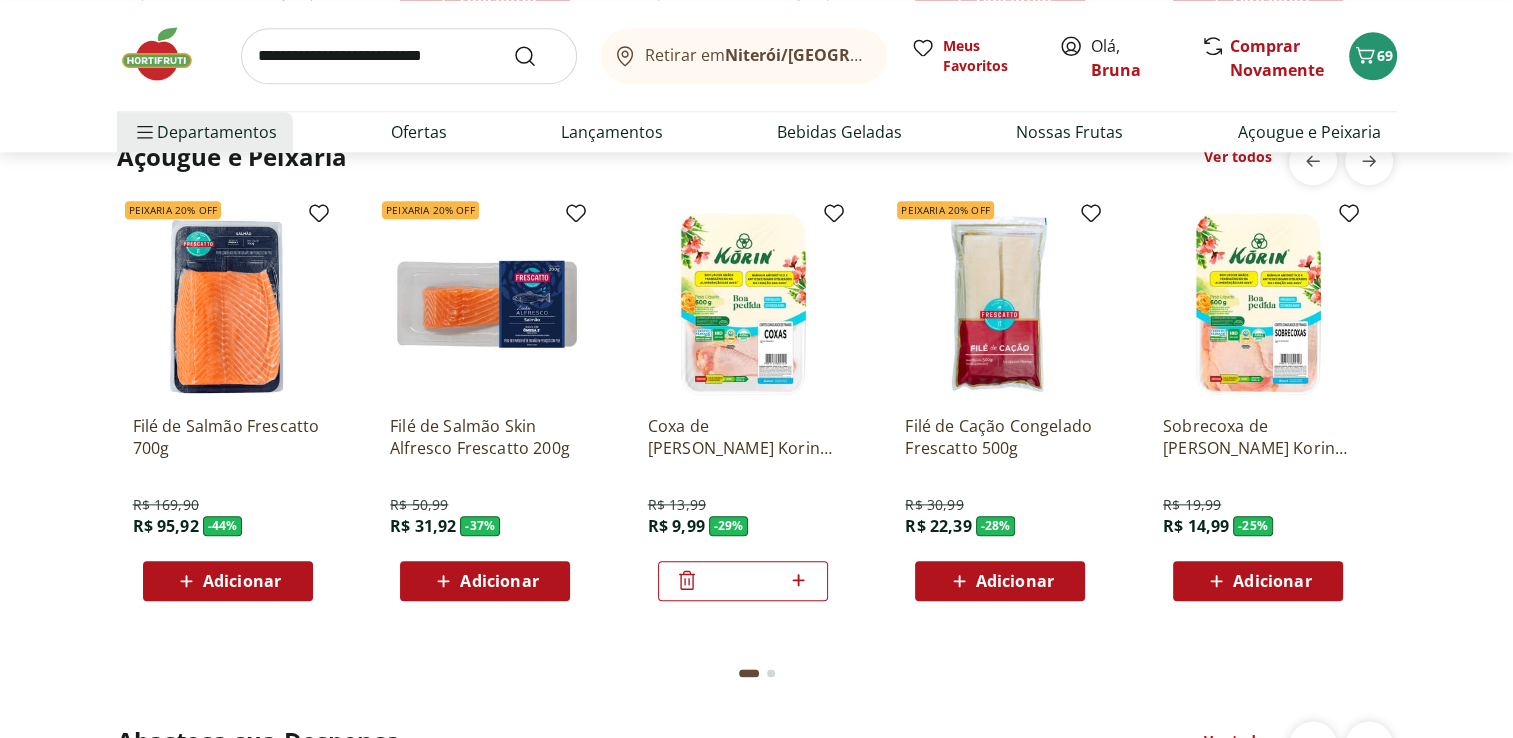click 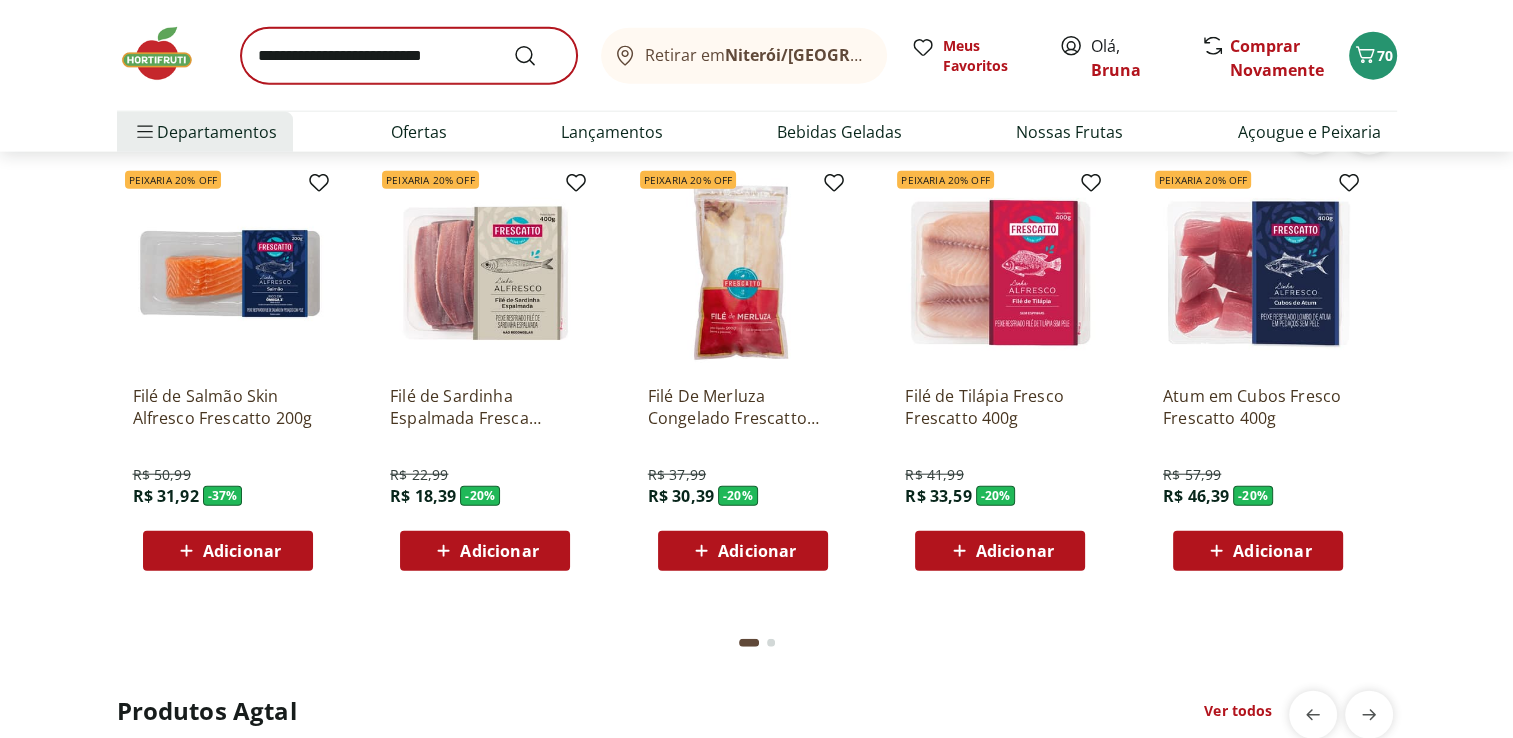 scroll, scrollTop: 4600, scrollLeft: 0, axis: vertical 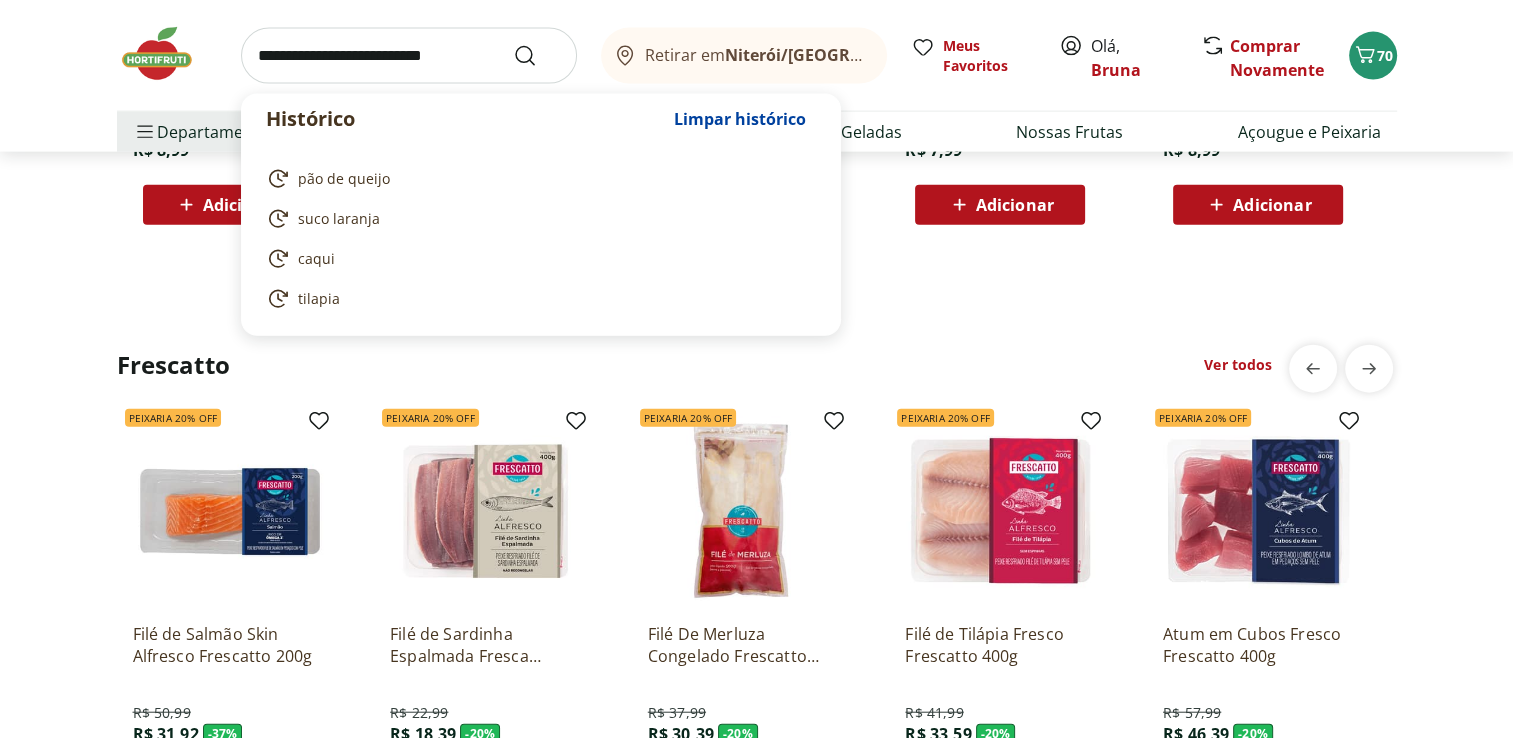 click at bounding box center [409, 56] 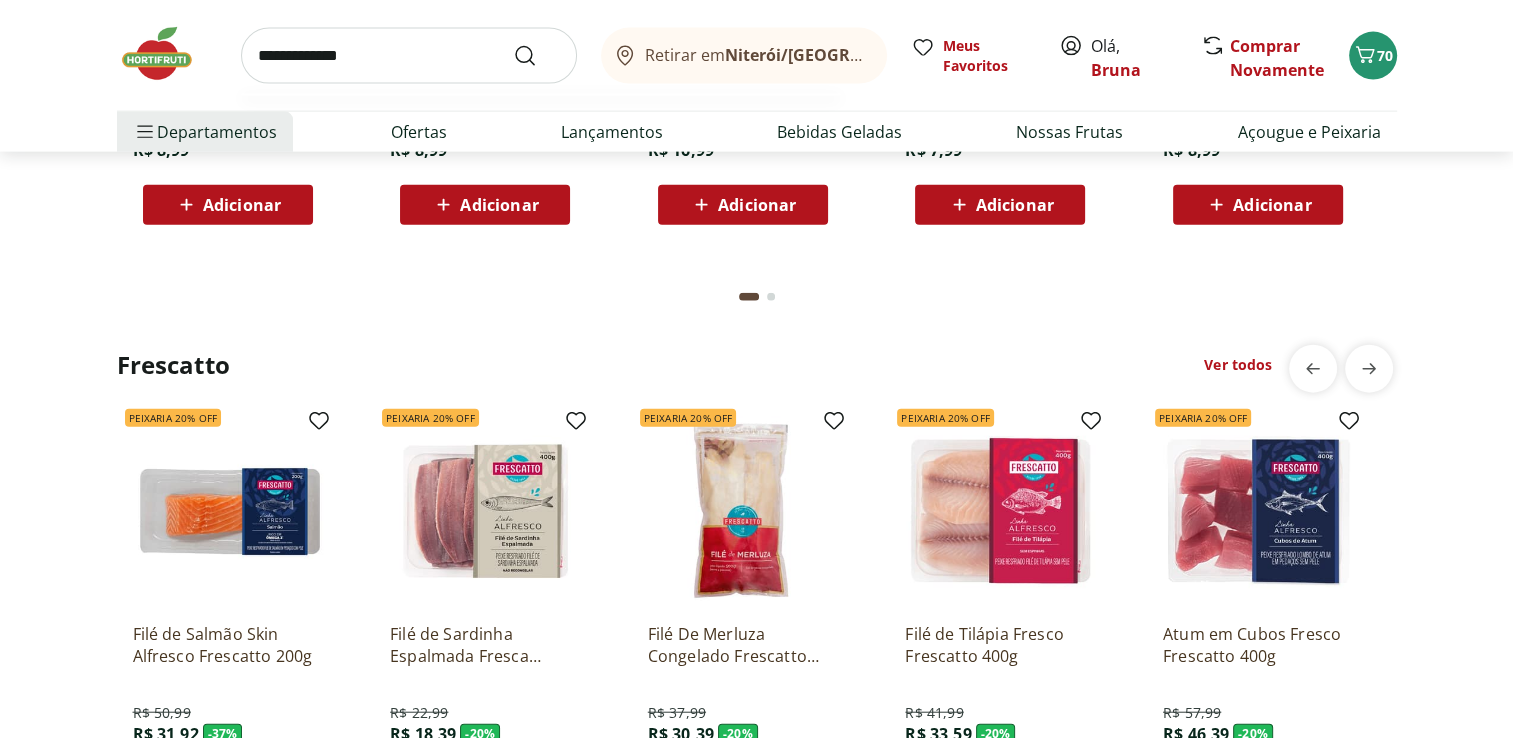 type on "**********" 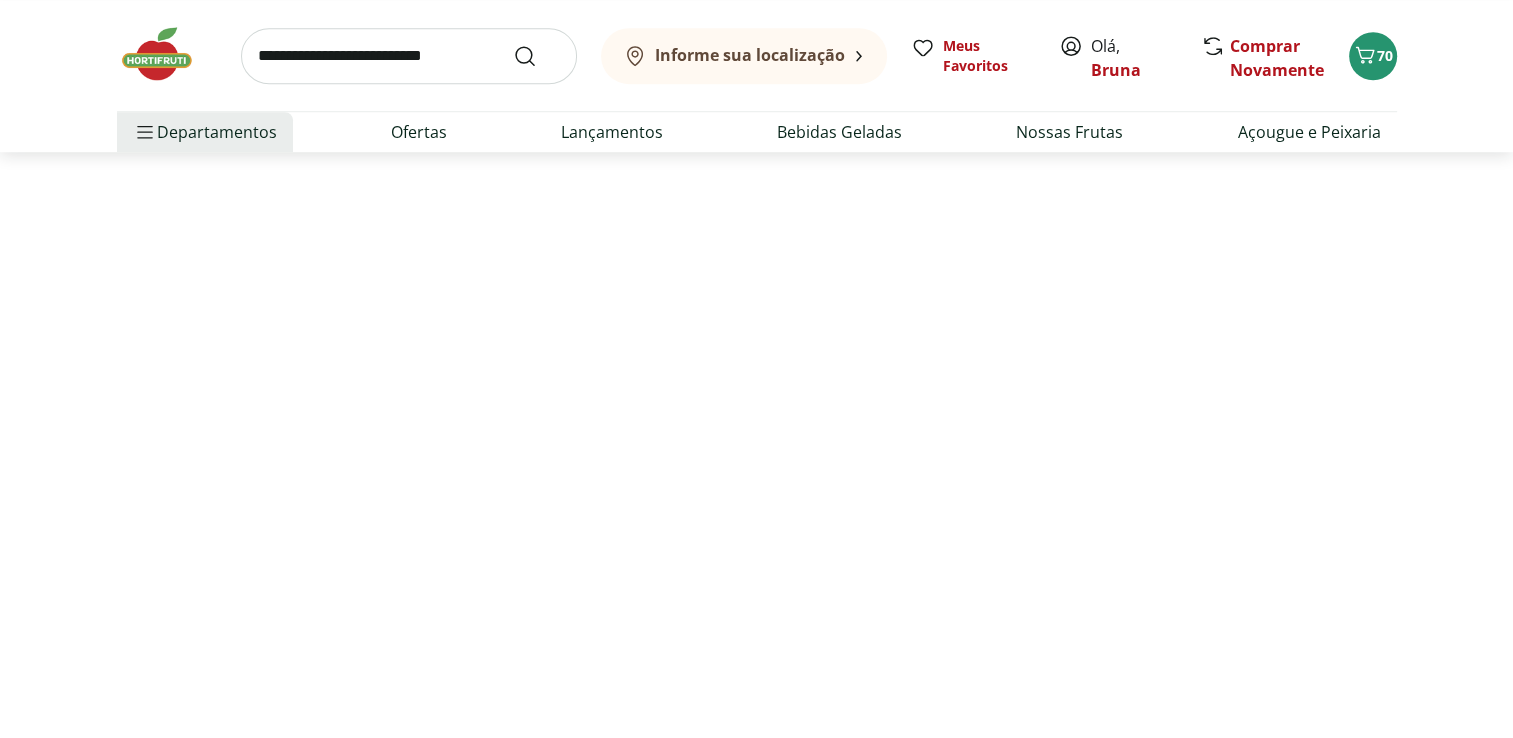 scroll, scrollTop: 0, scrollLeft: 0, axis: both 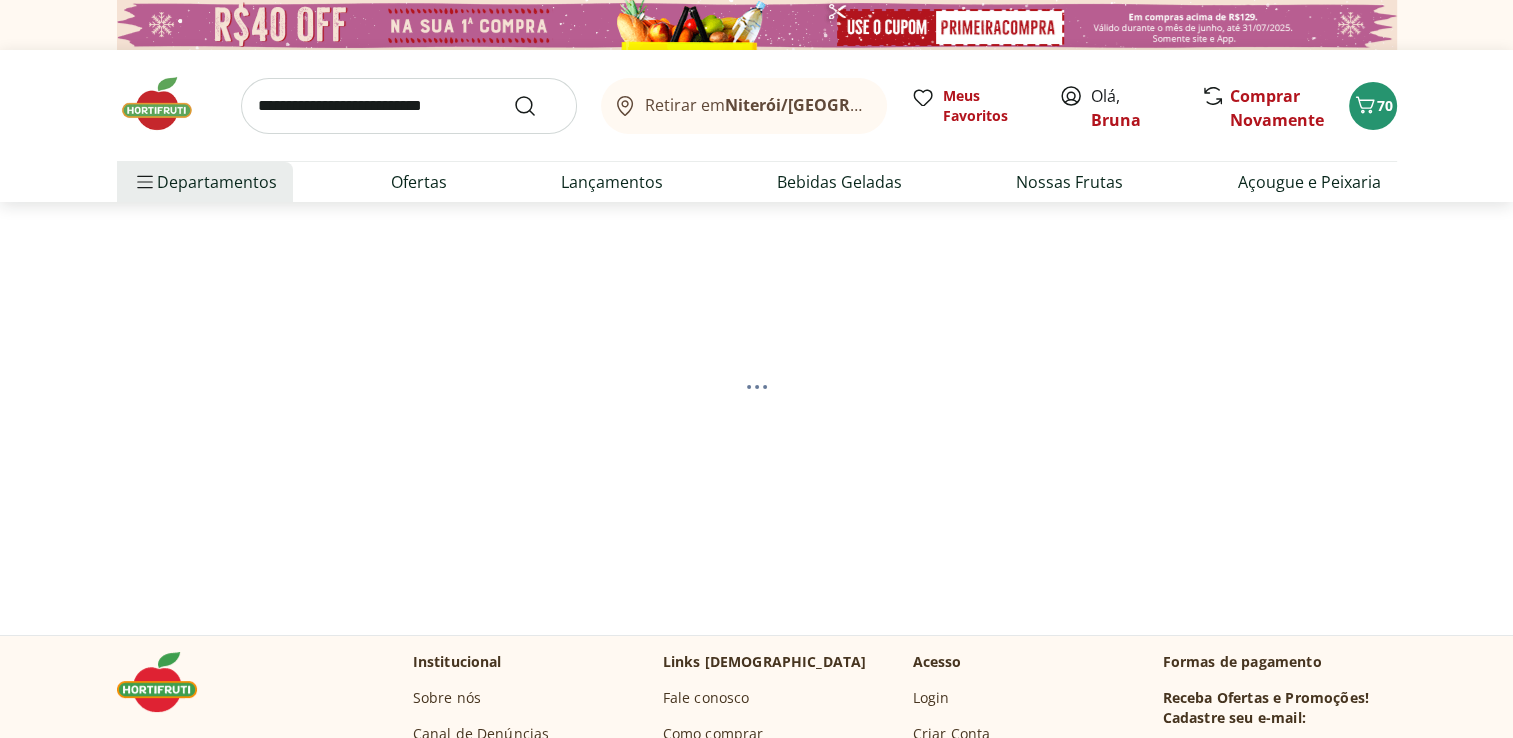 select on "**********" 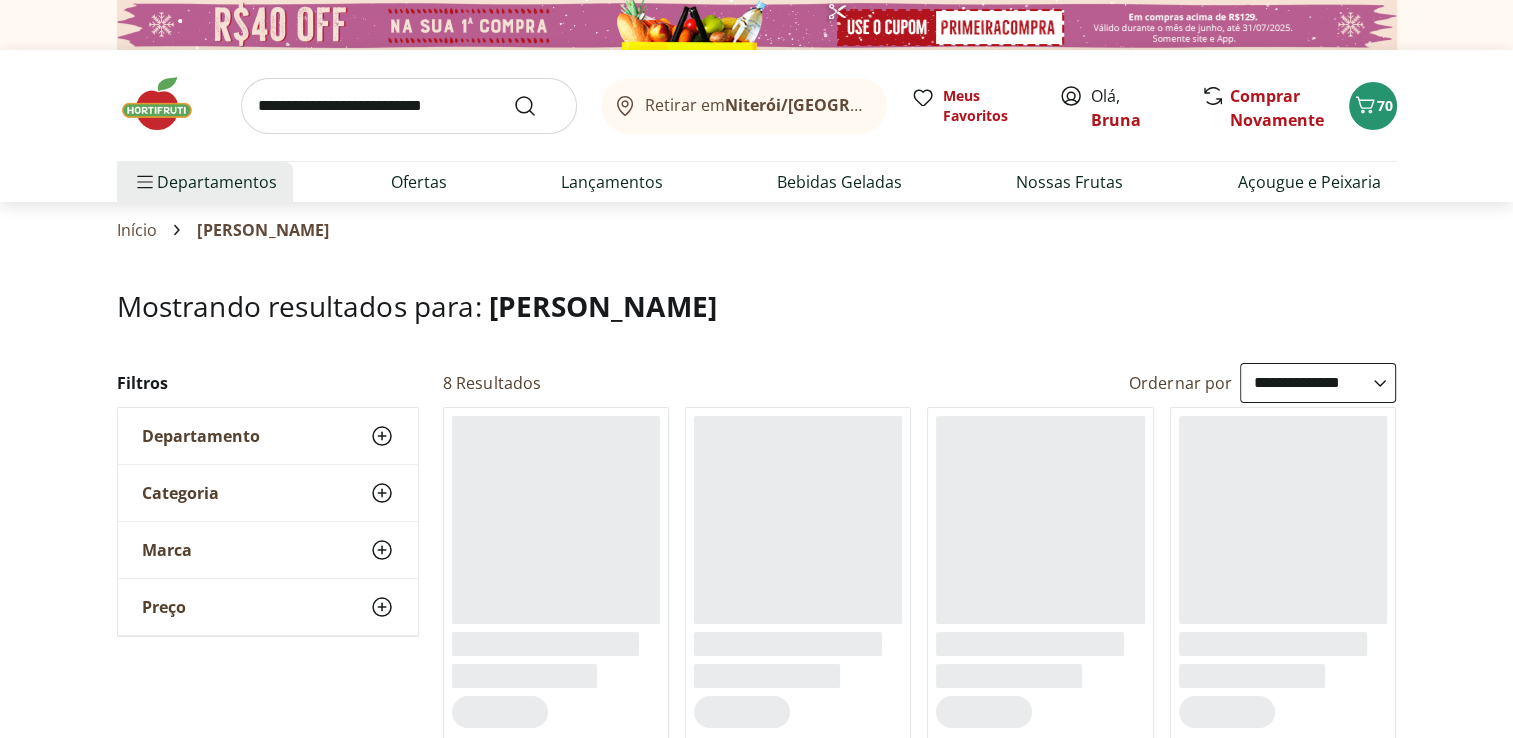 scroll, scrollTop: 300, scrollLeft: 0, axis: vertical 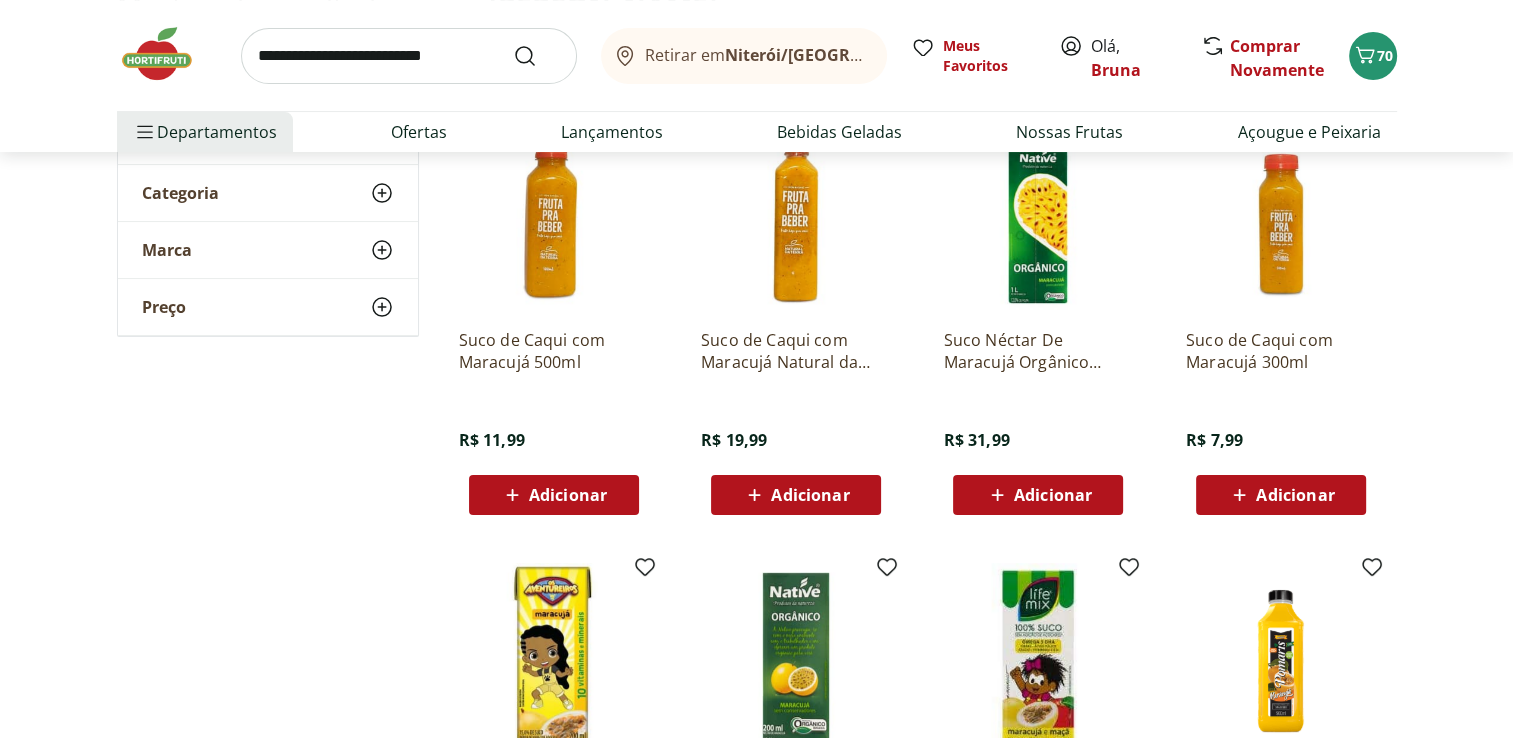 click on "Adicionar" at bounding box center (568, 495) 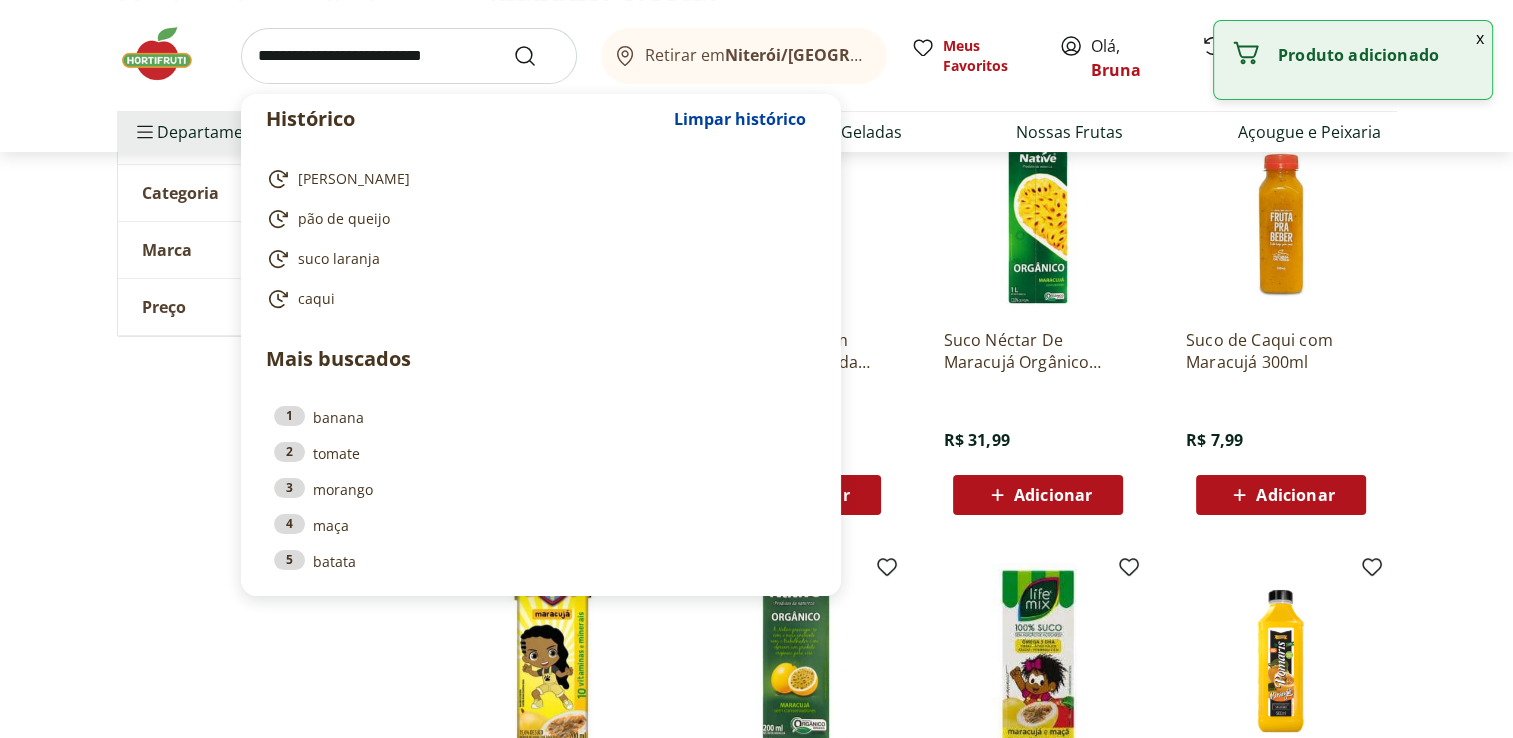 click at bounding box center [409, 56] 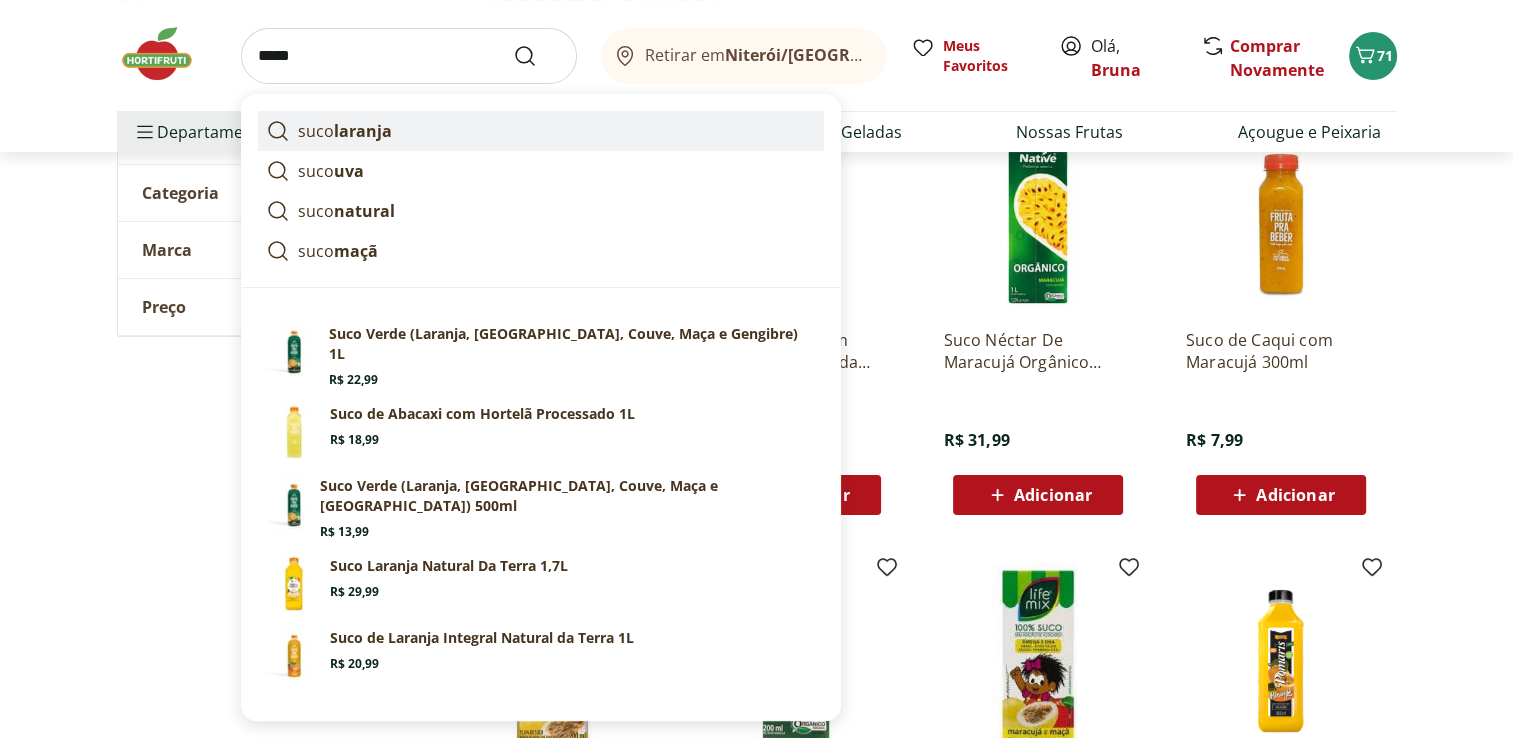 click on "suco  laranja" at bounding box center (541, 131) 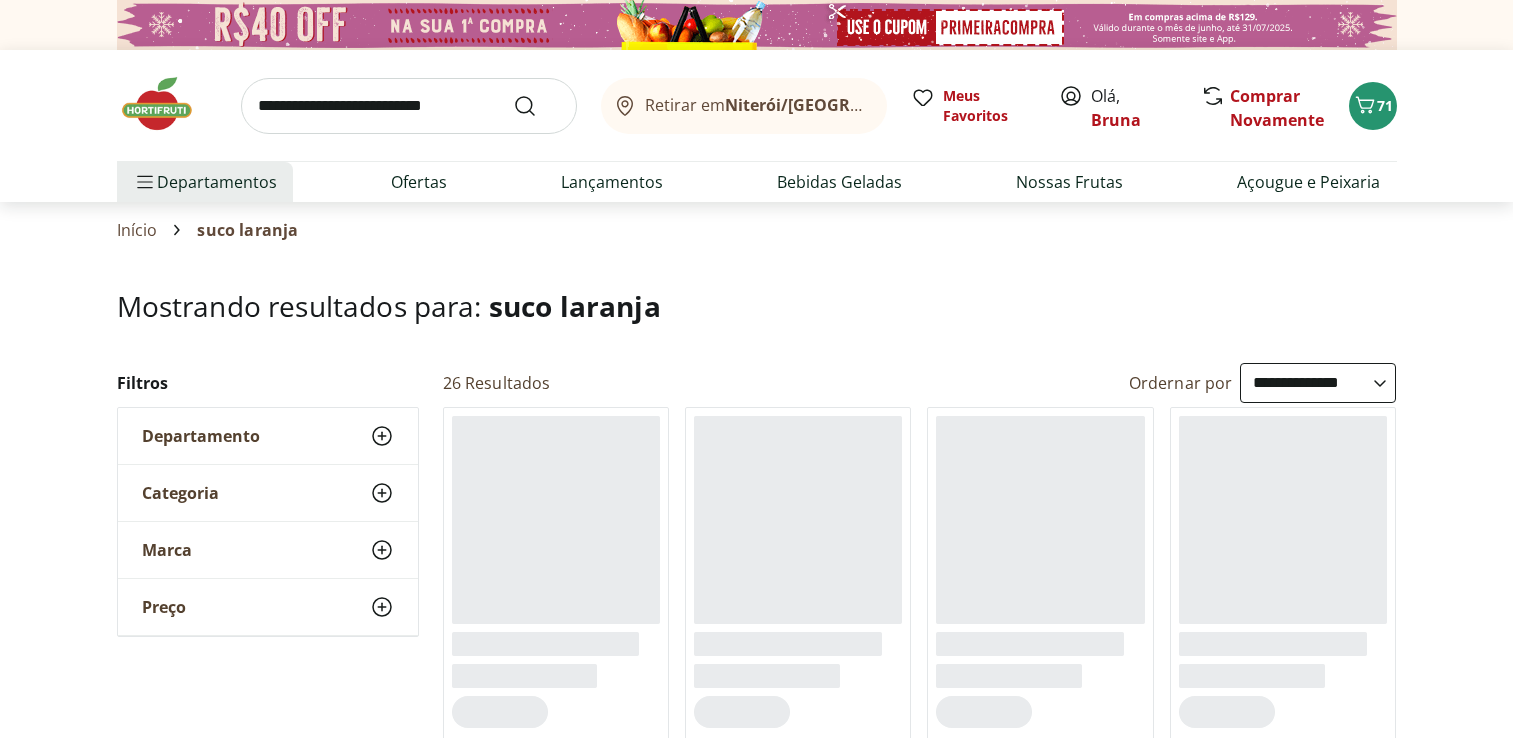 select on "**********" 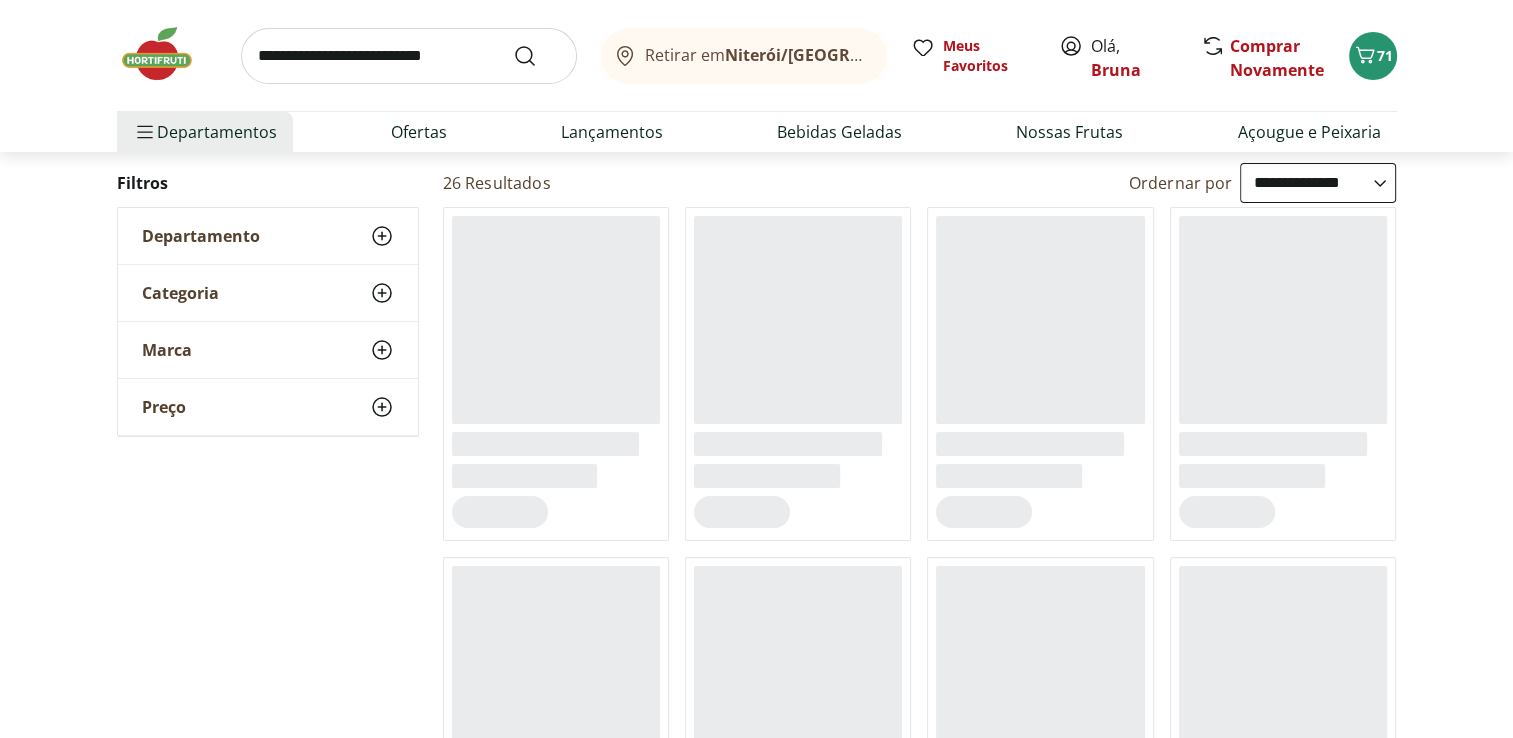 scroll, scrollTop: 0, scrollLeft: 0, axis: both 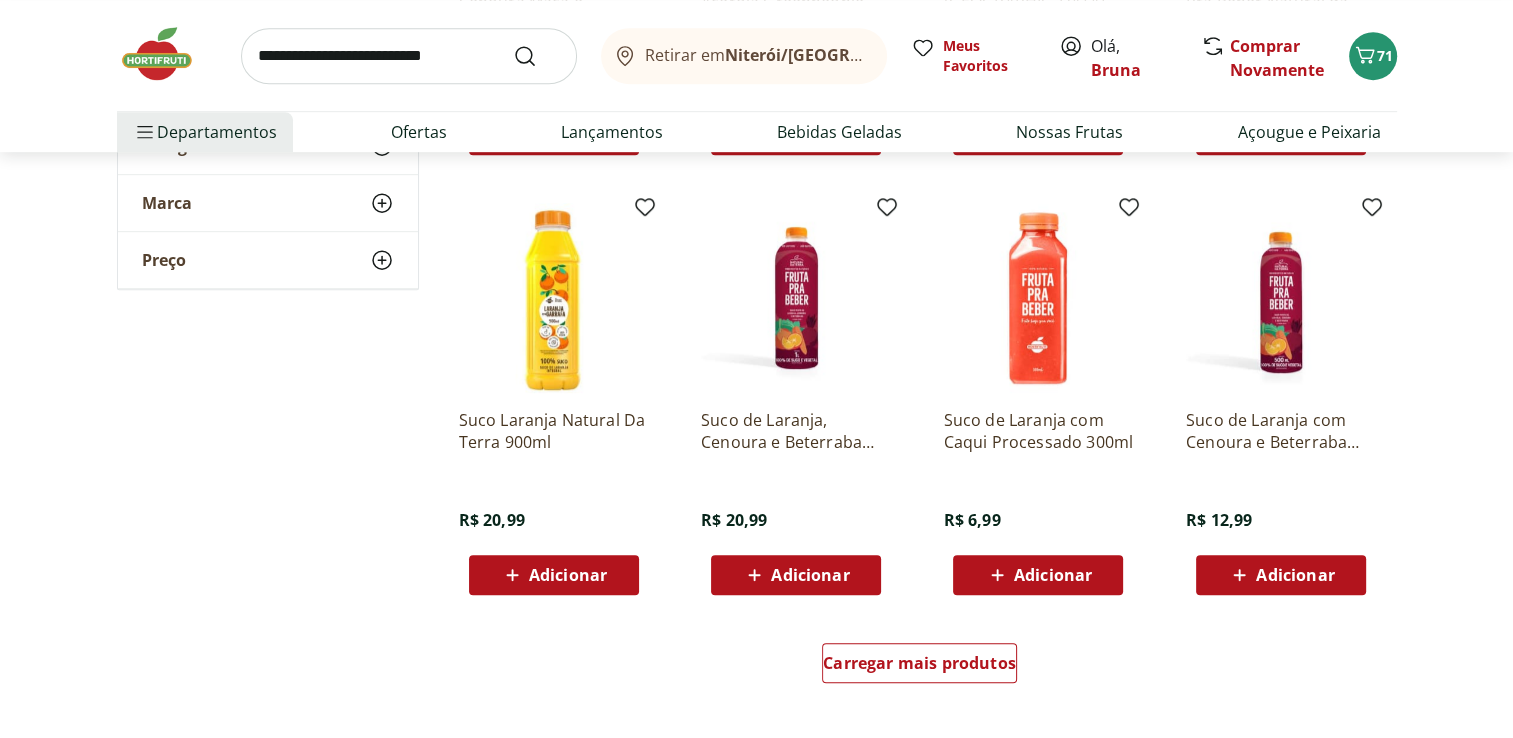 click on "Adicionar" at bounding box center (553, 575) 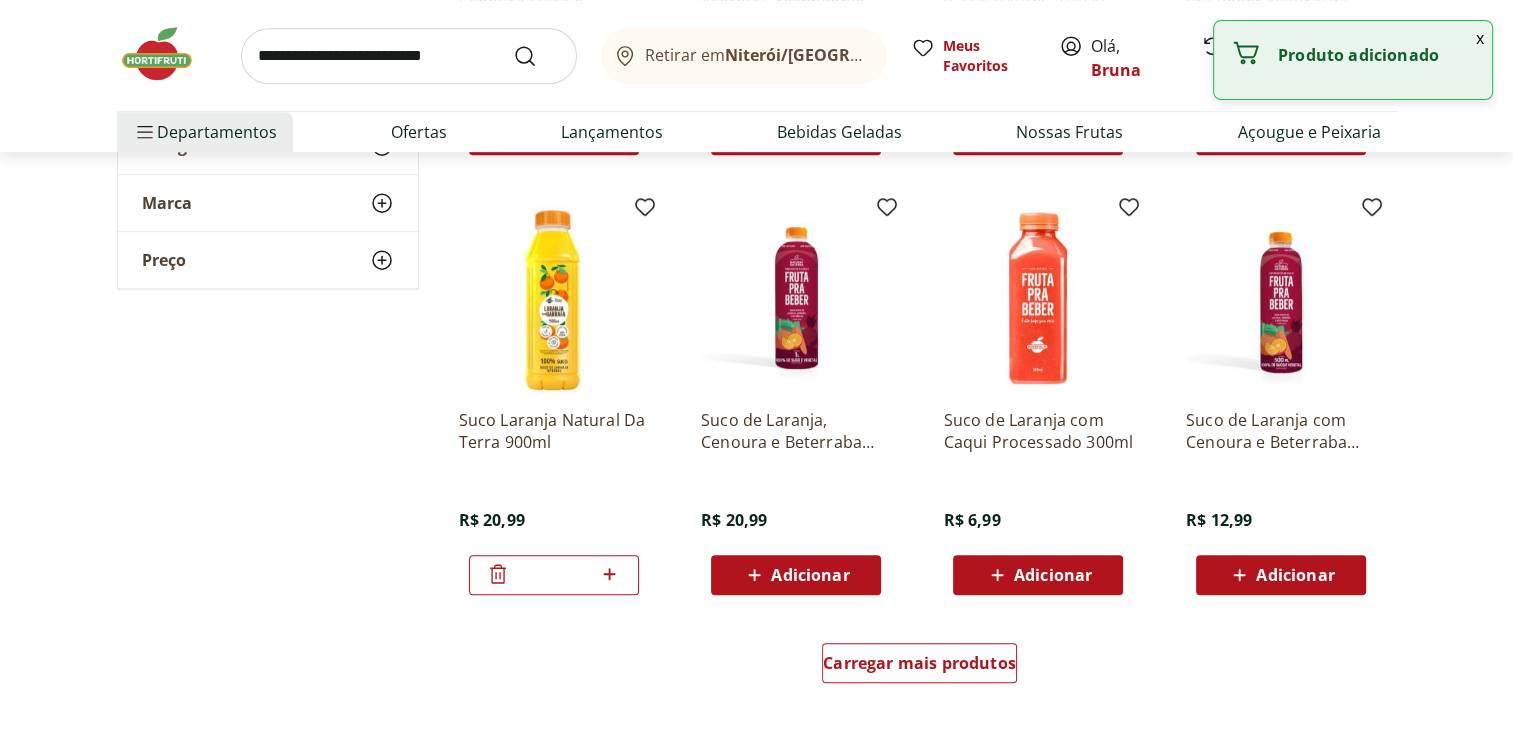 click on "x" at bounding box center [1480, 38] 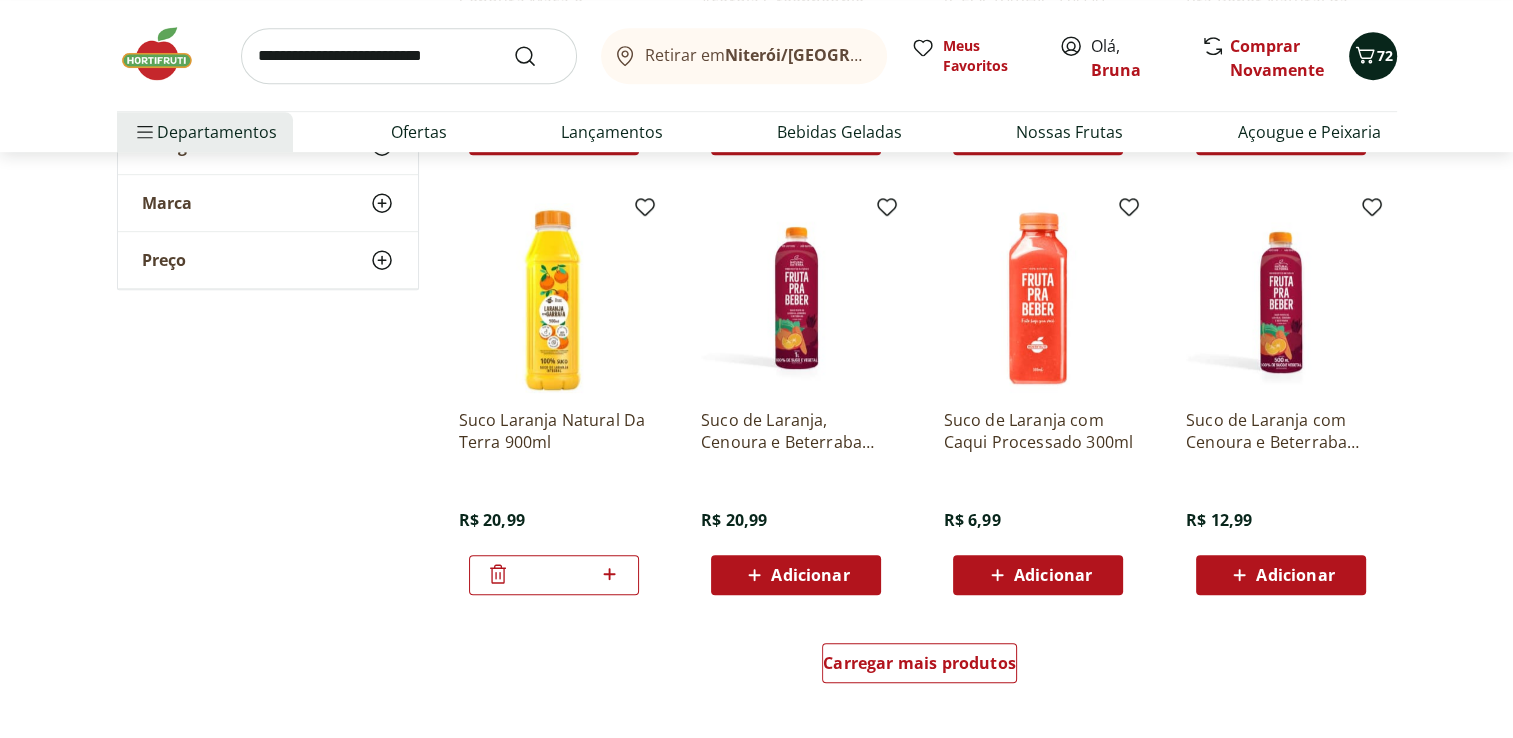 click on "72" at bounding box center (1385, 55) 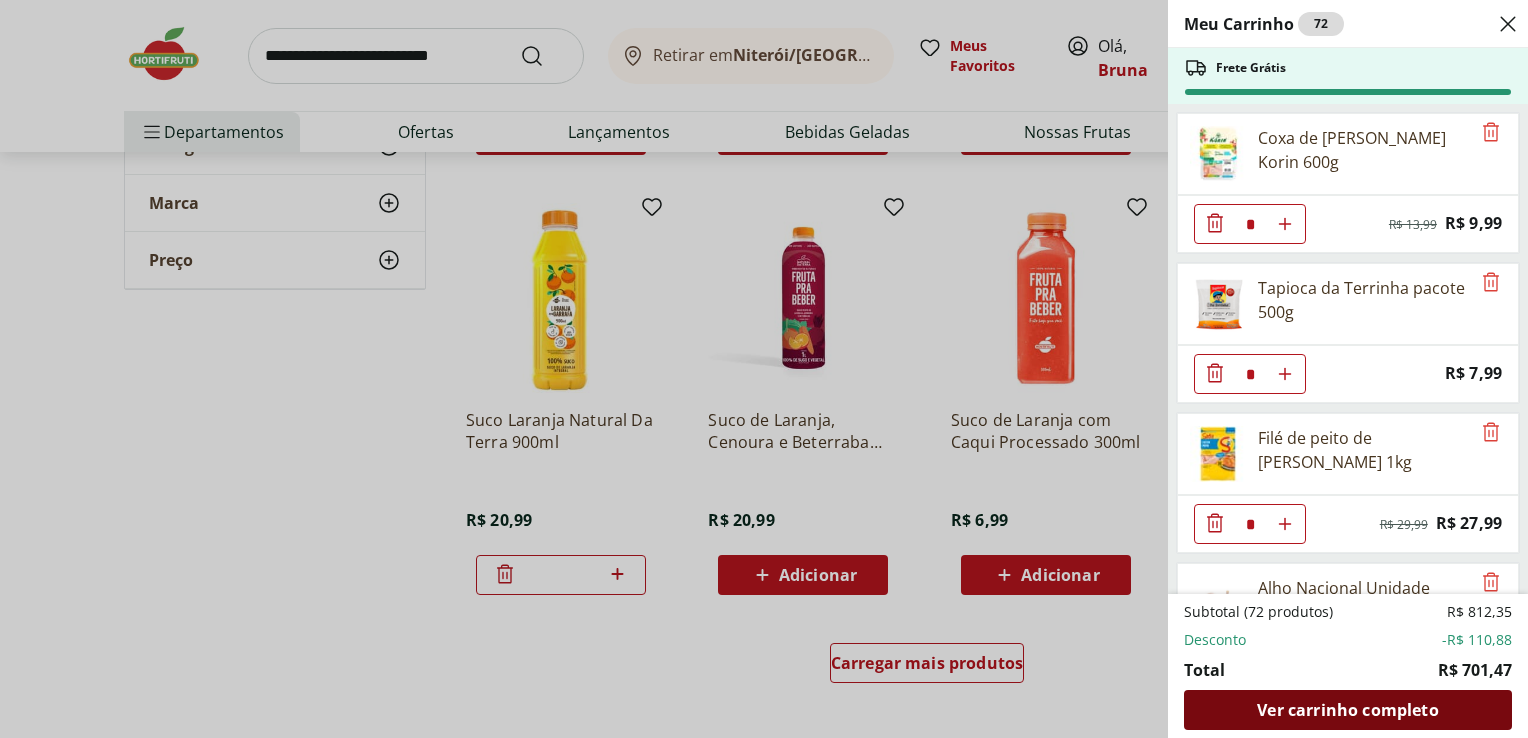 click on "Ver carrinho completo" at bounding box center (1347, 710) 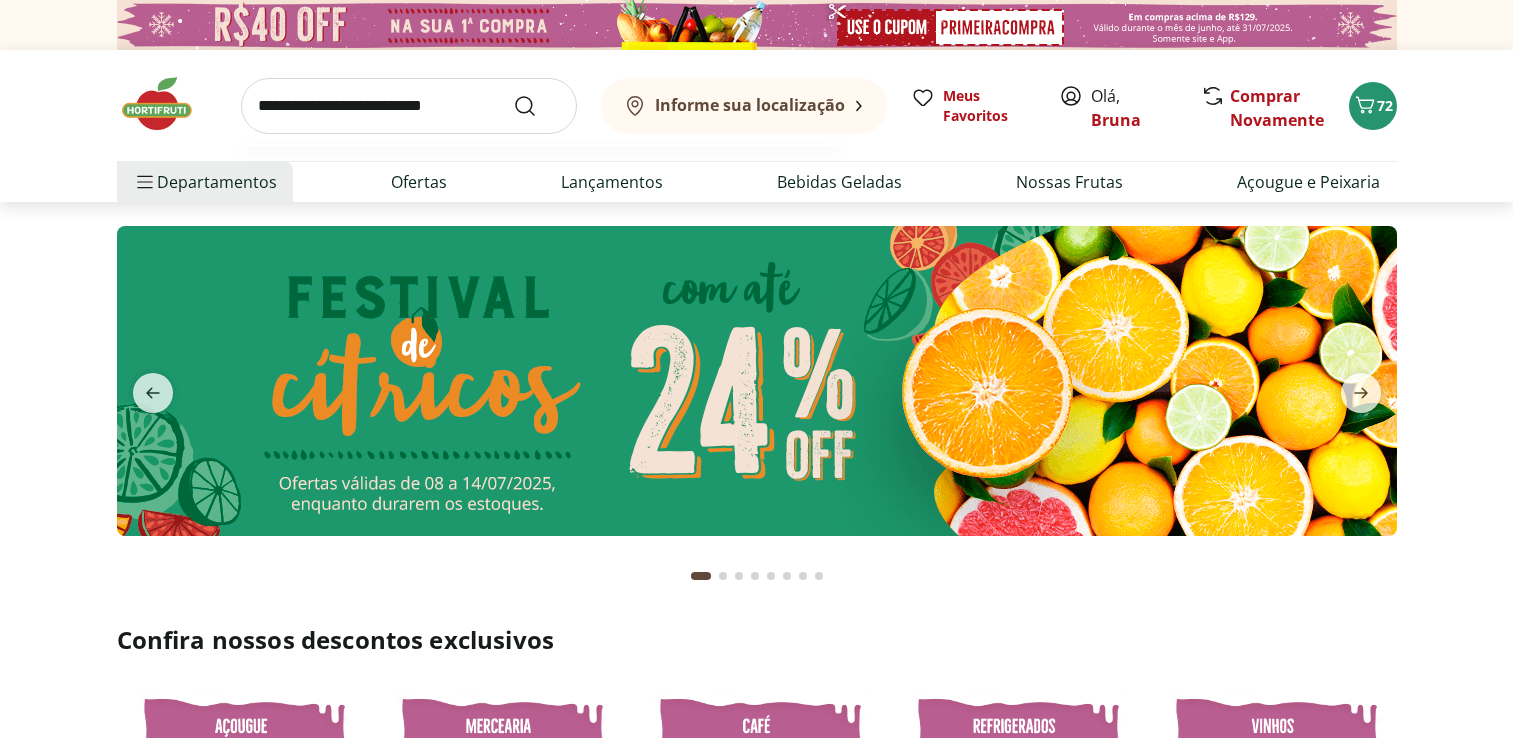 scroll, scrollTop: 0, scrollLeft: 0, axis: both 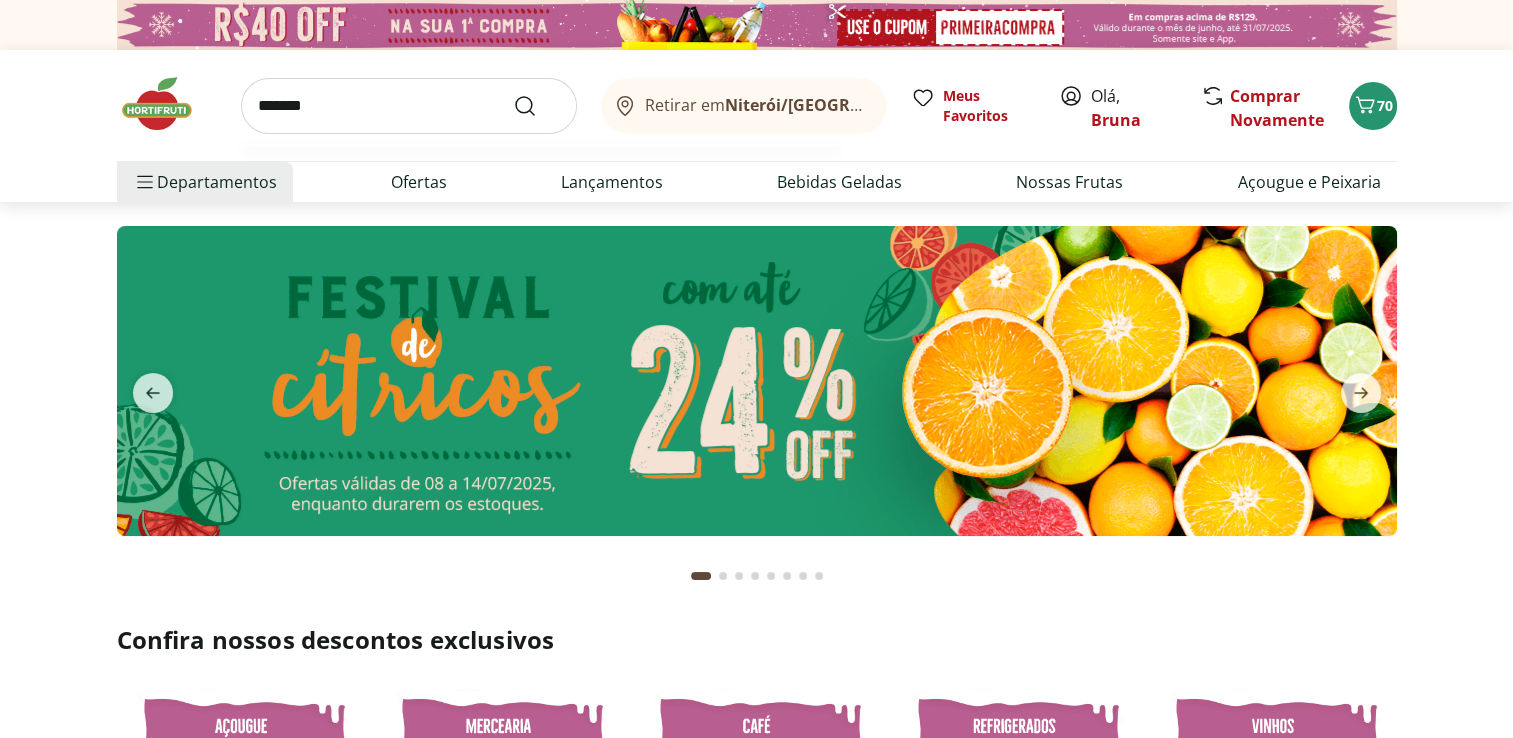 type on "*******" 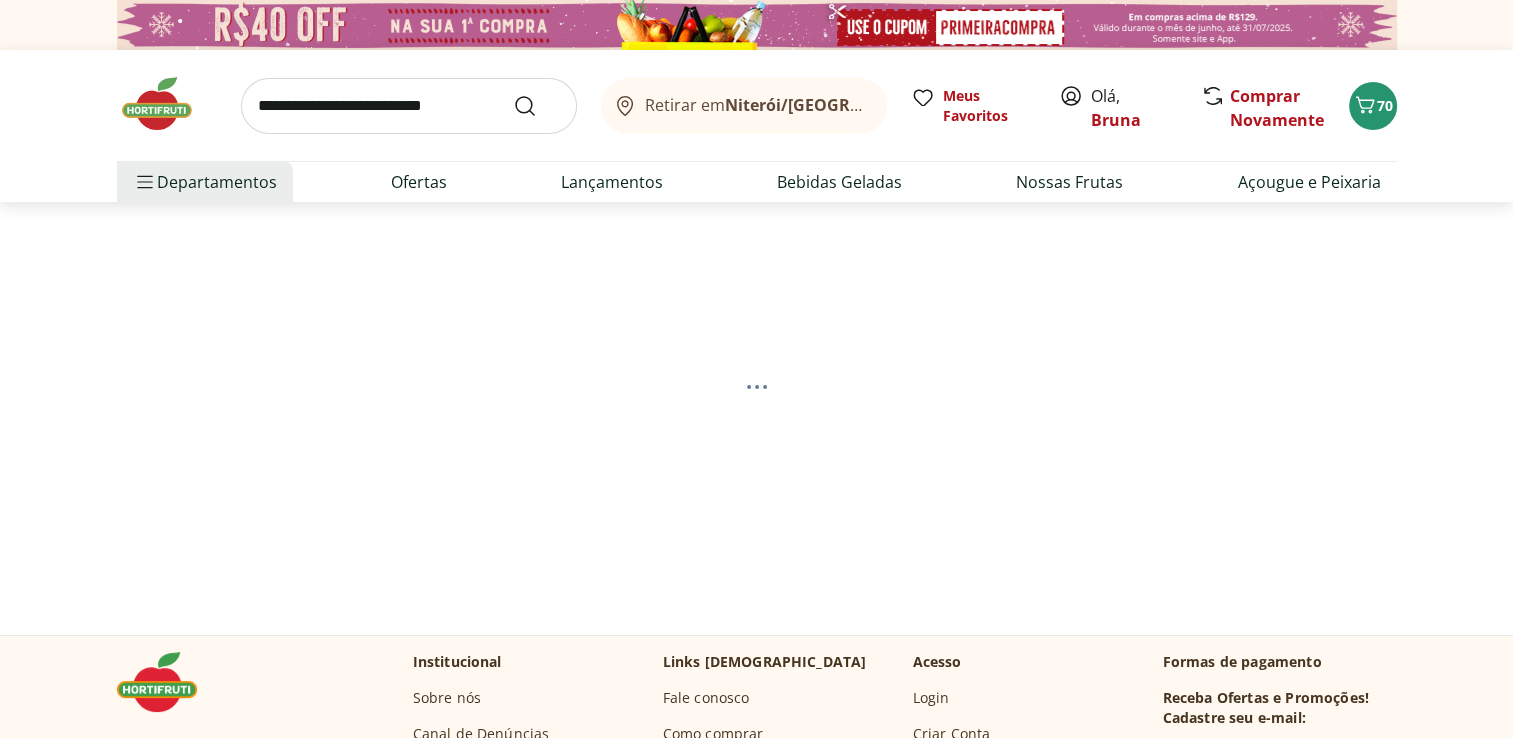 select on "**********" 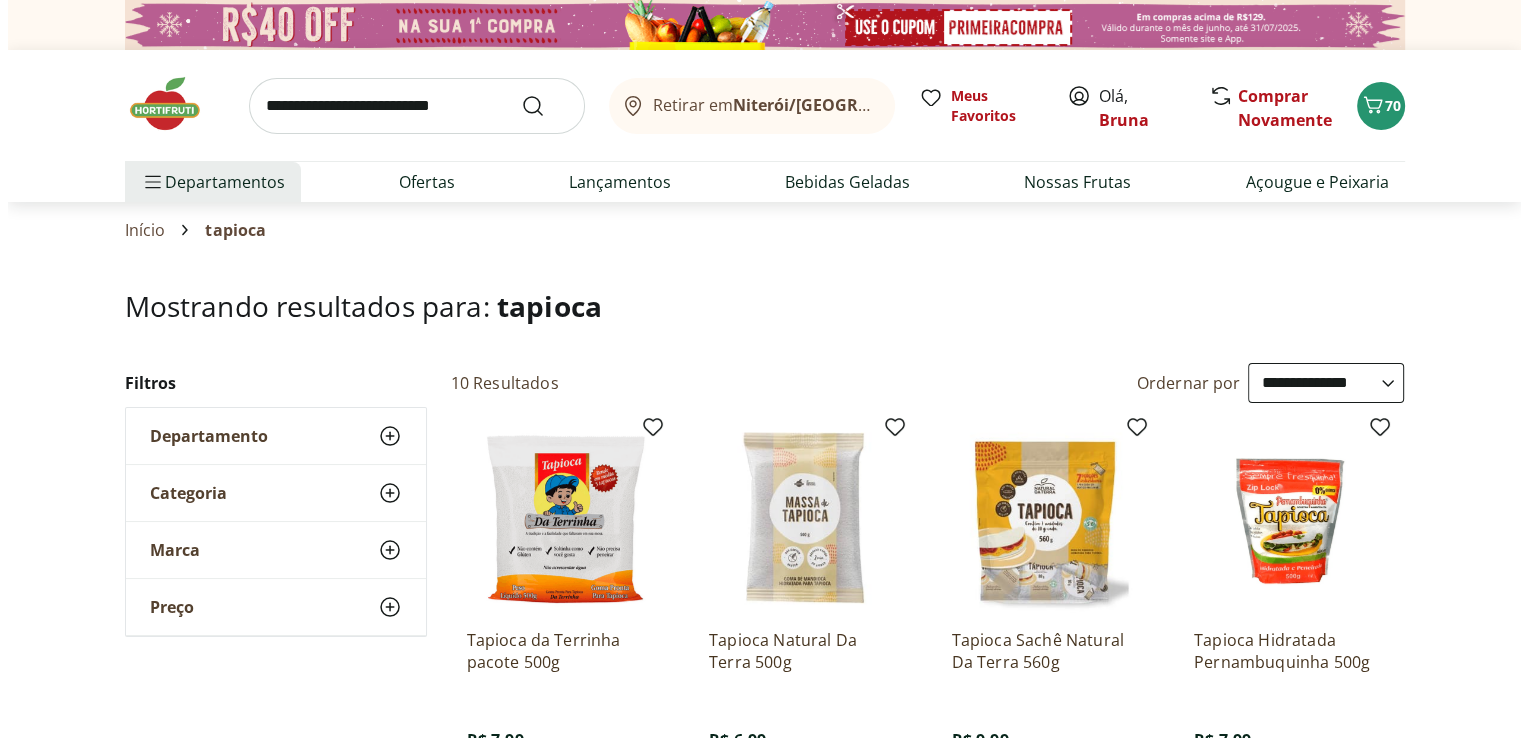 scroll, scrollTop: 200, scrollLeft: 0, axis: vertical 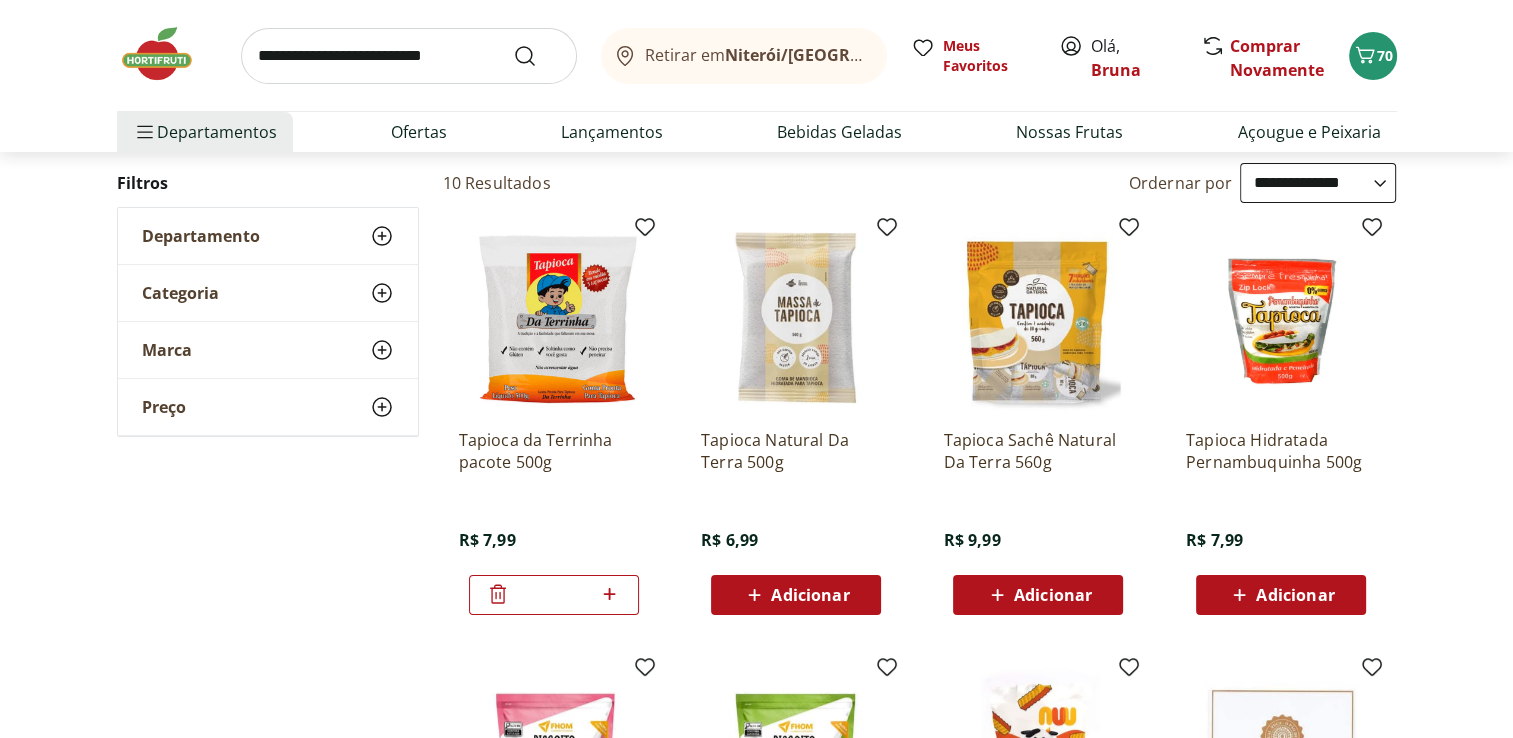 click on "Adicionar" at bounding box center (810, 595) 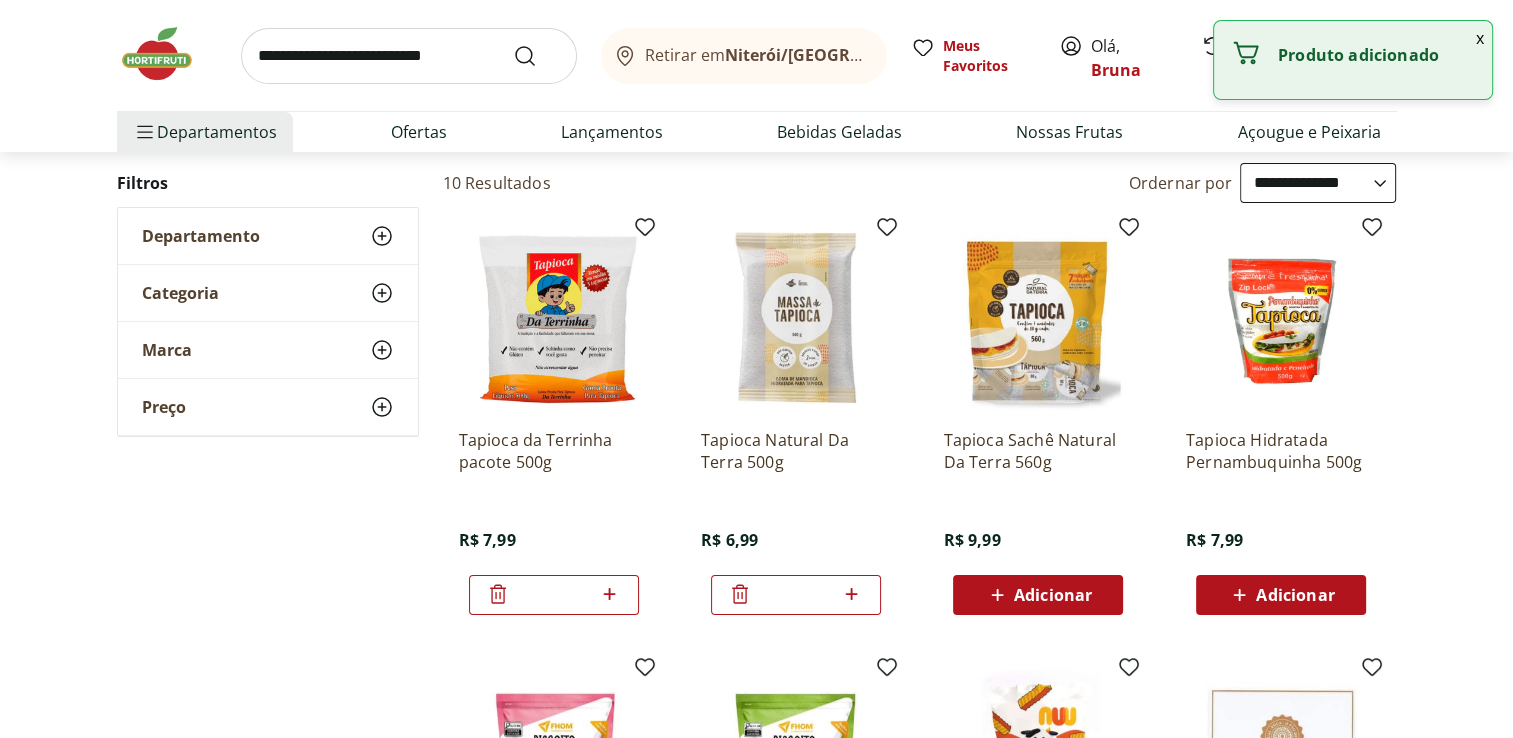 click 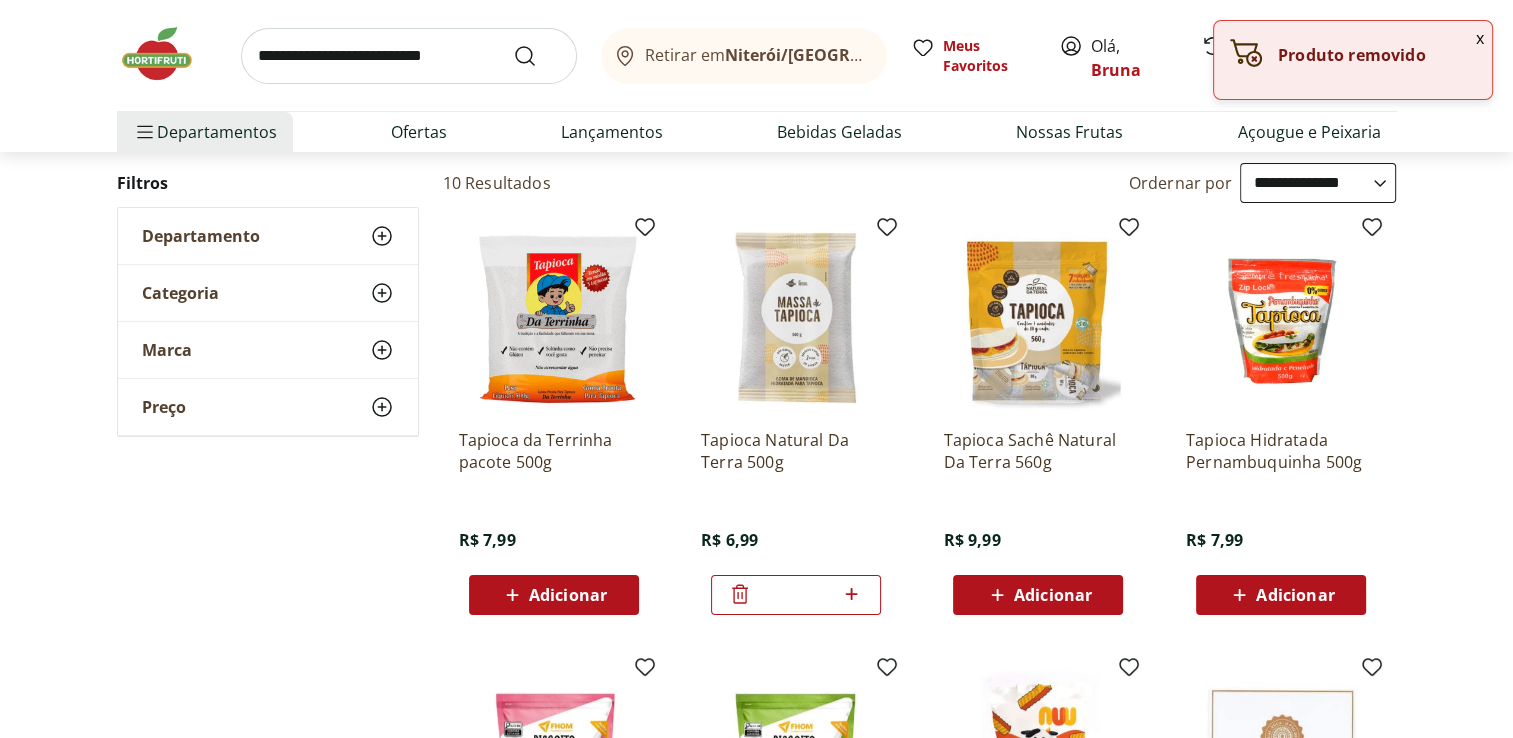 click on "x" at bounding box center [1480, 38] 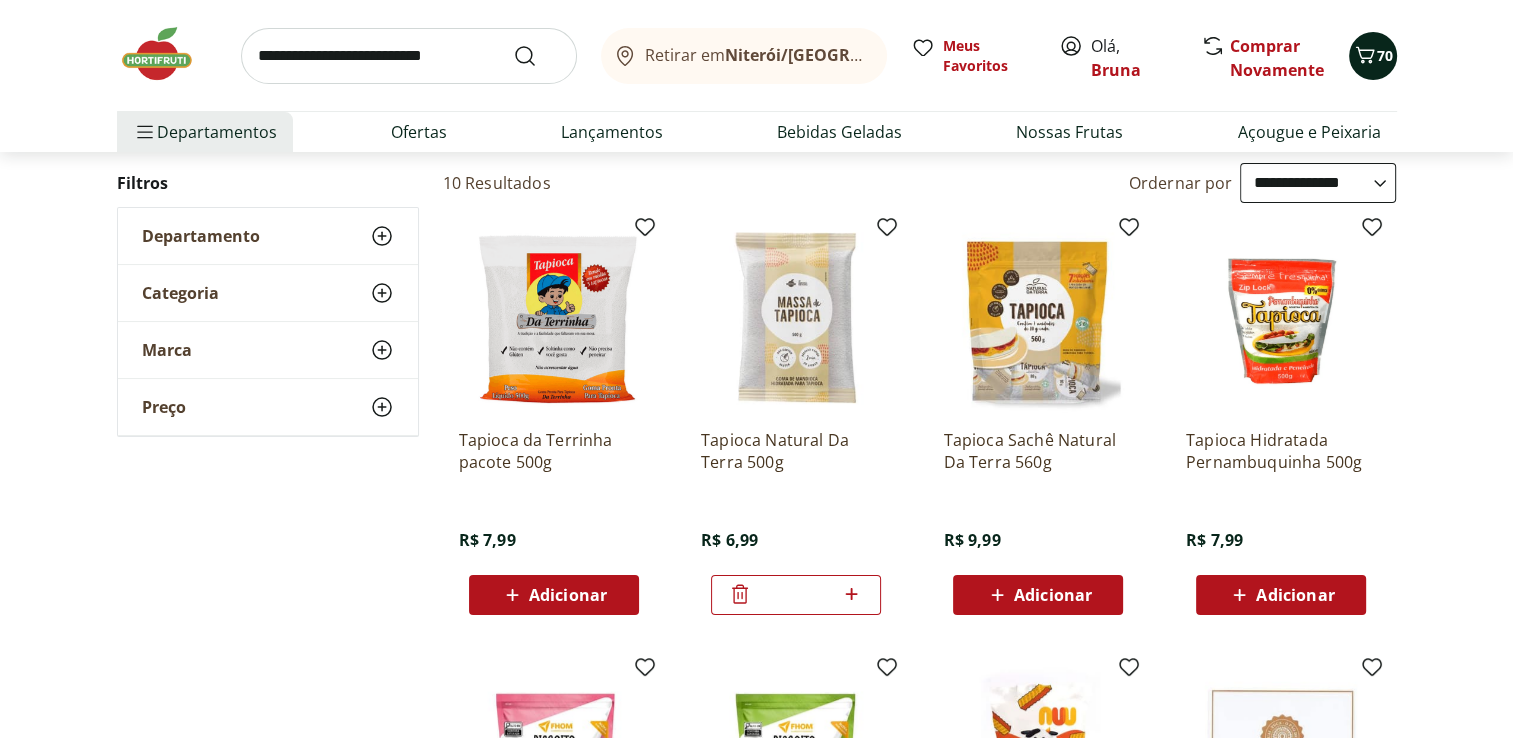 click on "70" at bounding box center [1373, 56] 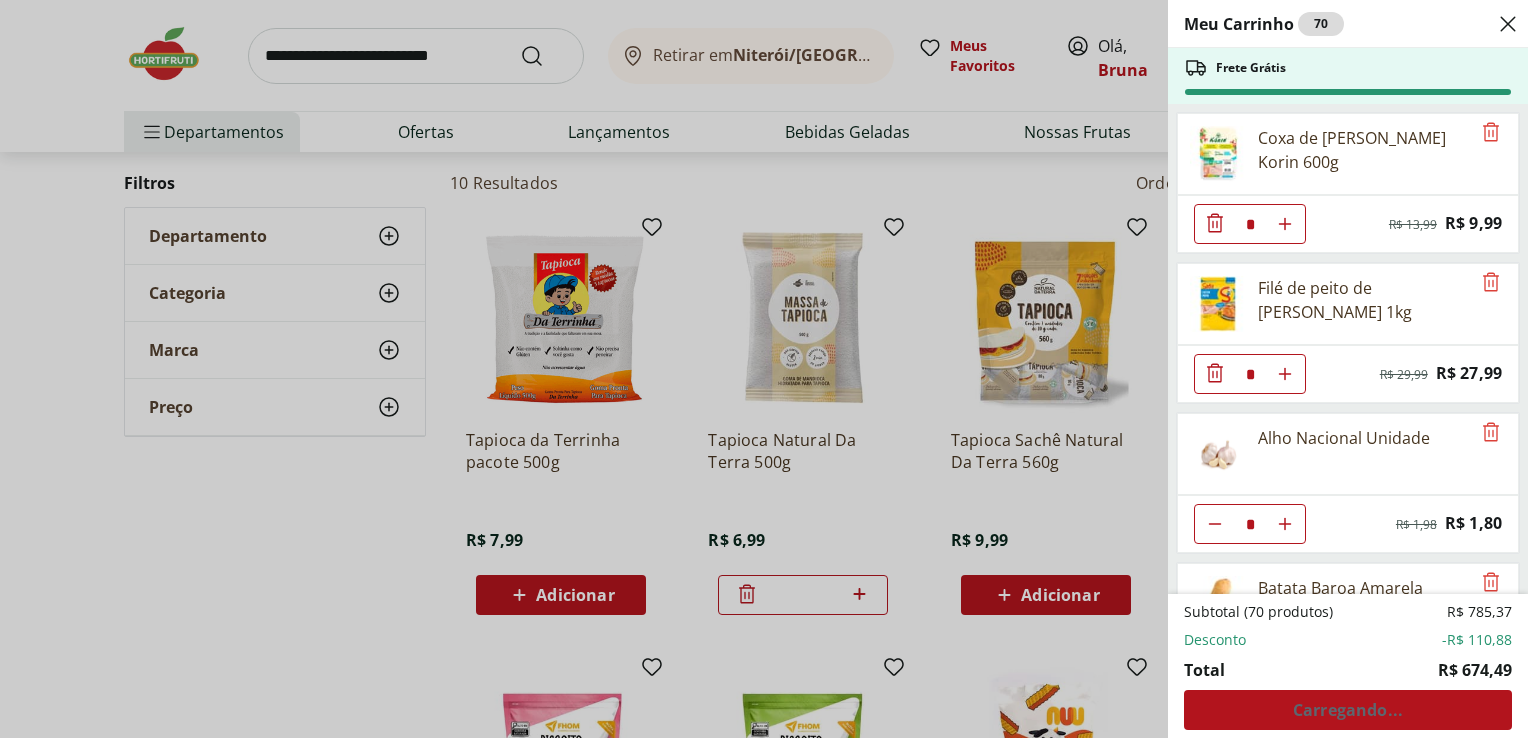 click on "Meu Carrinho 70 Frete Grátis Coxa de Frango Congelada Korin 600g * Original price: R$ 13,99 Price: R$ 9,99 Filé de peito de [PERSON_NAME] 1kg * Original price: R$ 29,99 Price: R$ 27,99 Alho Nacional Unidade * Original price: R$ 1,98 Price: R$ 1,80 Batata Baroa Amarela Unidade * Price: R$ 2,88 Inhame Dedo Unidade * Price: R$ 0,81 Maçã Red Unidade * Price: R$ 4,84 Kiwi Gold Unidade * Price: R$ 8,09 Mamão Papaya Orgânico Unidade * Price: R$ 6,00 Suco Misto Morango E Maçã Turma Da Mônica Life Mix Caixa 200Ml * Price: R$ 4,39 Brocolis Ninja * Price: R$ 7,99 Banana Prata Orgânica Unidade * Price: R$ 1,50 Suco Tutti Frutti Life Mix Kids 200ml * Price: R$ 4,49 Biscoito de Polvilho Palito Natural da Terra 100g * Price: R$ 11,49 Suco de Uva Integral Natural da Terra 1,5l * Original price: R$ 26,99 Price: R$ 22,99 Cogumelo Shimeji Preto 200G * Original price: R$ 16,99 Price: R$ 9,99 Milho Verde Bandeja * Price: R$ 11,89 Beterraba Baby Leaf Hidrosol * Price: R$ 5,99 Cogumelo Shiitake 200G *" at bounding box center [764, 369] 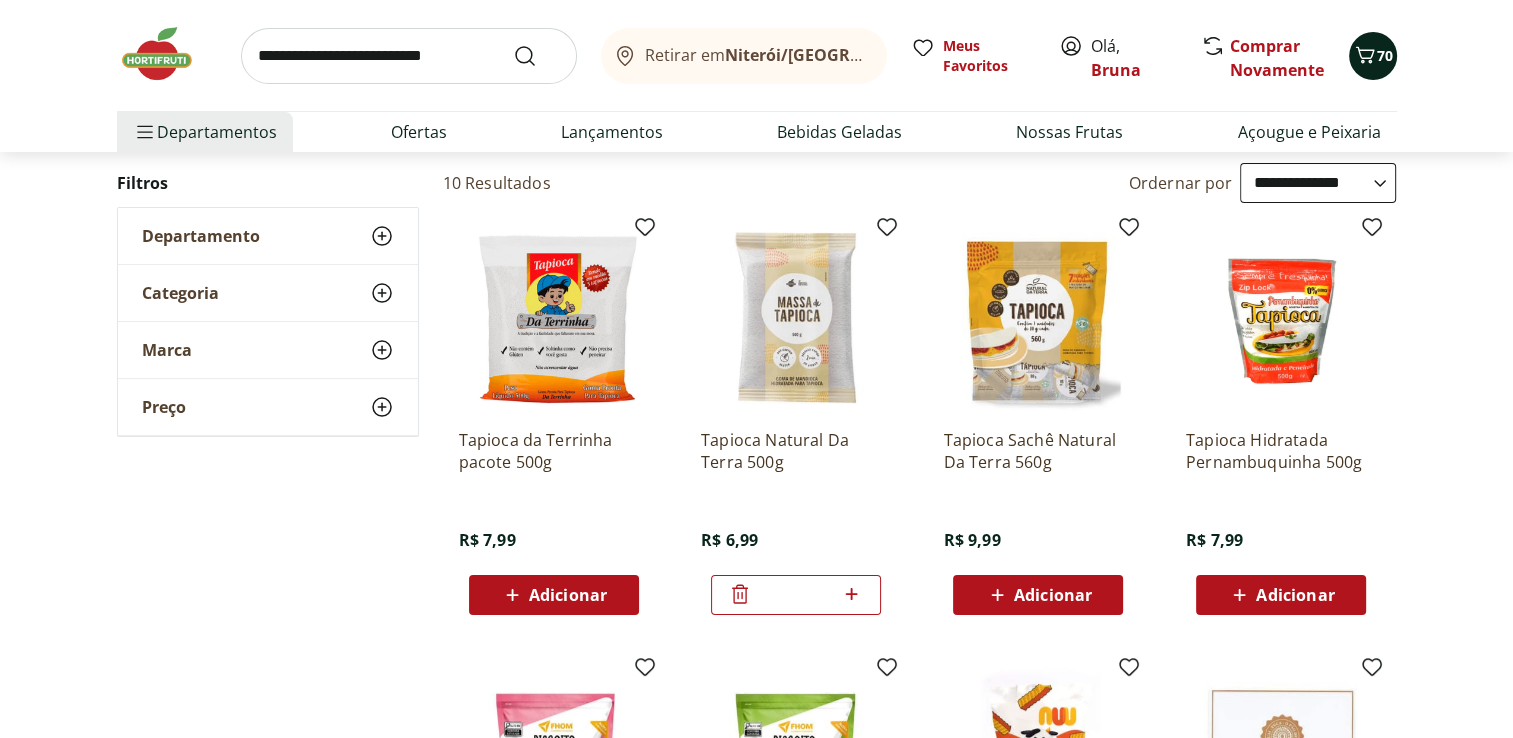 click on "70" at bounding box center [1373, 56] 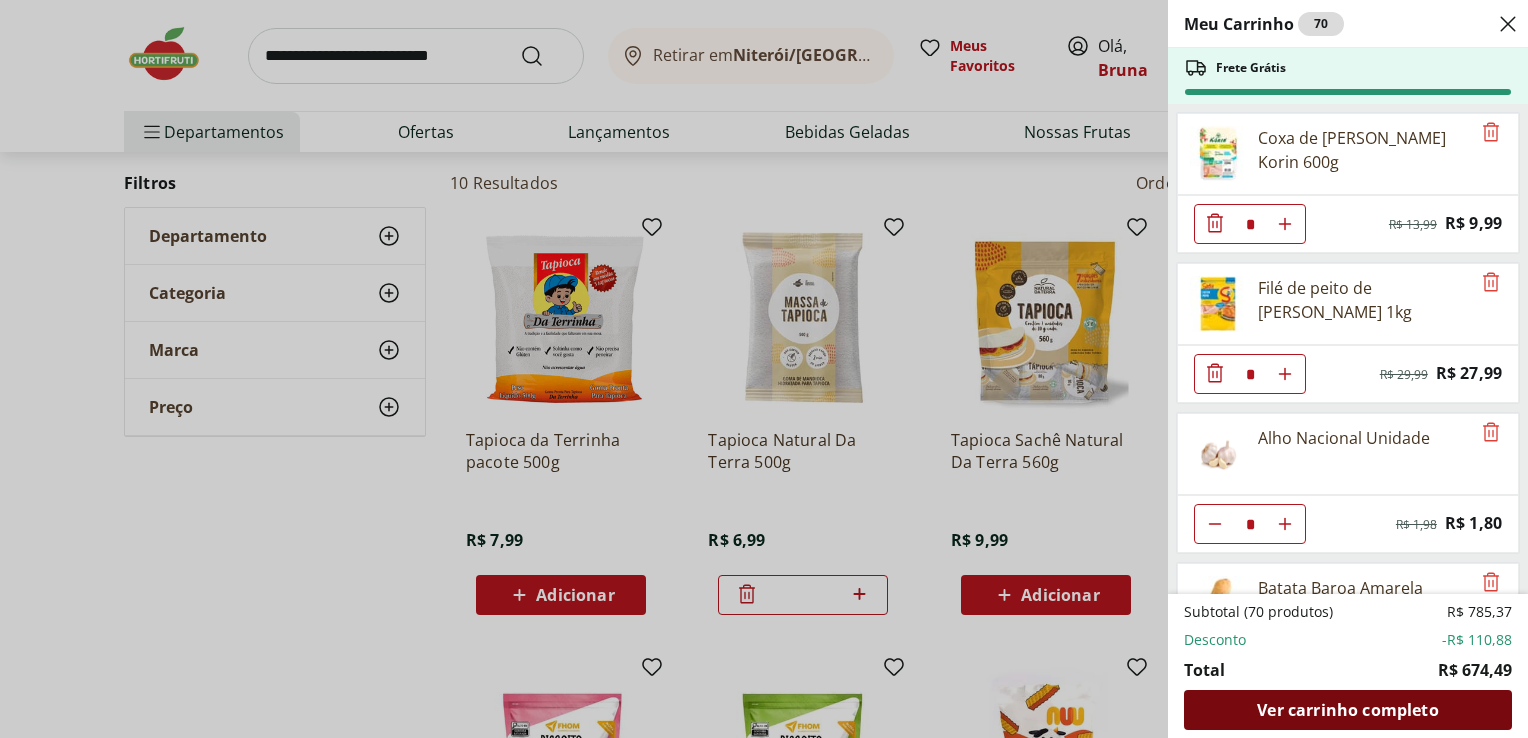 click on "Ver carrinho completo" at bounding box center [1347, 710] 